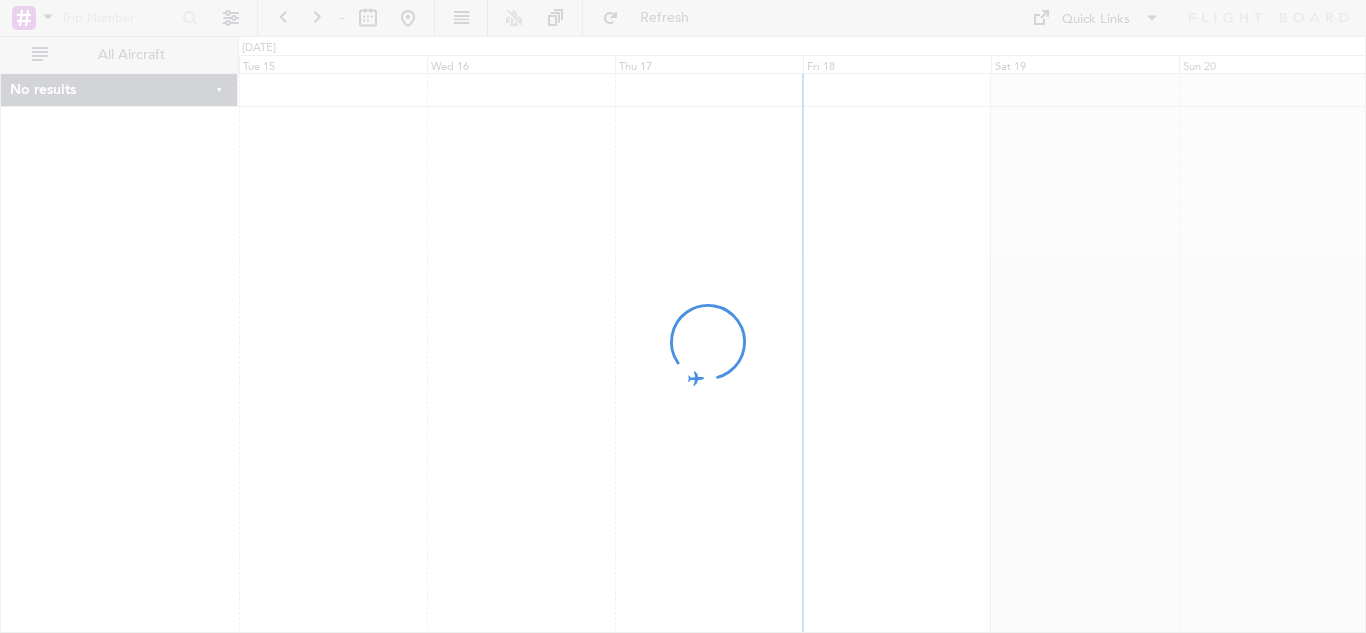 scroll, scrollTop: 0, scrollLeft: 0, axis: both 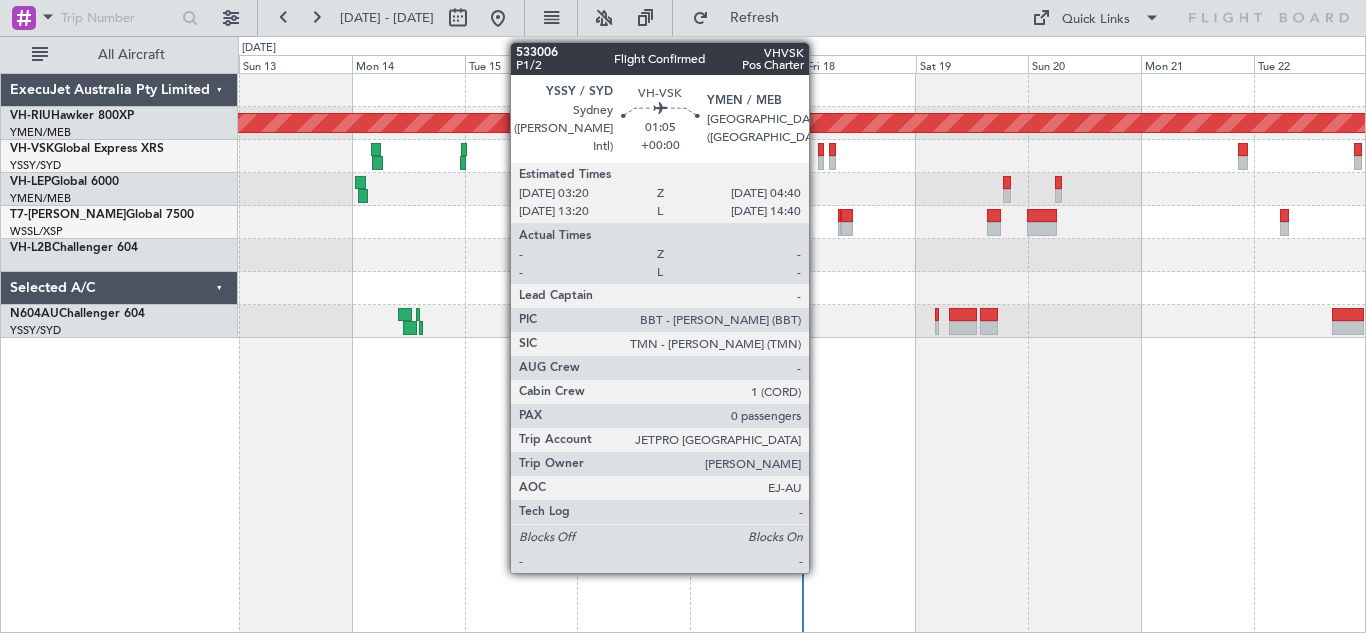 click 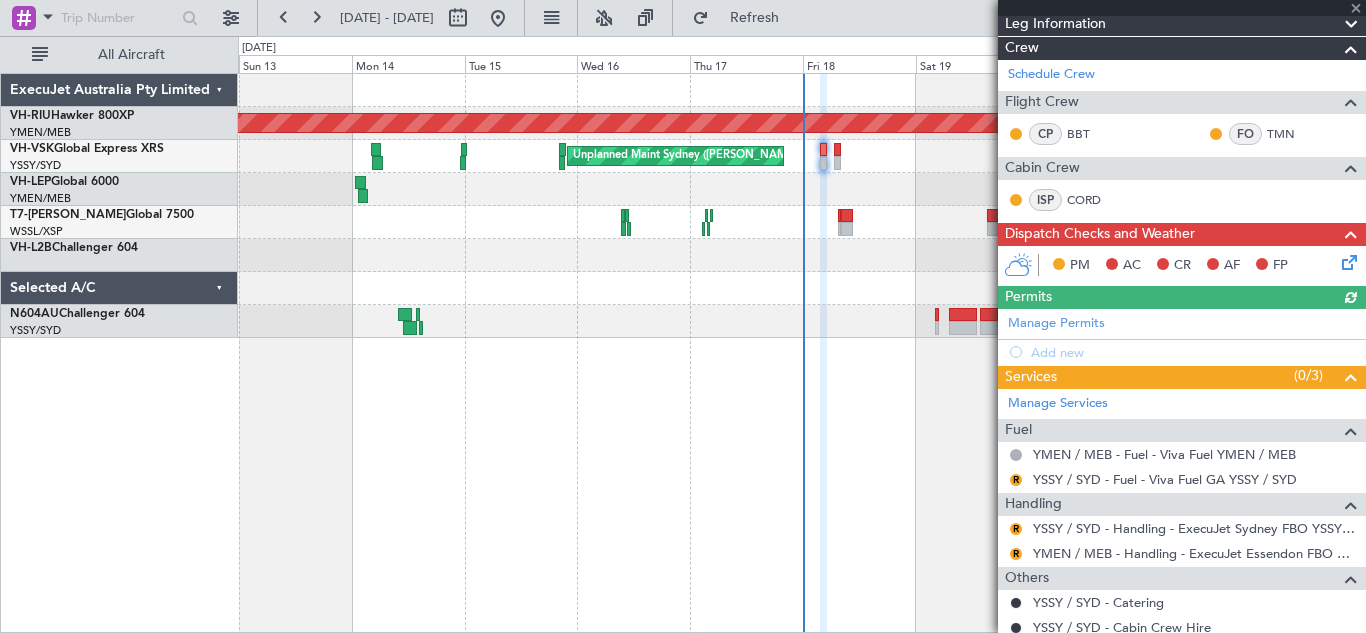 scroll, scrollTop: 295, scrollLeft: 0, axis: vertical 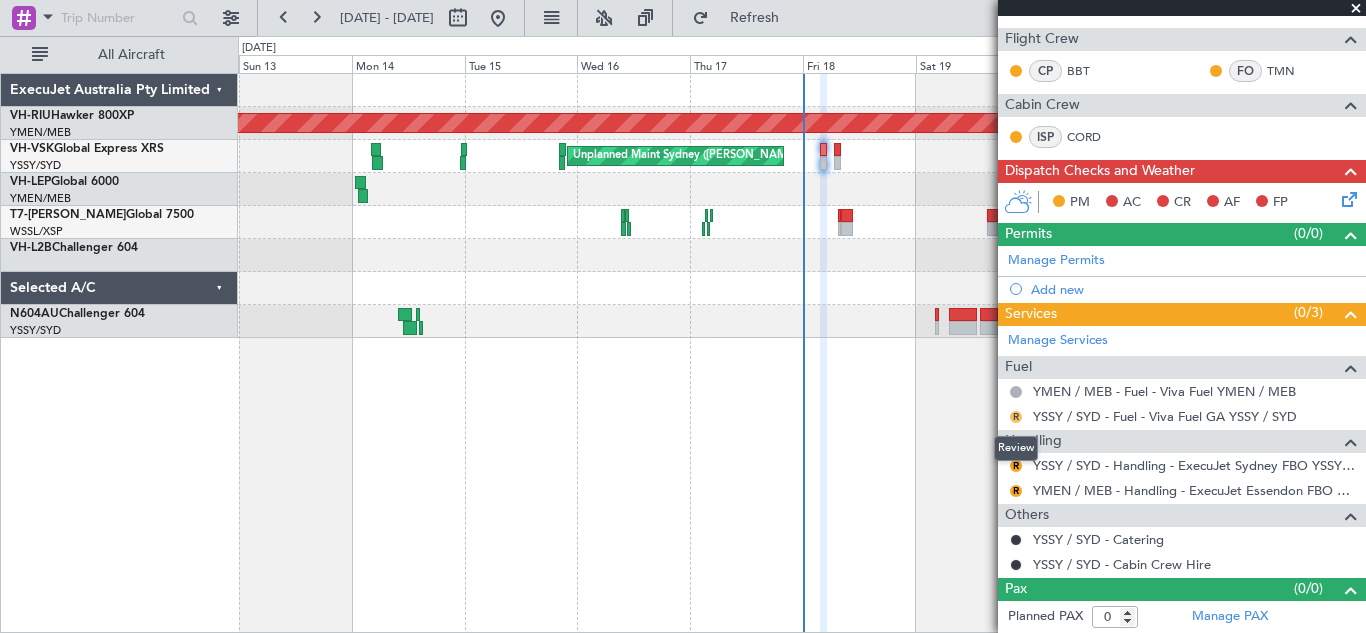 click on "R" at bounding box center [1016, 417] 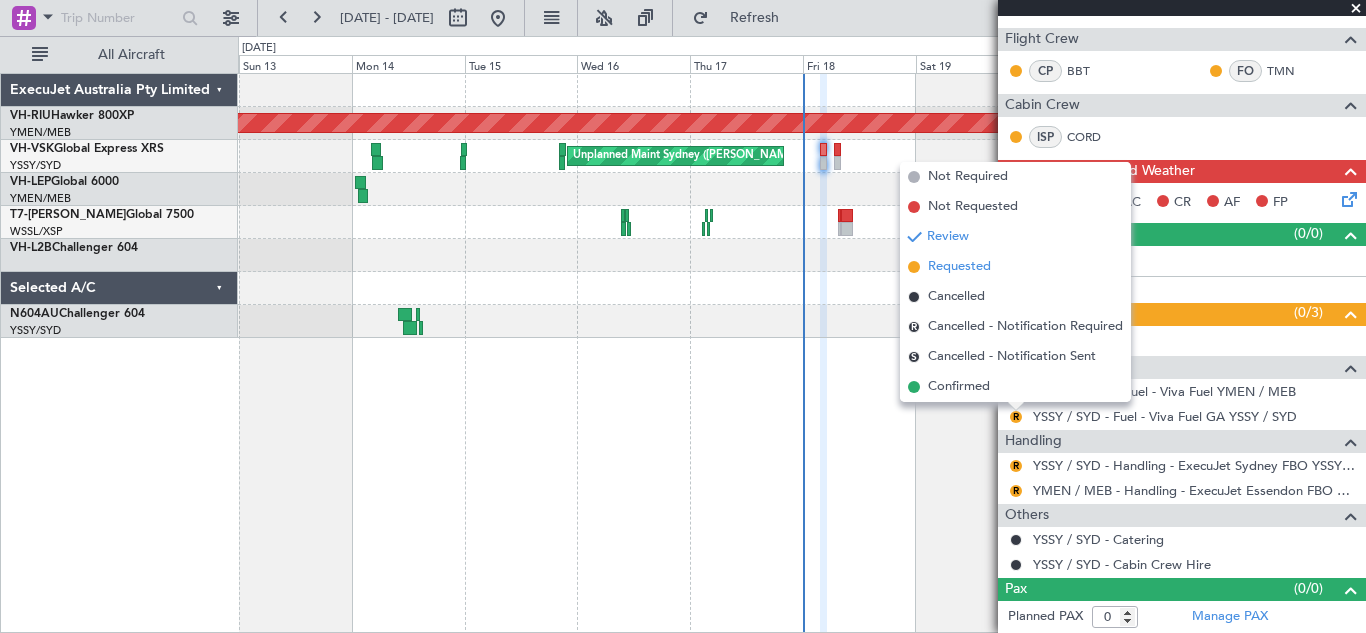 click on "Requested" at bounding box center [959, 267] 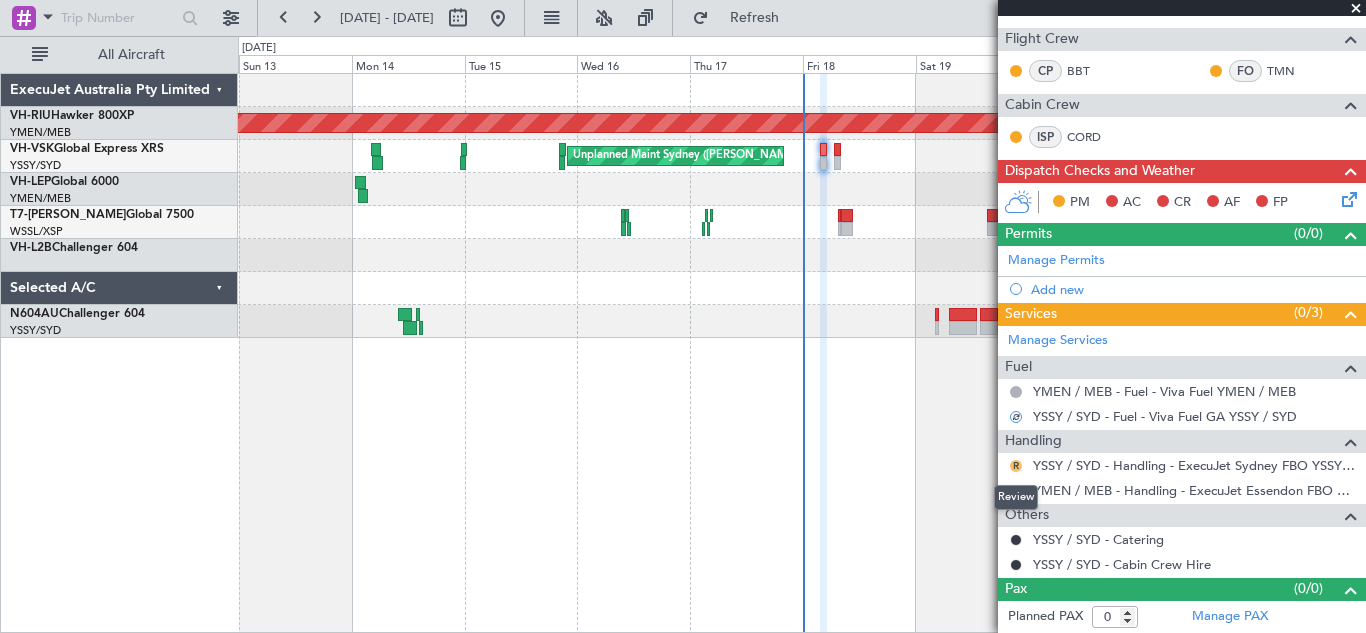 click on "R" at bounding box center (1016, 466) 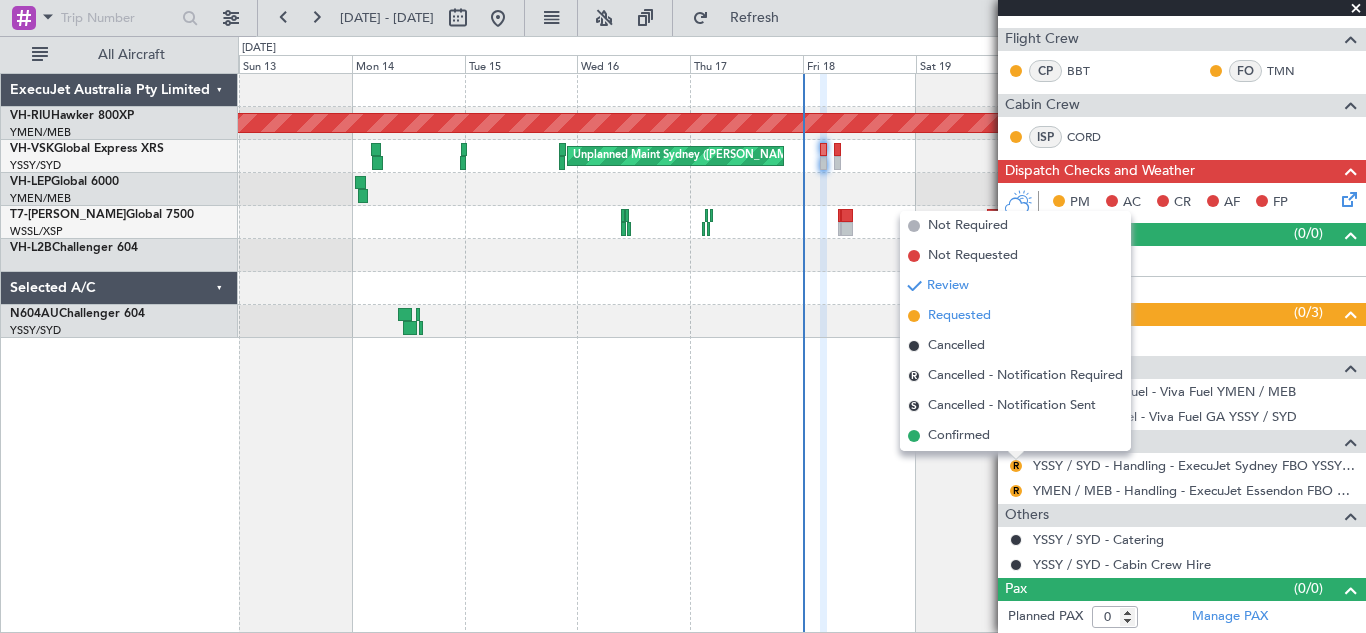 click on "Requested" at bounding box center (959, 316) 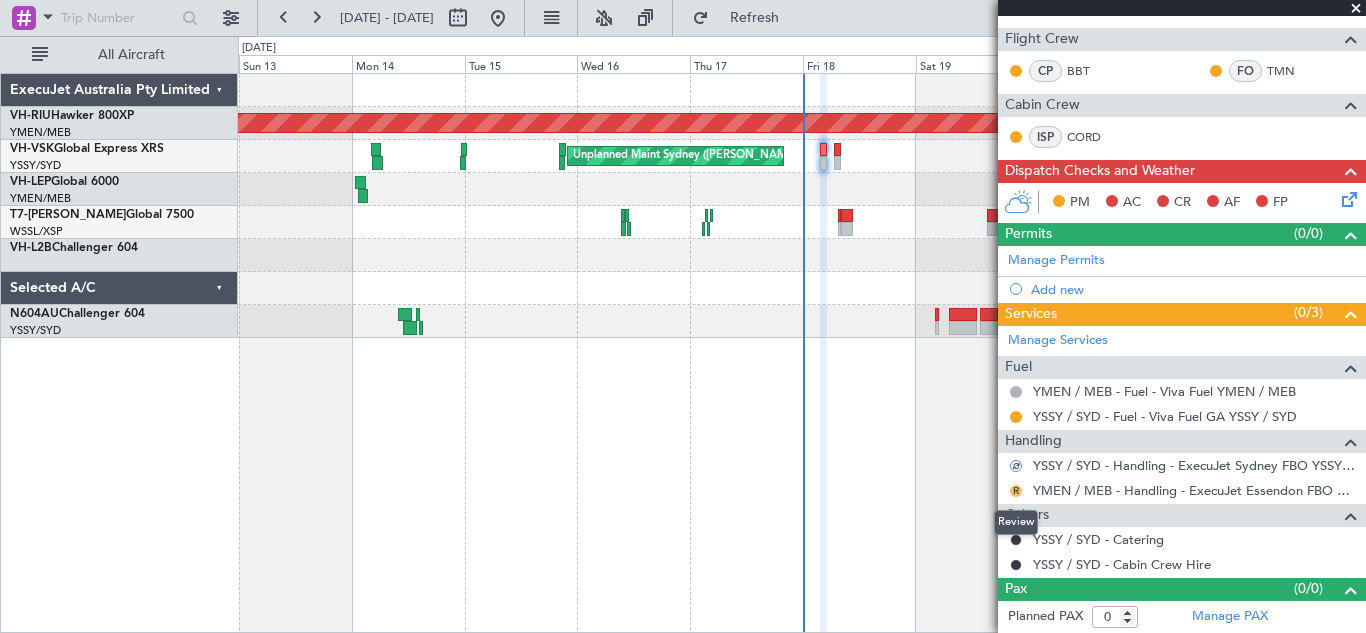 click on "R" at bounding box center [1016, 491] 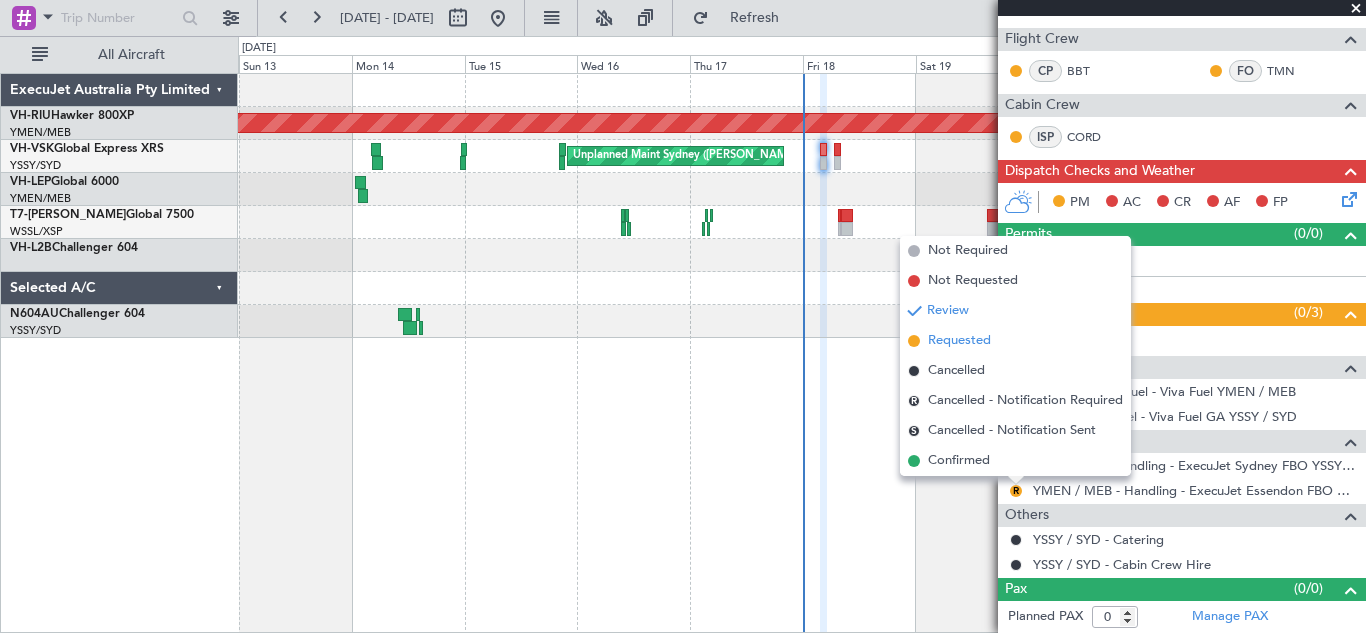 click on "Requested" at bounding box center (959, 341) 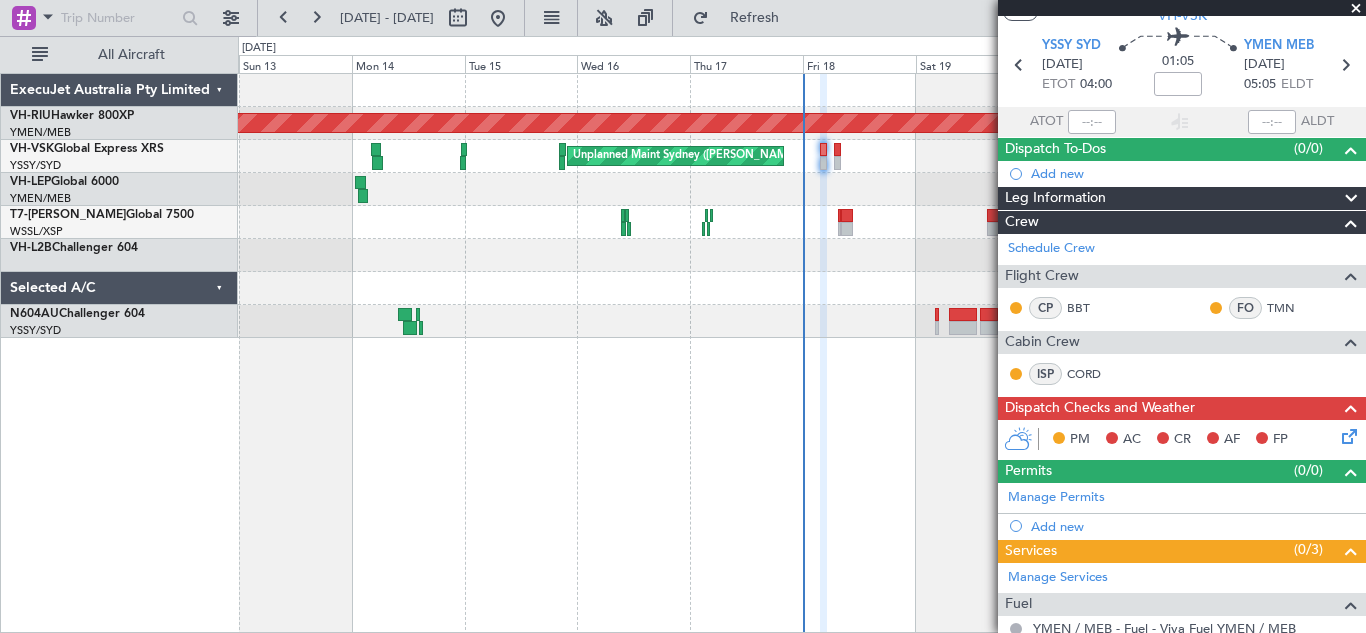 scroll, scrollTop: 60, scrollLeft: 0, axis: vertical 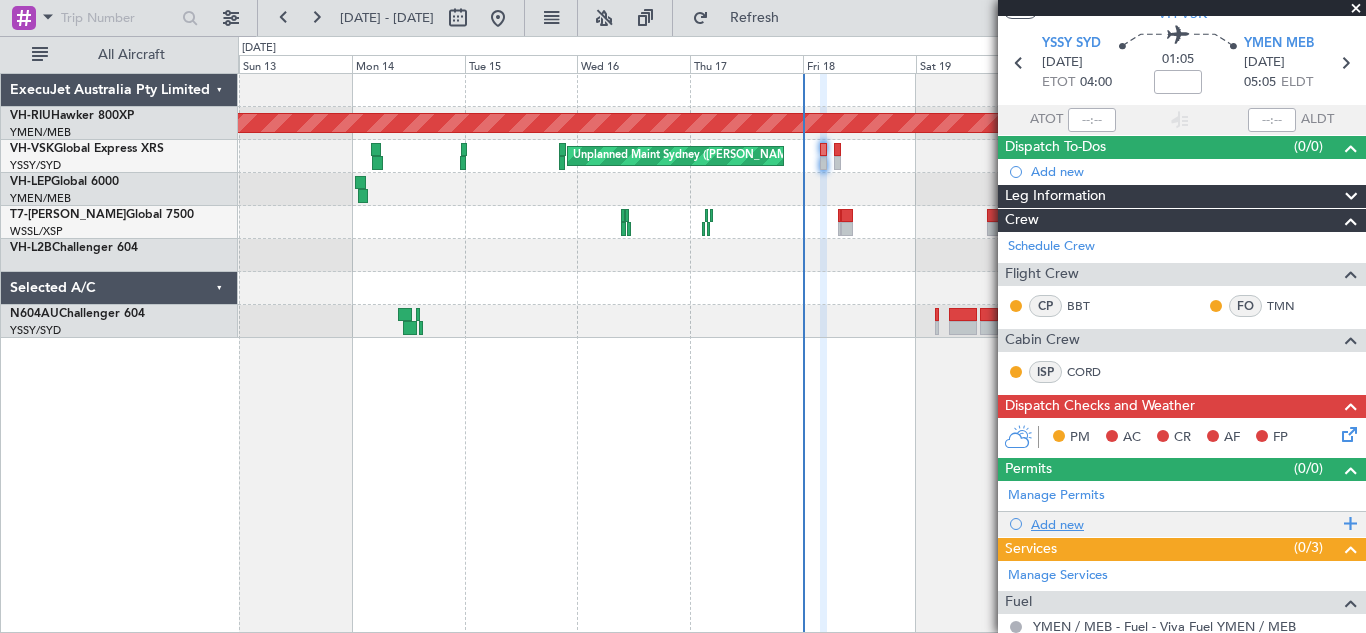 click at bounding box center (1347, 524) 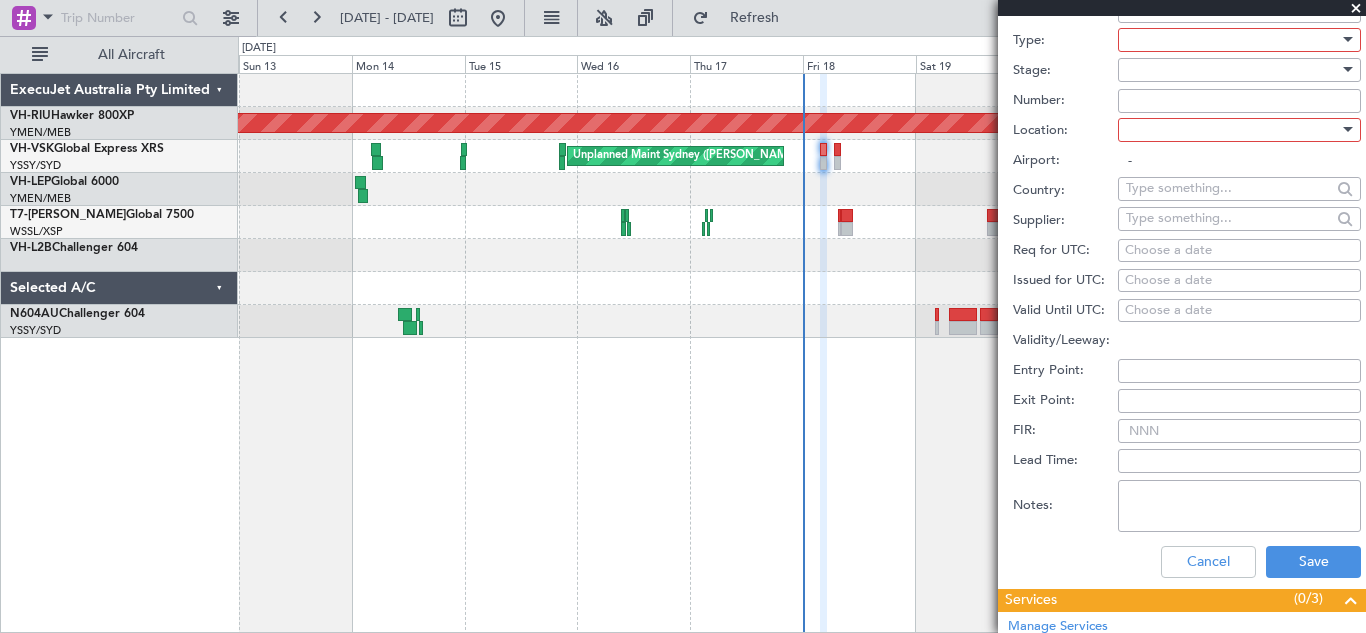 scroll, scrollTop: 619, scrollLeft: 0, axis: vertical 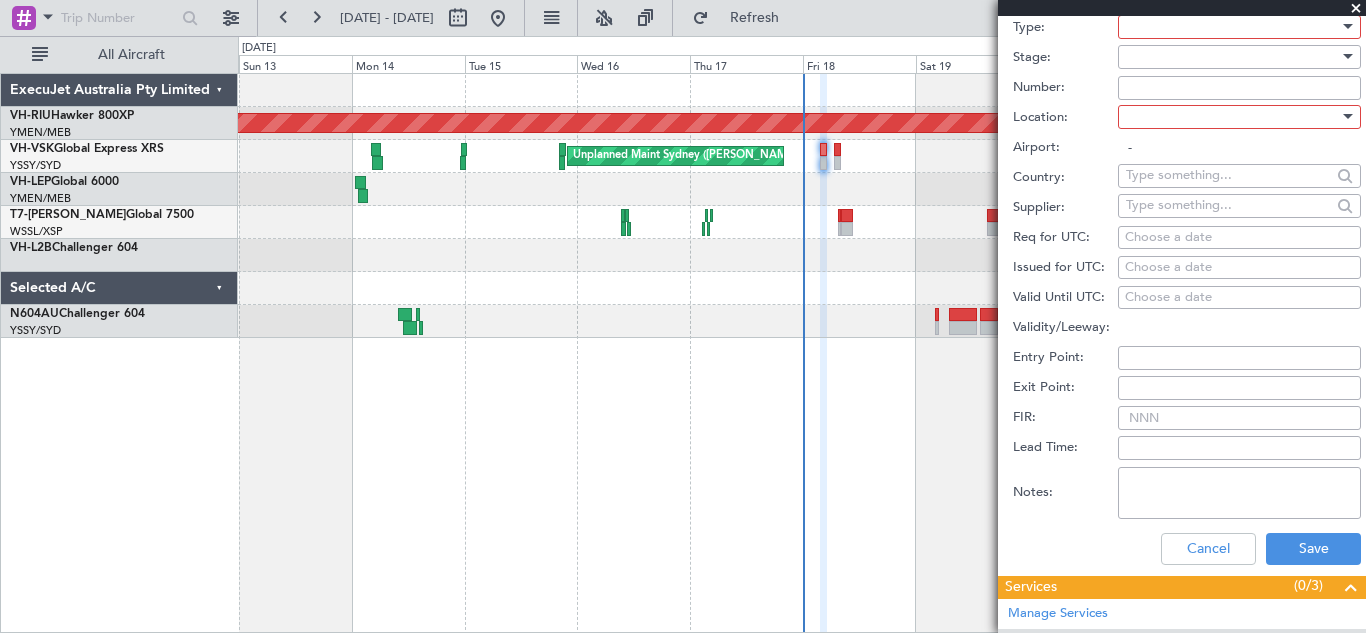 click on "Choose a date" at bounding box center (1239, 238) 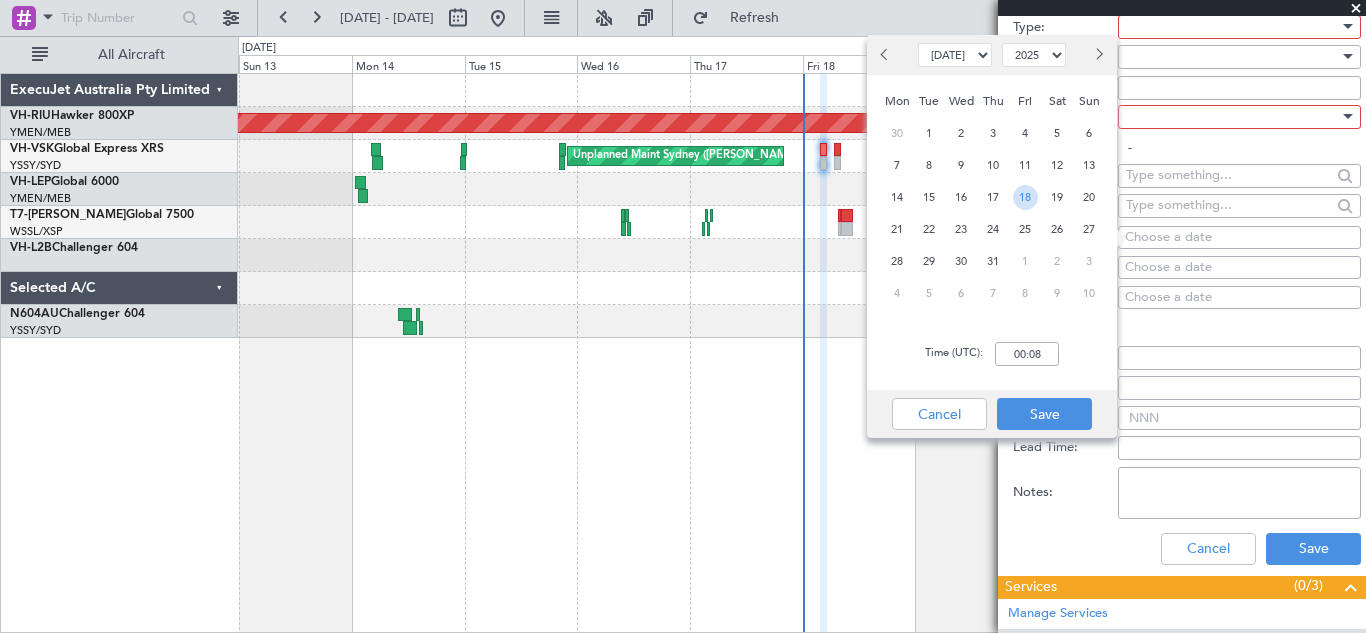 click on "18" at bounding box center (1025, 197) 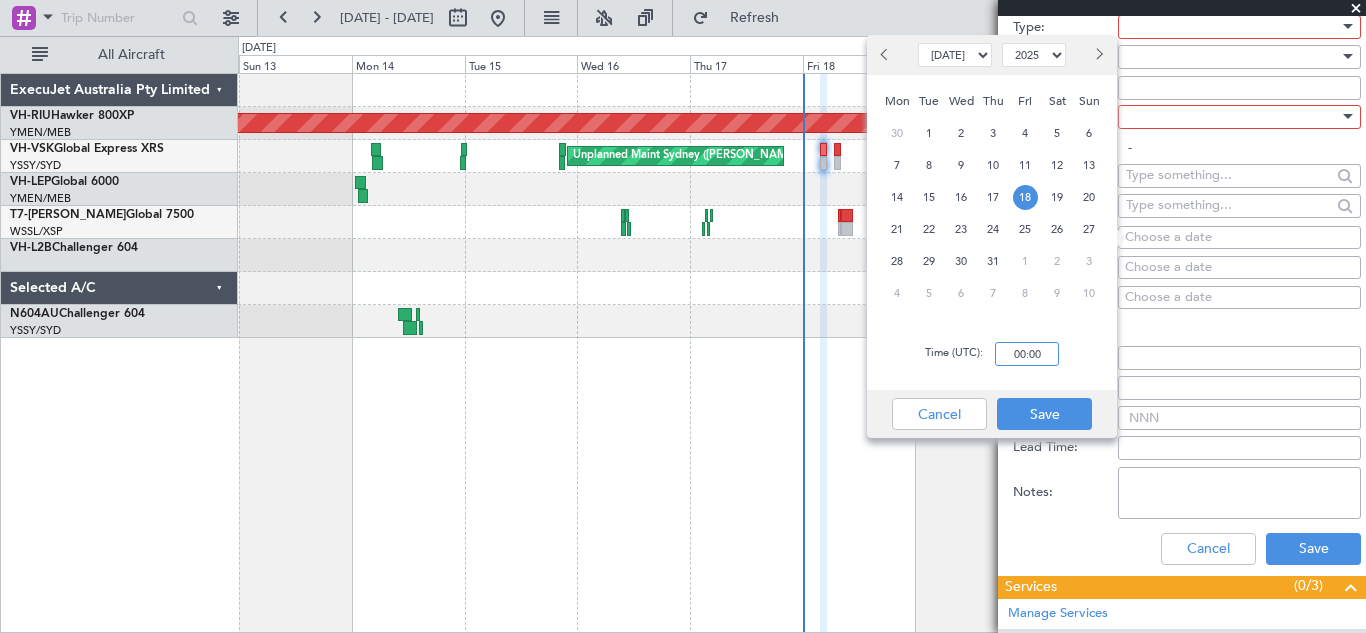 click on "00:00" at bounding box center (1027, 354) 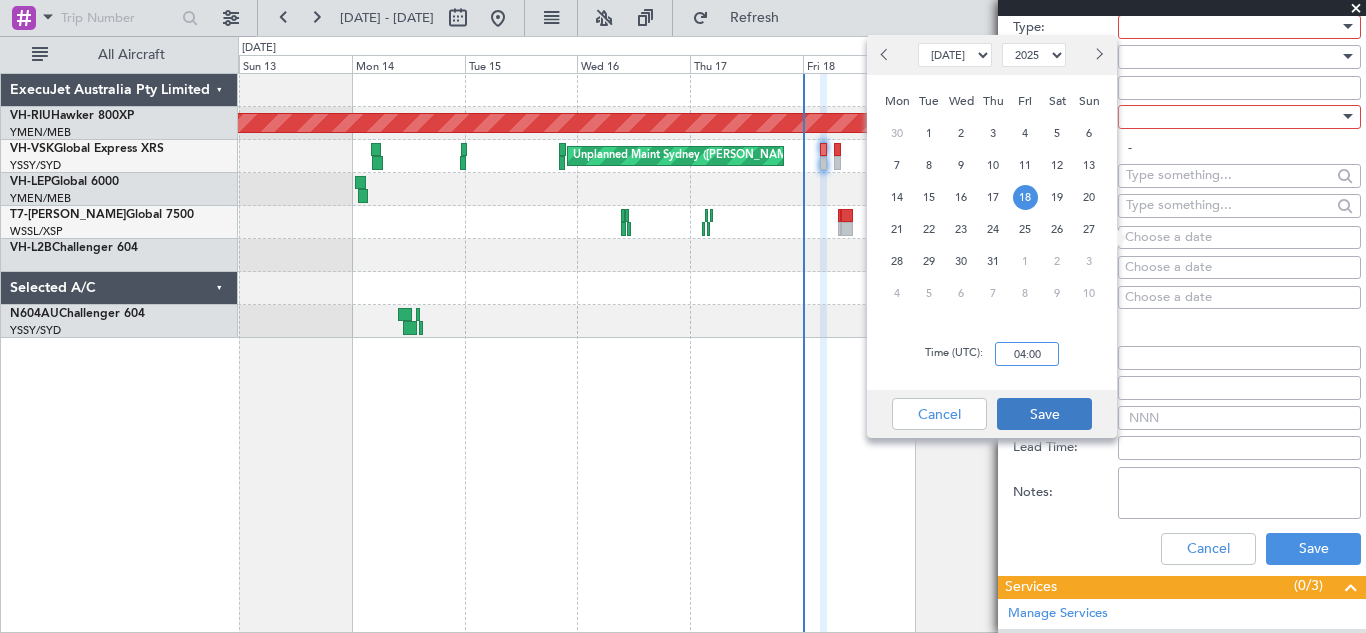 type on "04:00" 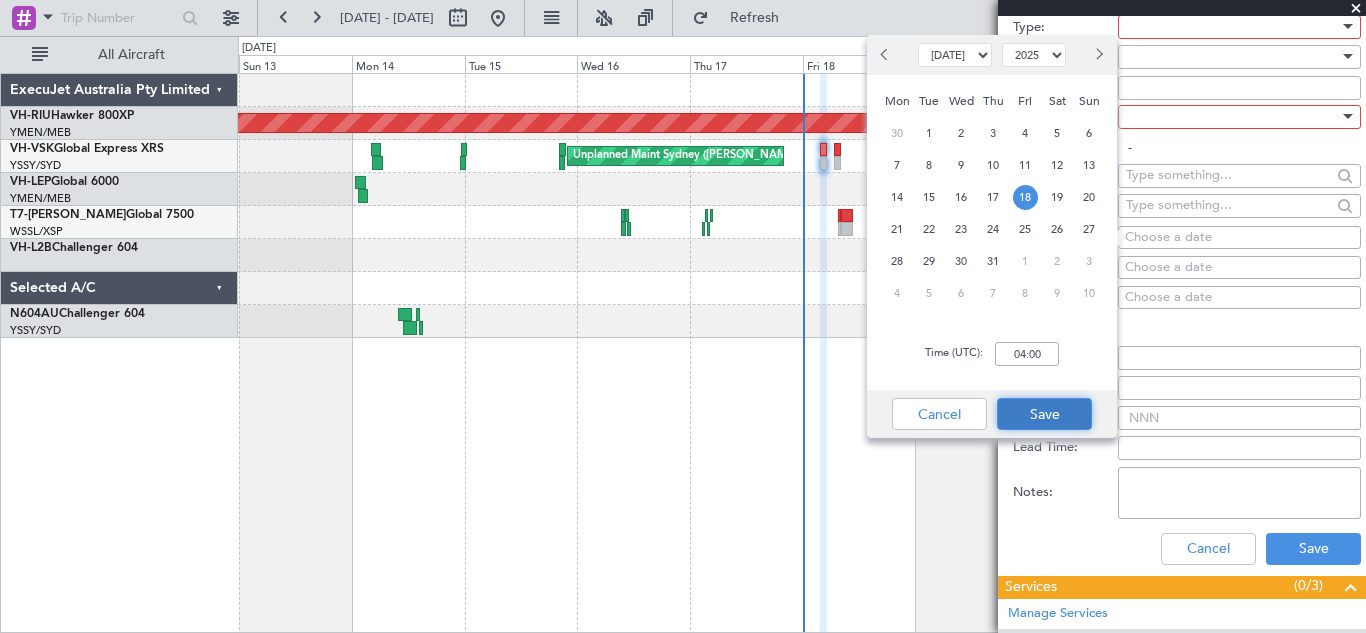 click on "Save" at bounding box center (1044, 414) 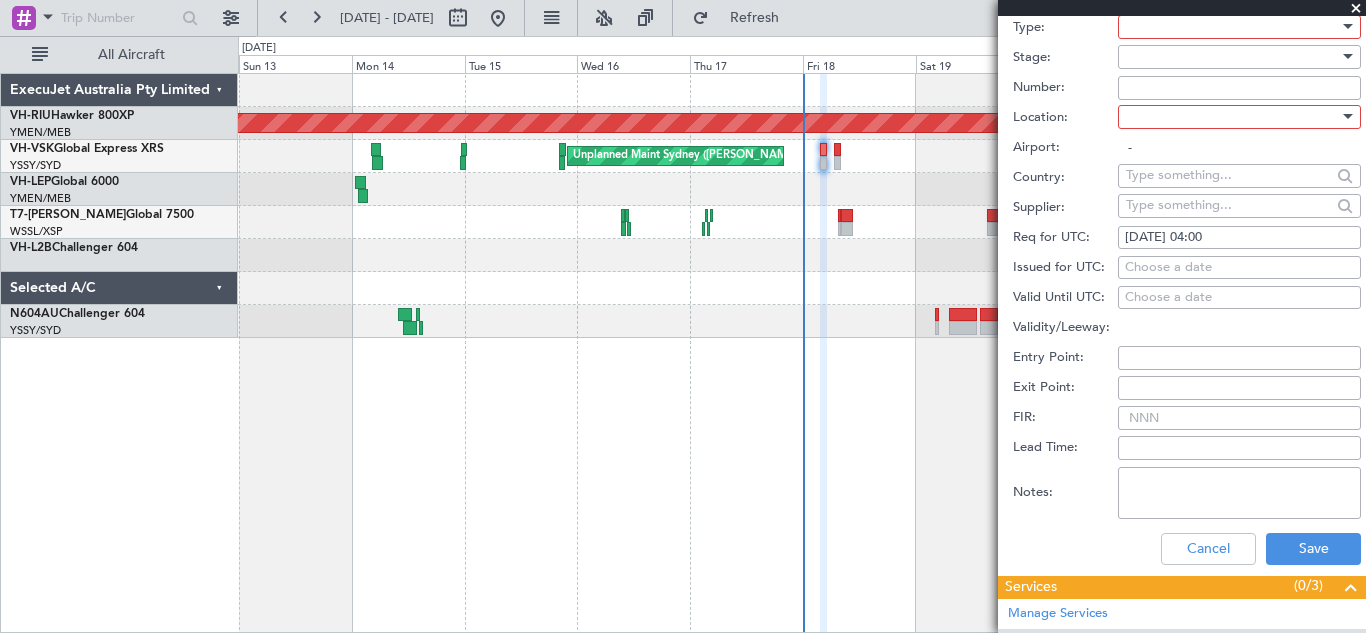 click on "Choose a date" at bounding box center (1239, 268) 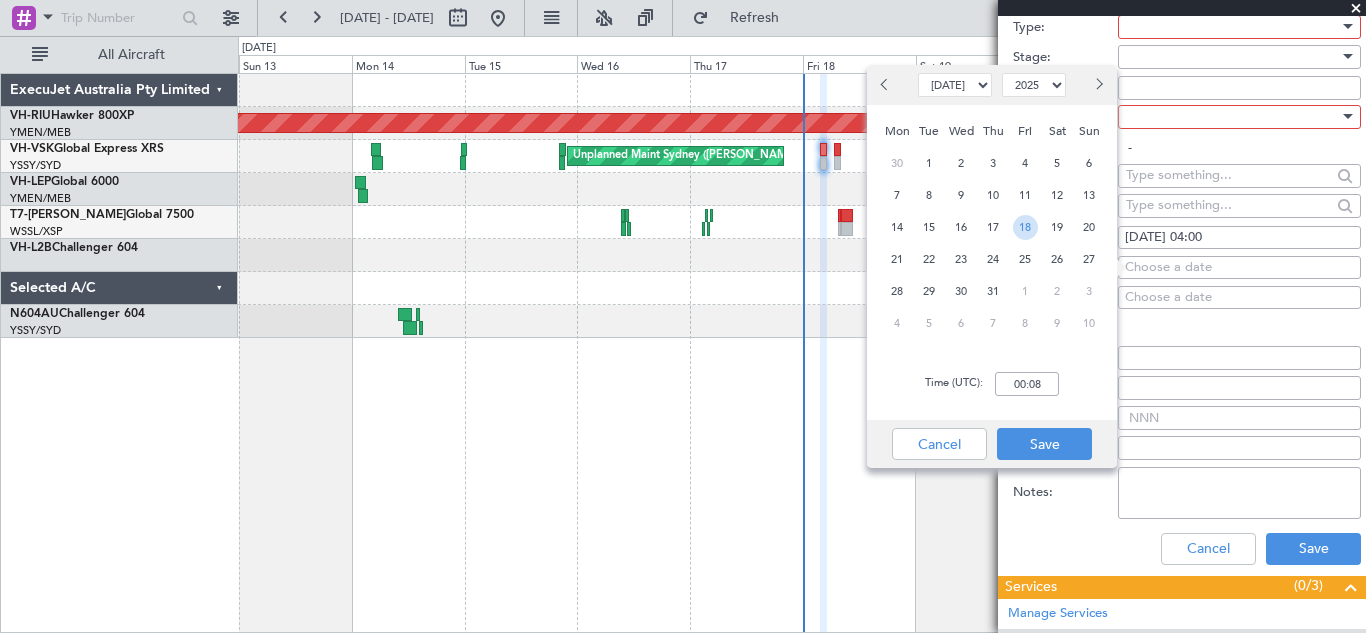 click on "18" at bounding box center (1025, 227) 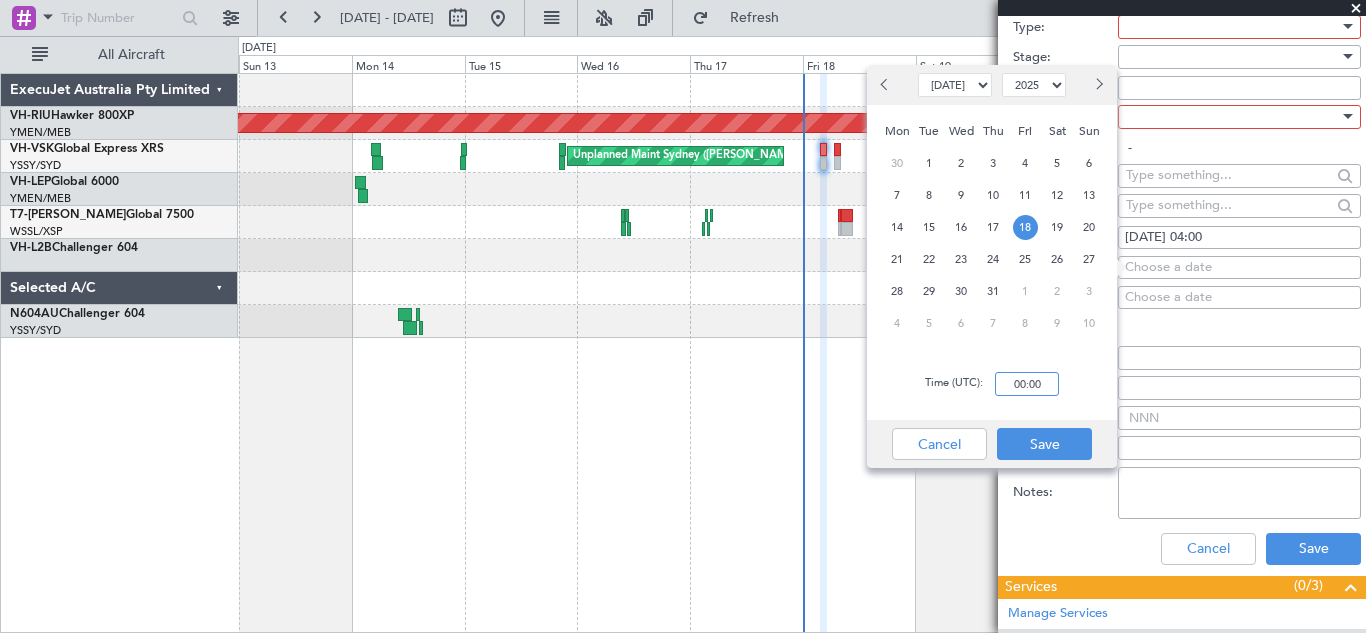 click on "00:00" at bounding box center (1027, 384) 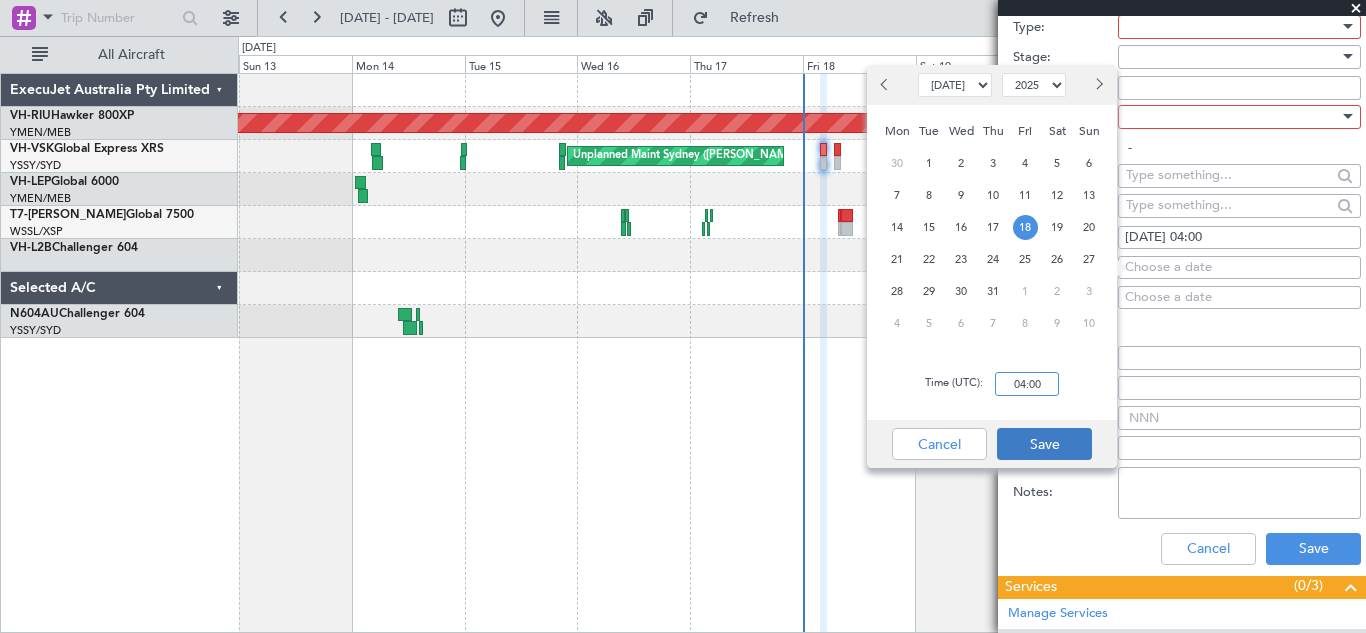 type on "04:00" 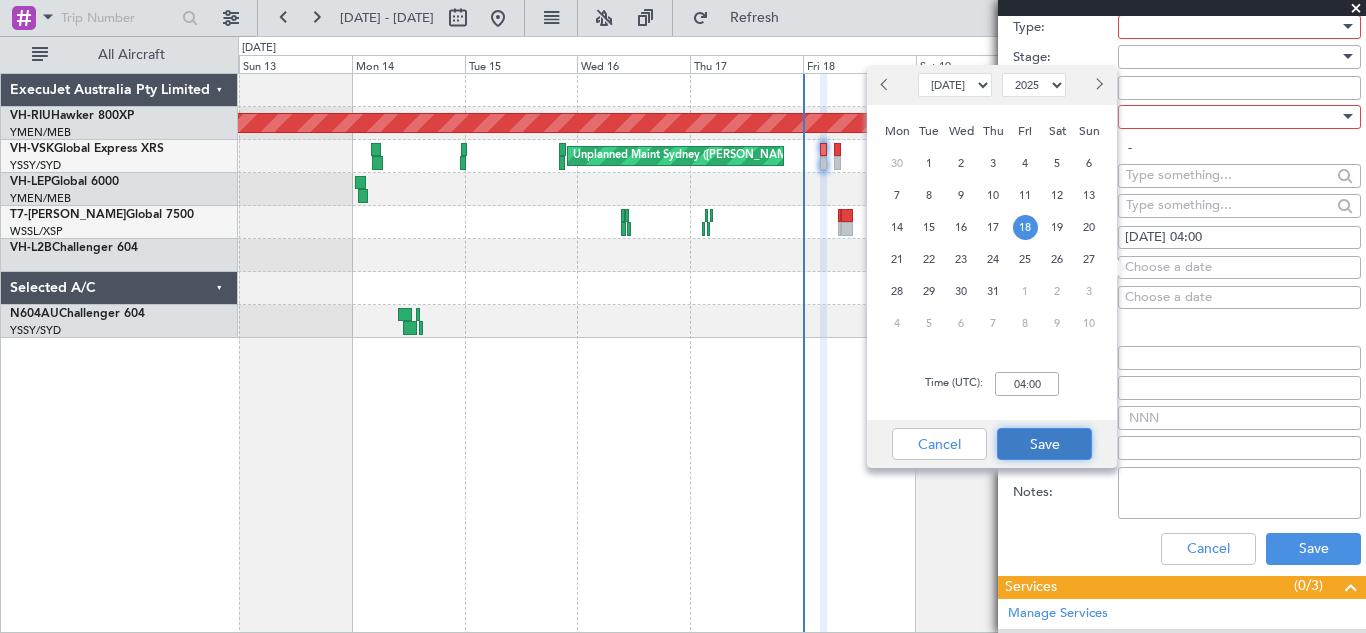 click on "Save" at bounding box center (1044, 444) 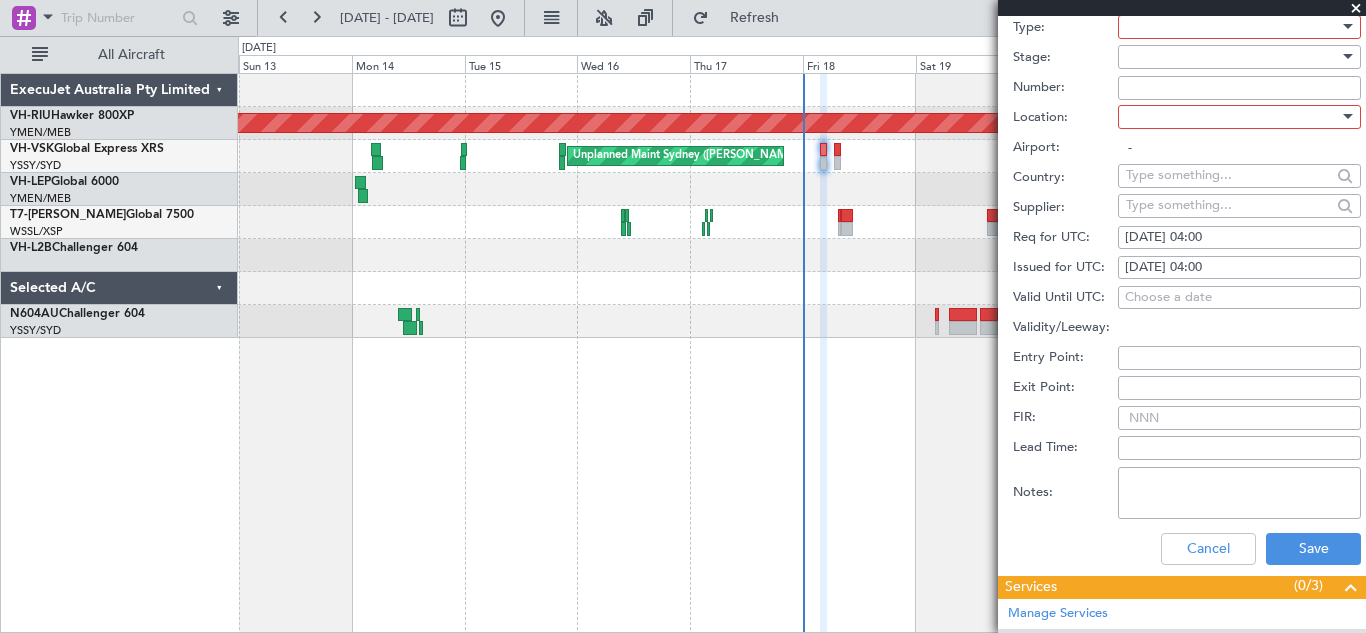 click on "FIR:" at bounding box center [1239, 418] 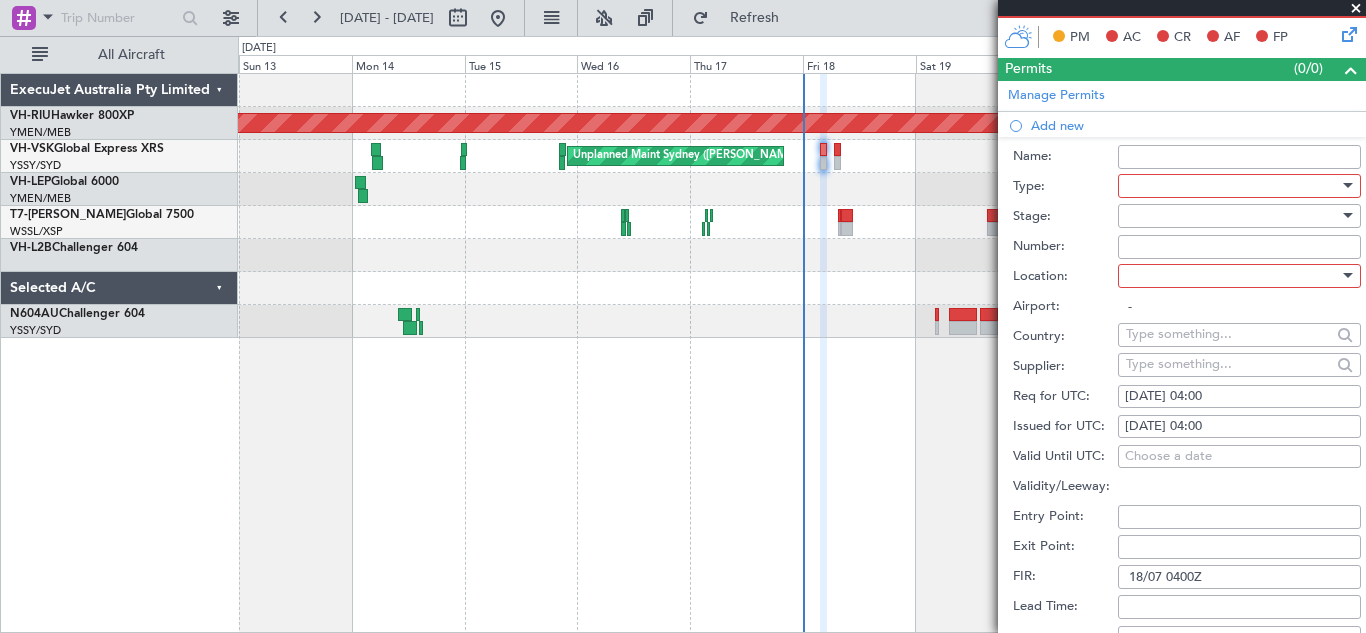 scroll, scrollTop: 450, scrollLeft: 0, axis: vertical 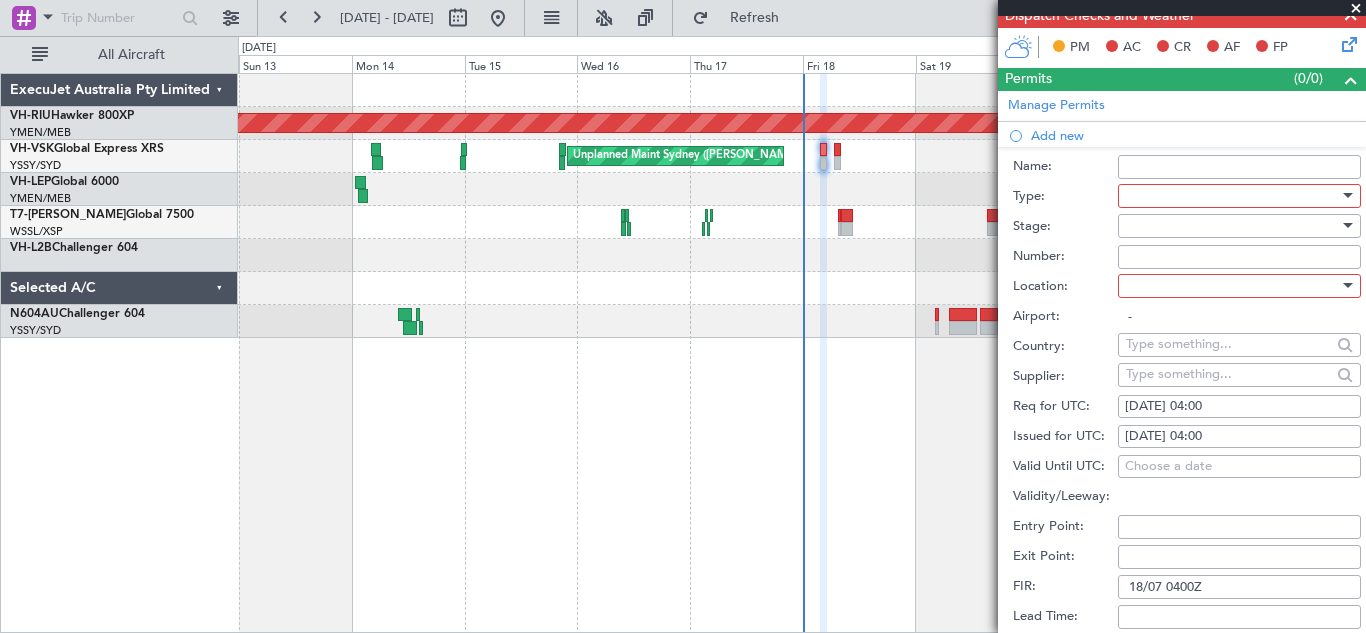 type on "18/07 0400Z" 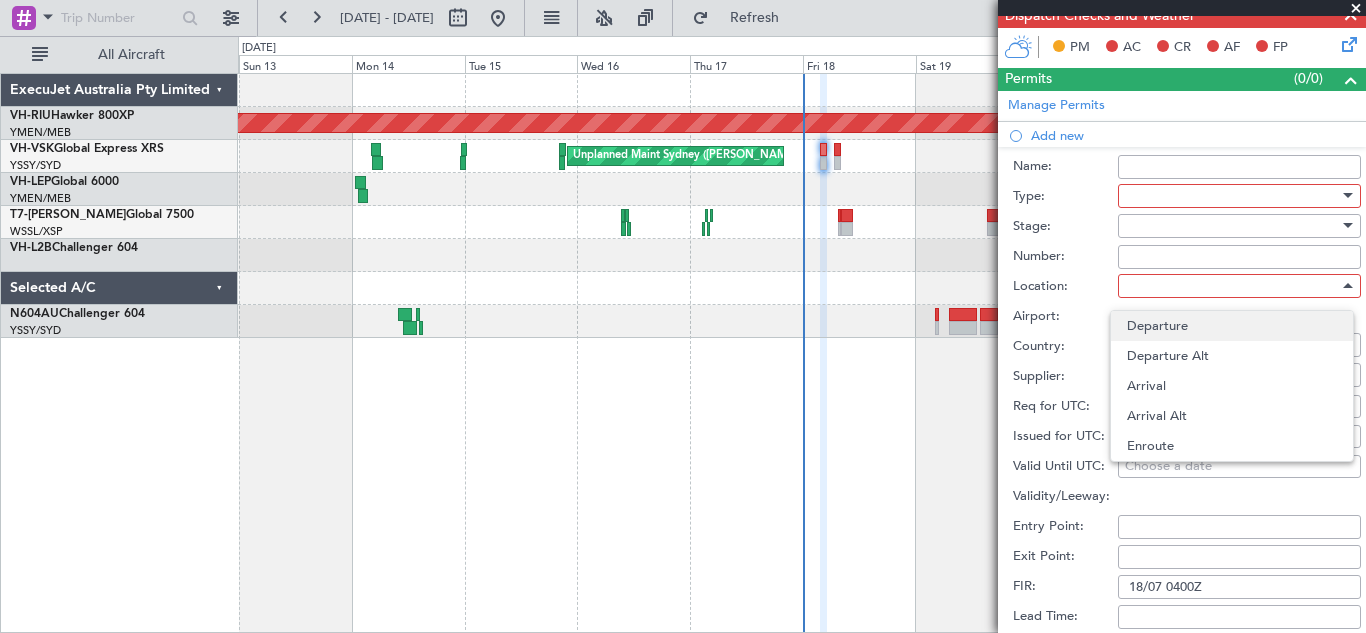 click on "Departure" at bounding box center (1232, 326) 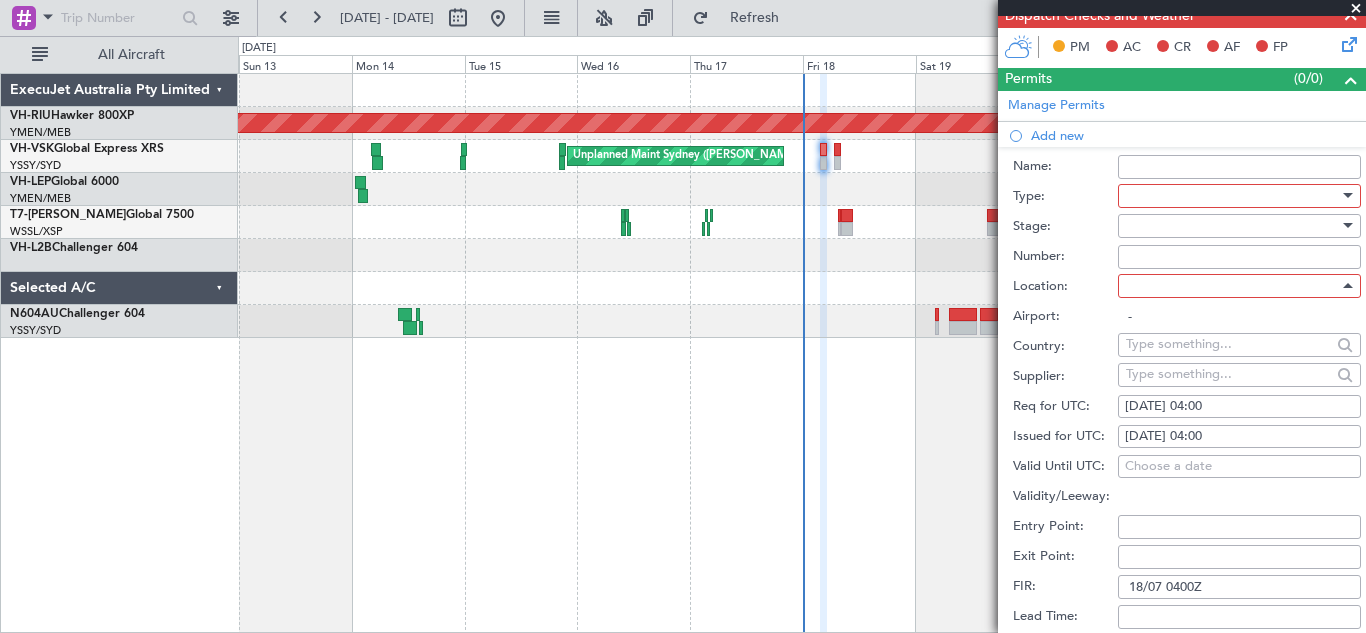 type on "YSSY / SYD" 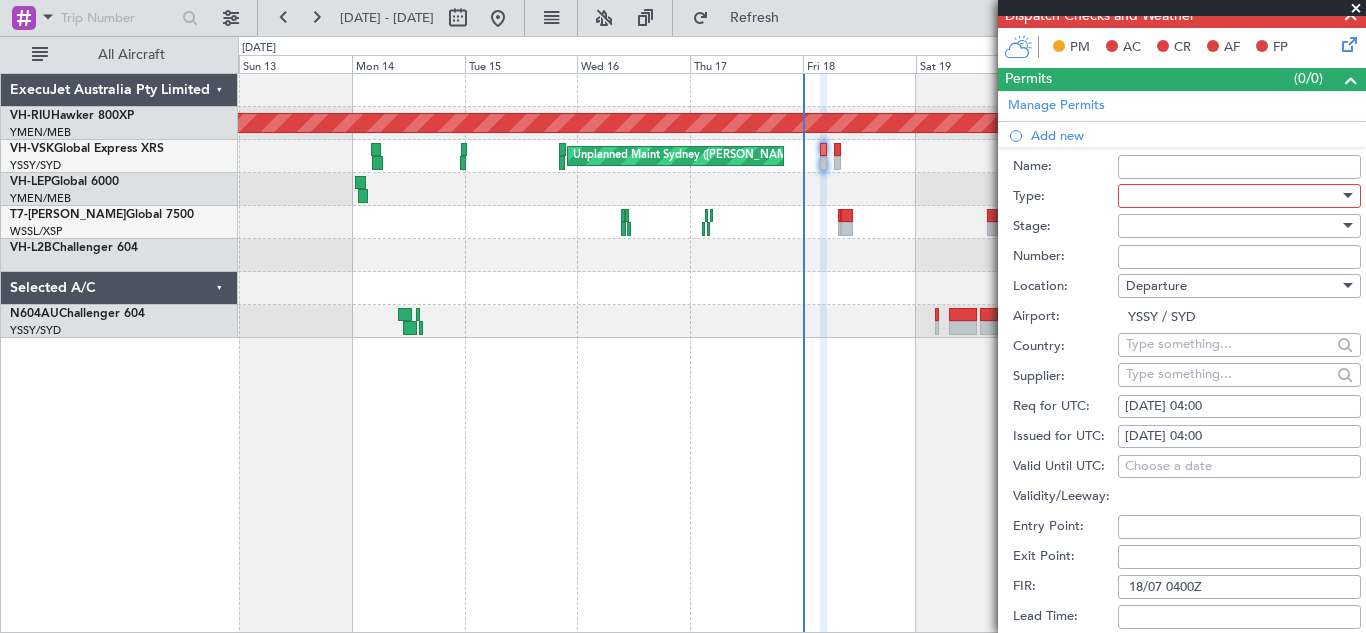 click on "Number:" at bounding box center [1239, 257] 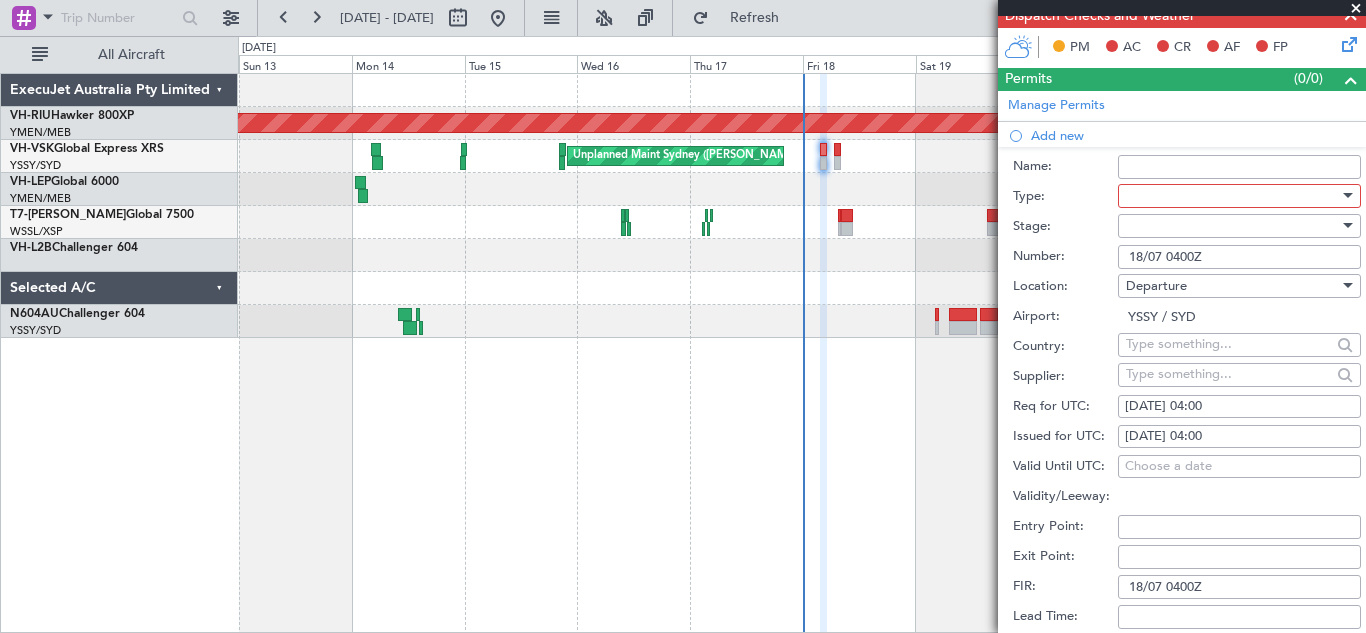 type on "18/07 0400Z" 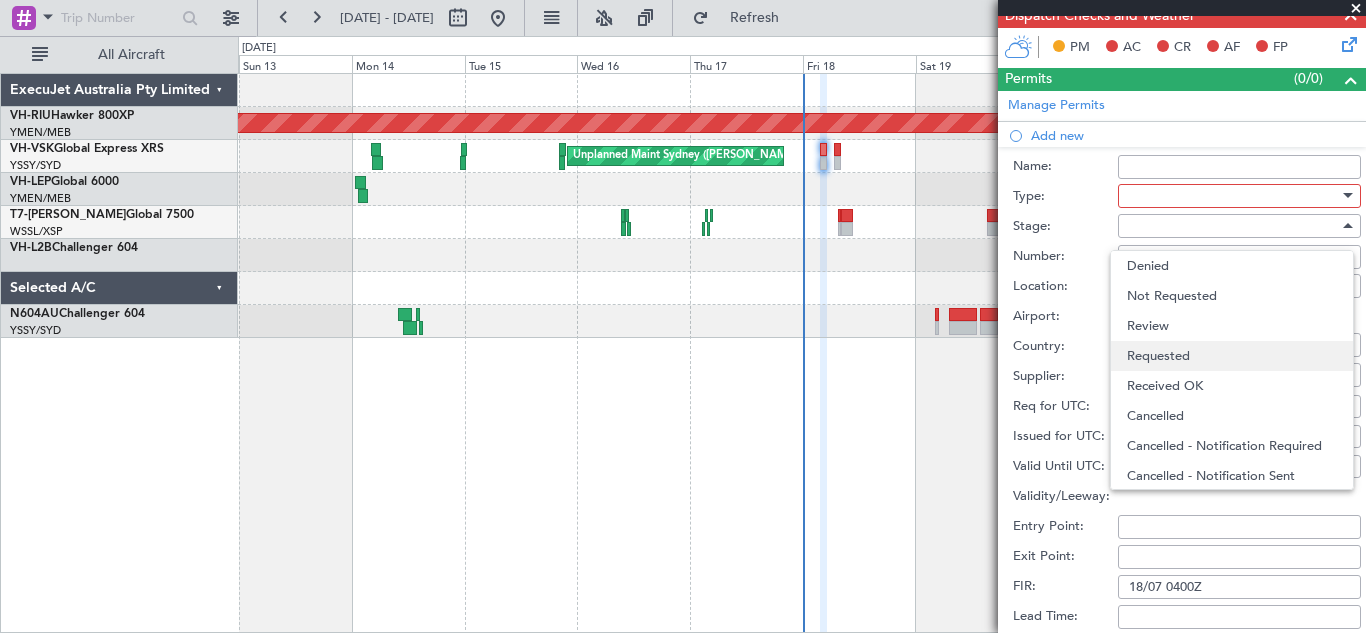 click on "Requested" at bounding box center (1232, 356) 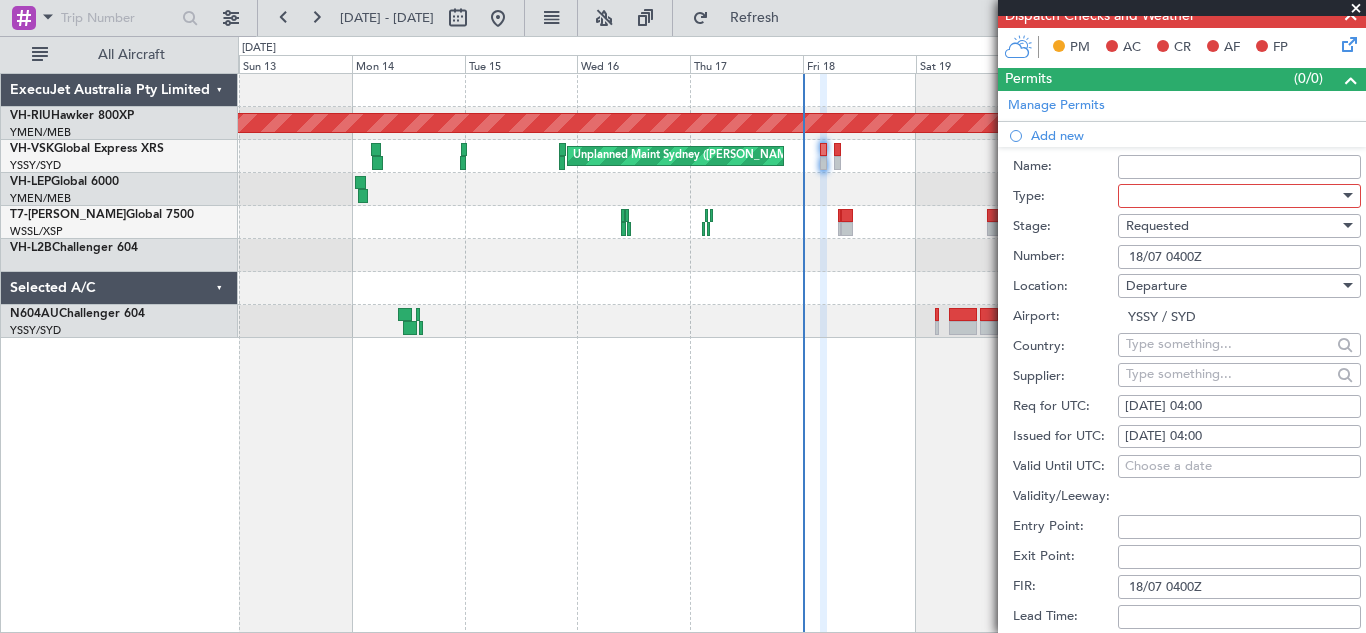 click at bounding box center (1346, 196) 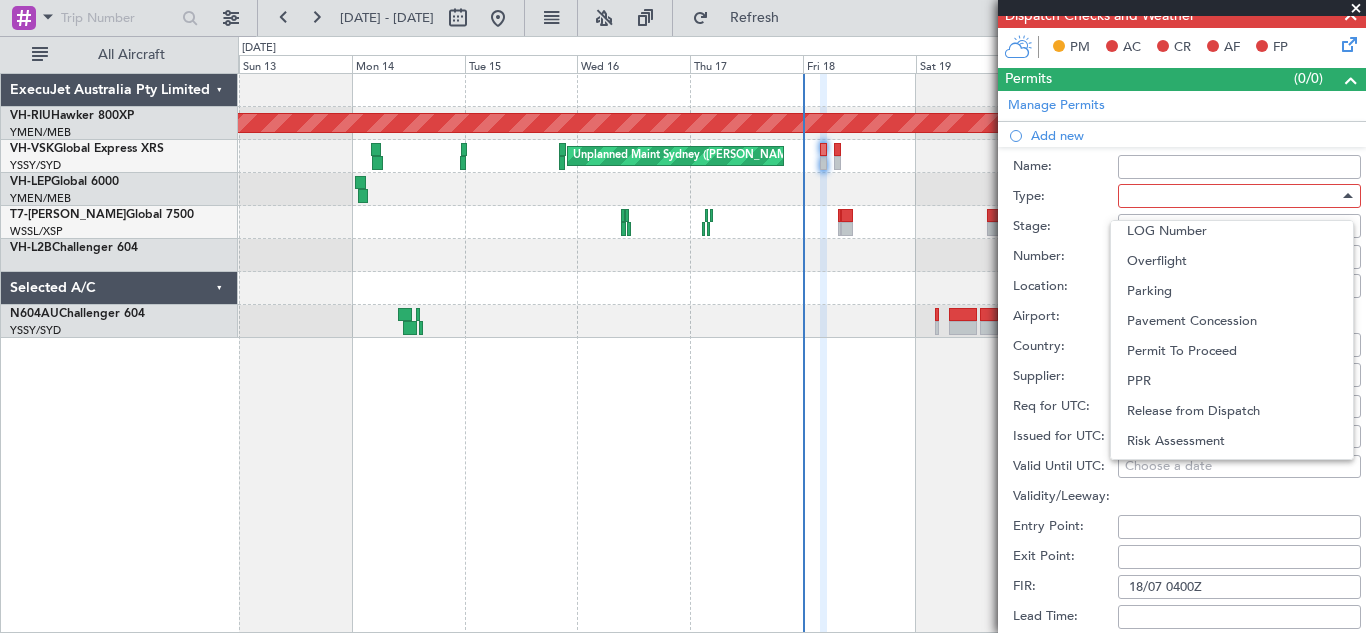 scroll, scrollTop: 602, scrollLeft: 0, axis: vertical 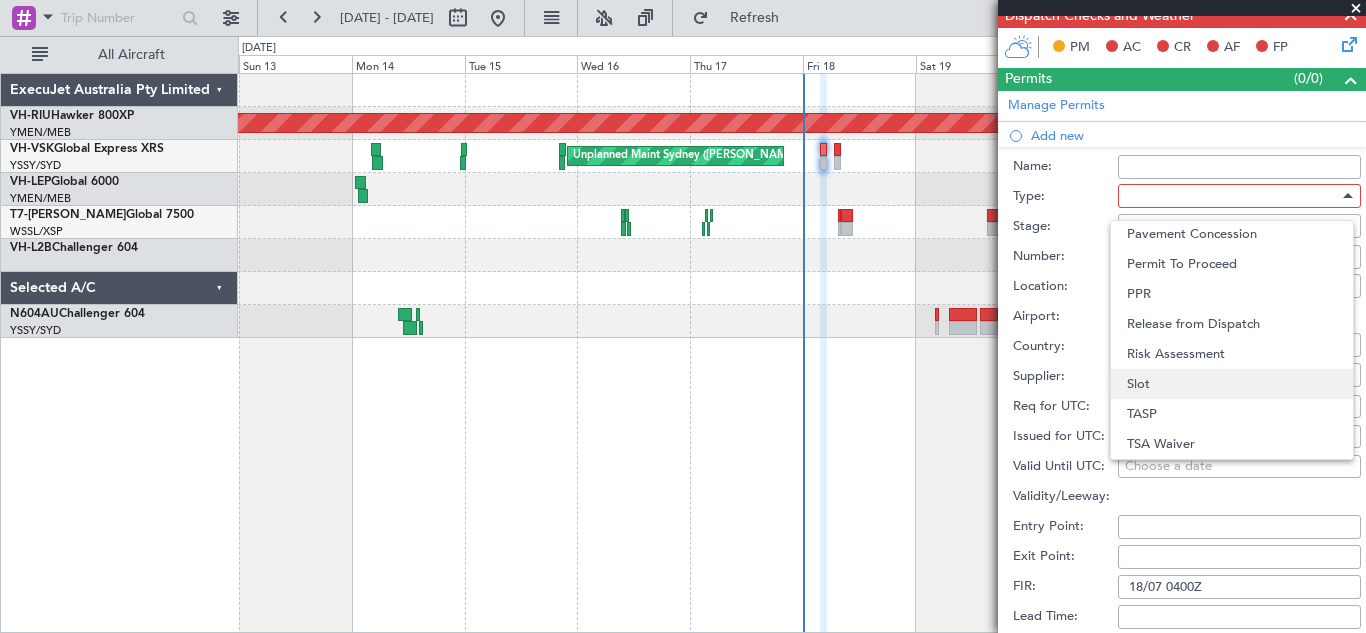 click on "Slot" at bounding box center [1232, 384] 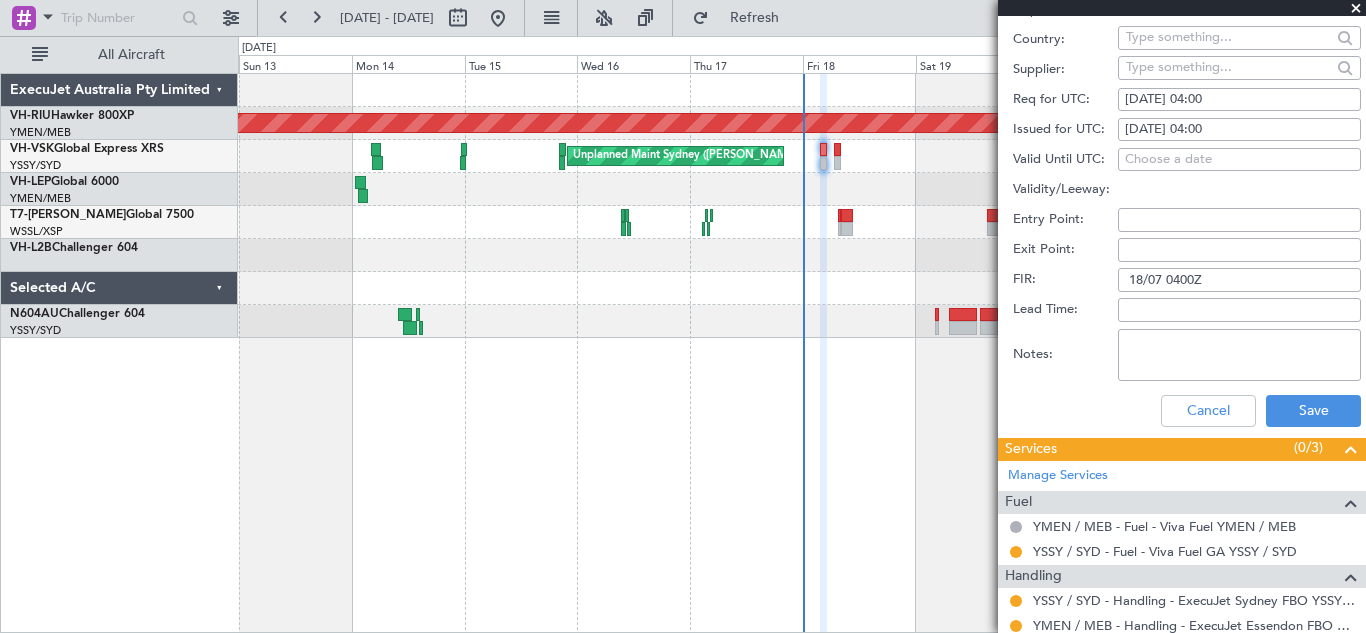 scroll, scrollTop: 762, scrollLeft: 0, axis: vertical 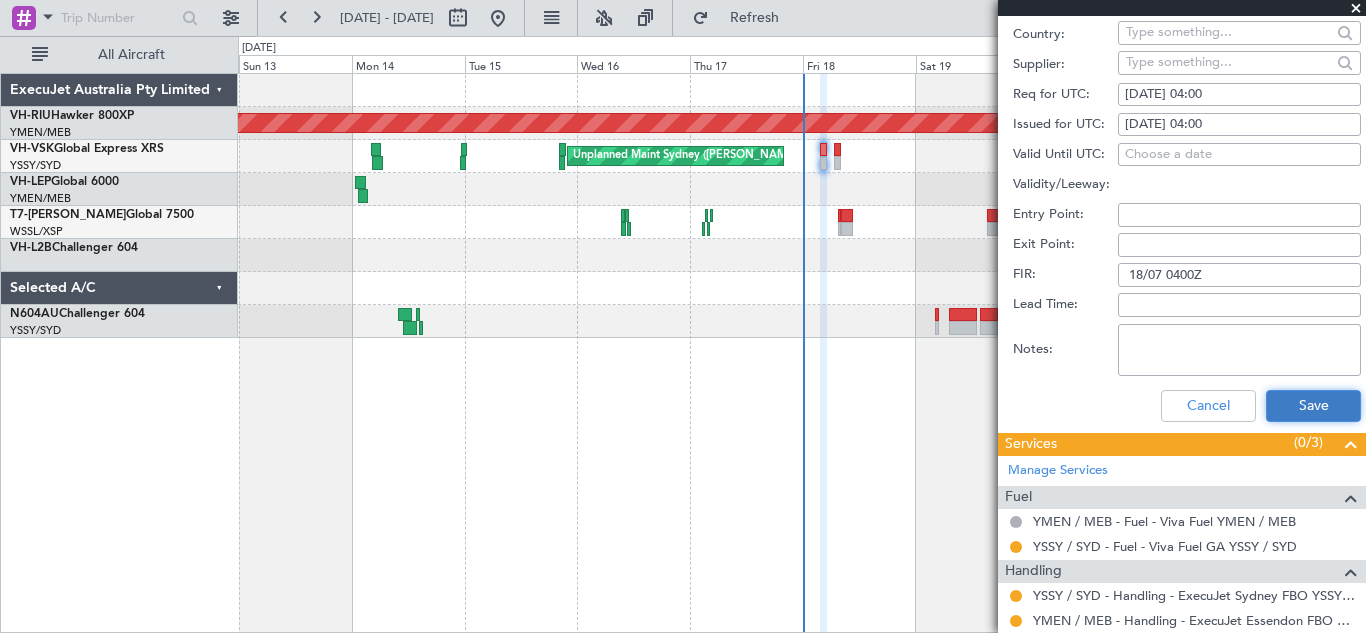 click on "Save" at bounding box center (1313, 406) 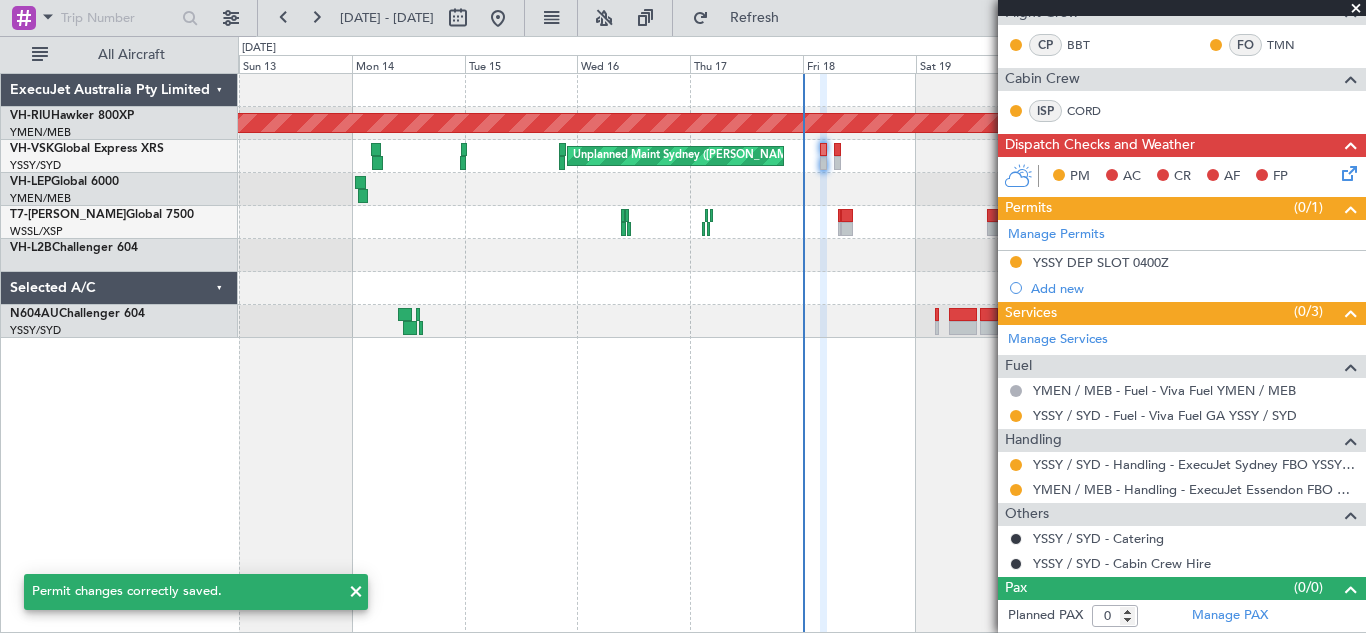 scroll, scrollTop: 320, scrollLeft: 0, axis: vertical 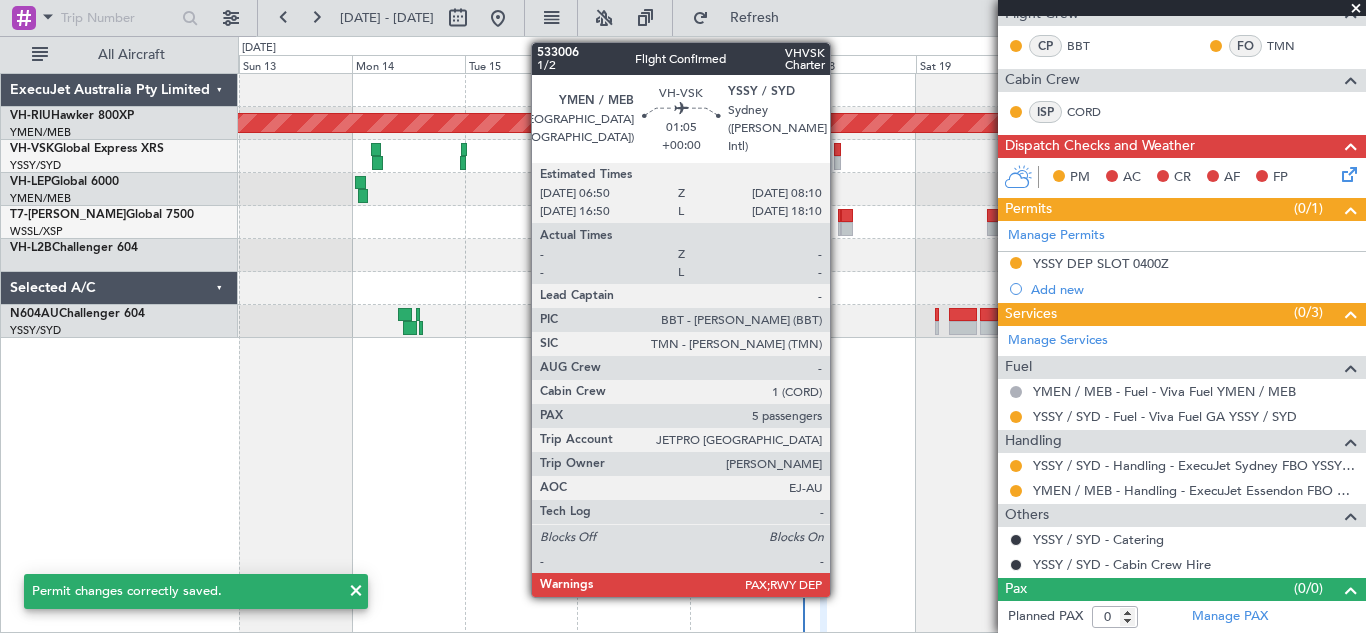 click 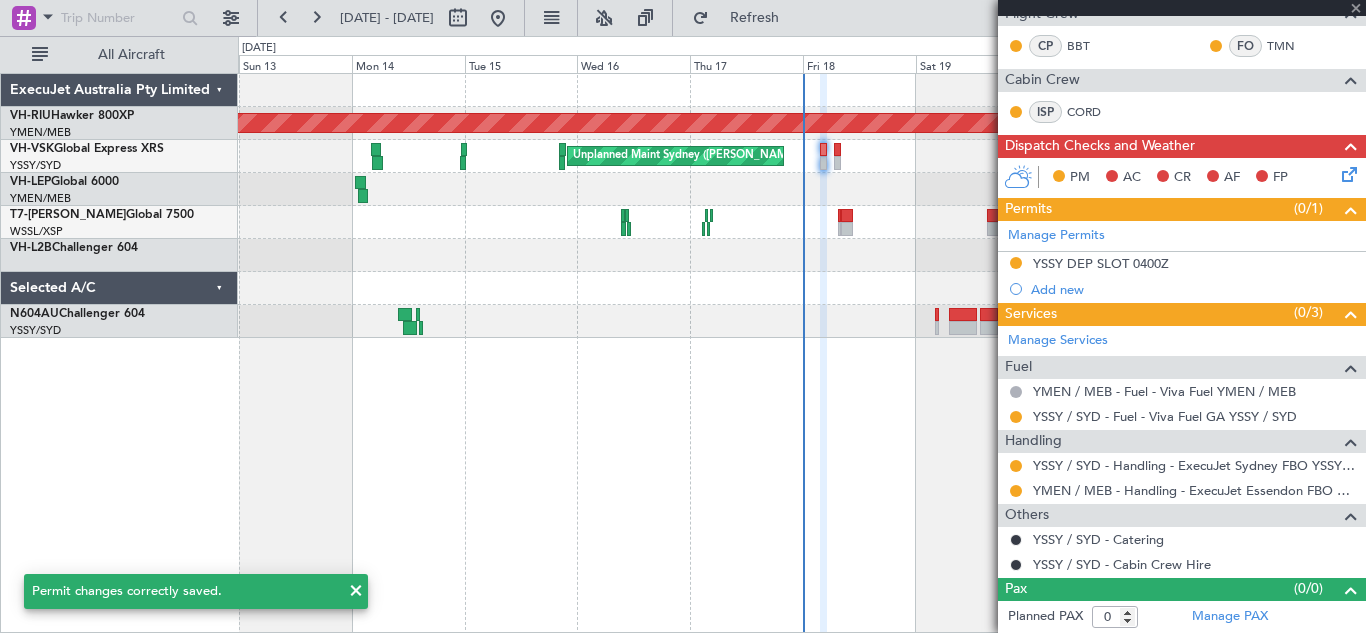 type on "5" 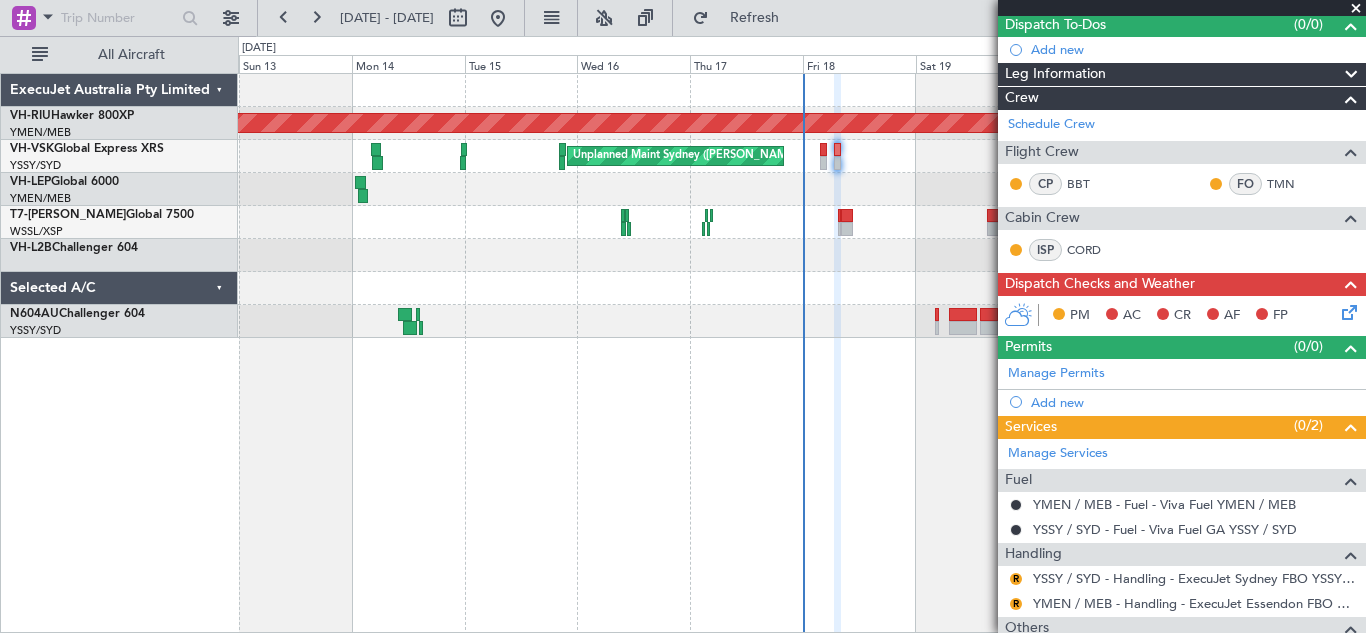 scroll, scrollTop: 184, scrollLeft: 0, axis: vertical 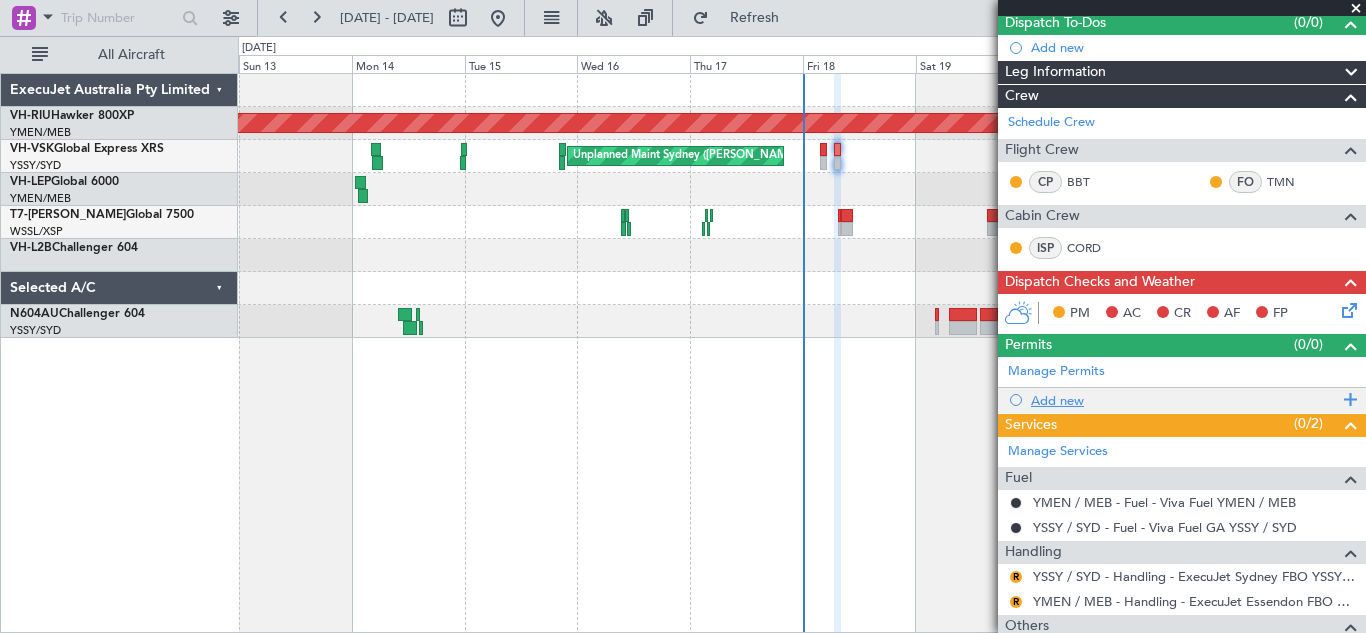 click at bounding box center [1347, 400] 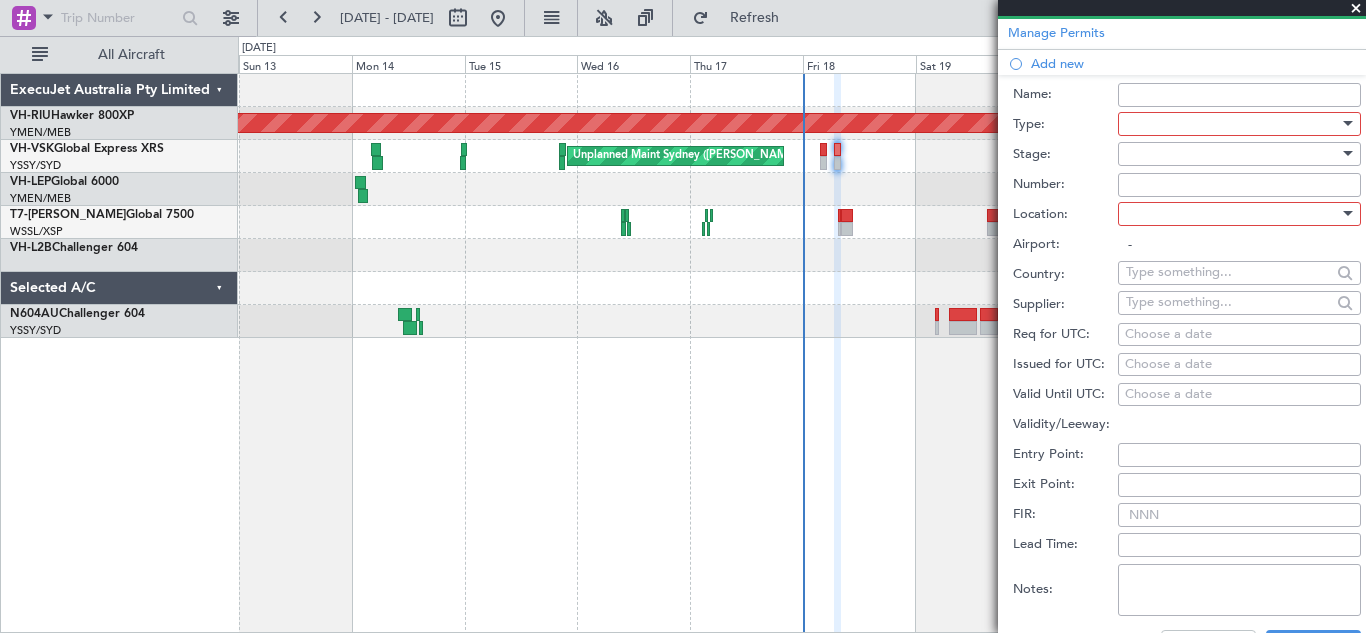 scroll, scrollTop: 578, scrollLeft: 0, axis: vertical 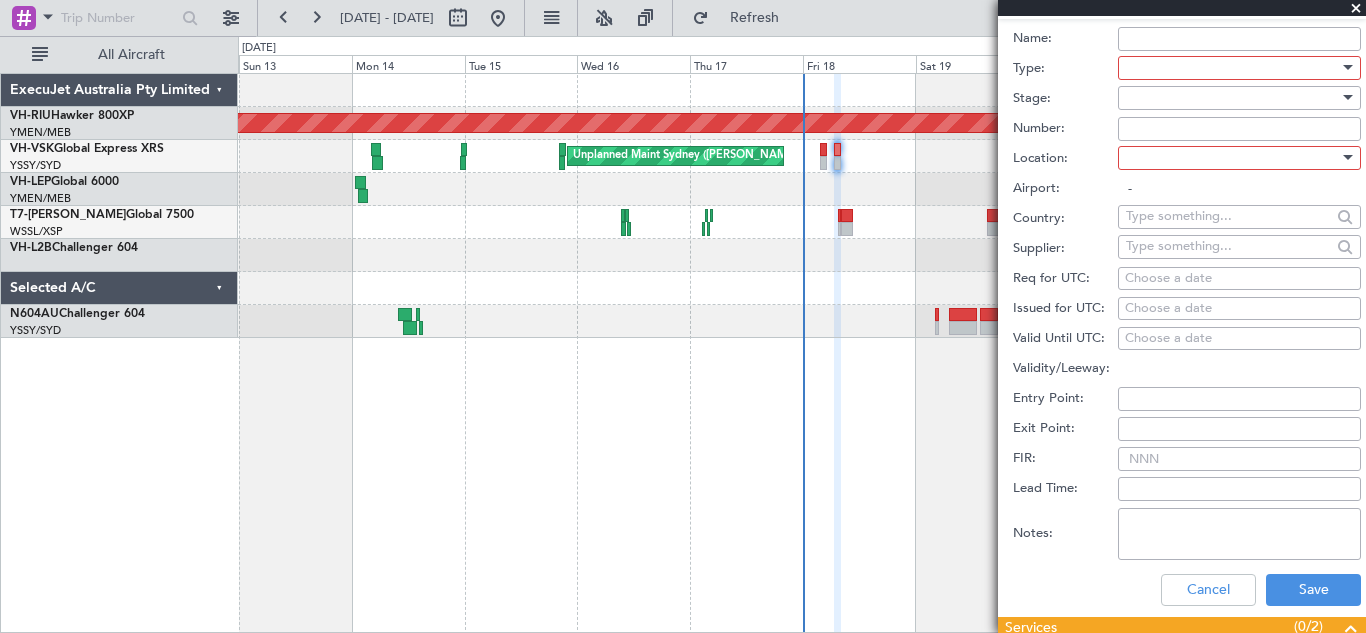 click on "Choose a date" at bounding box center (1239, 279) 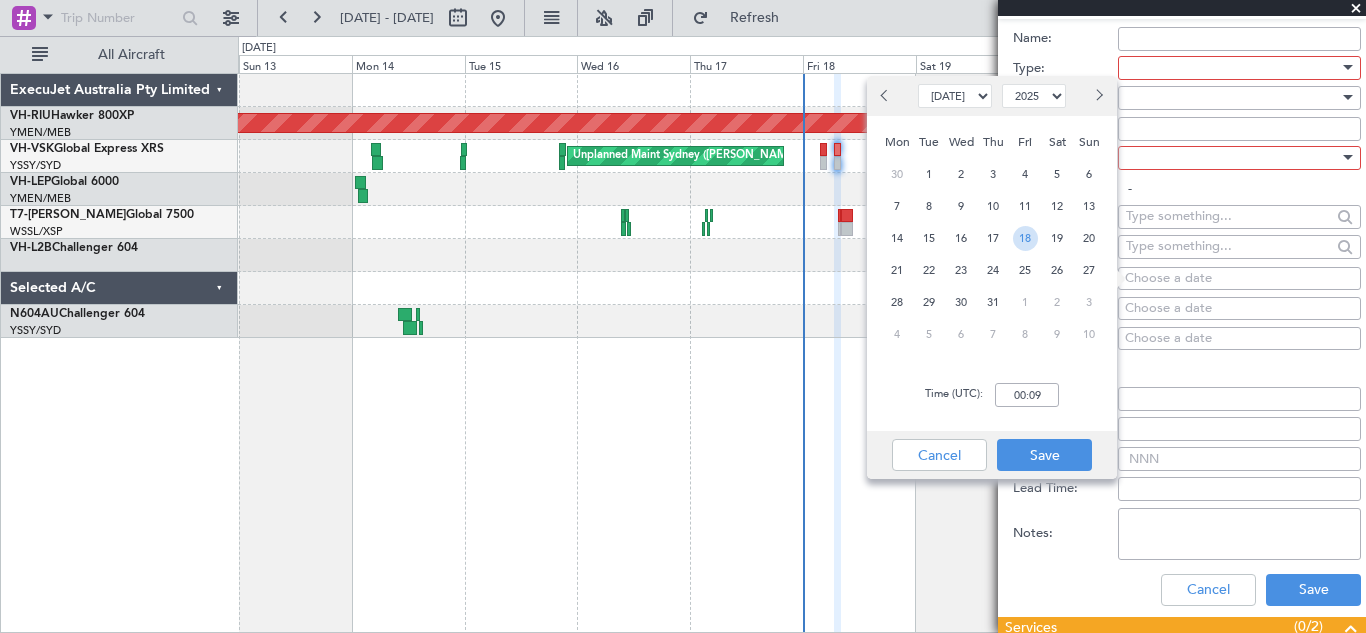 click on "18" at bounding box center (1025, 238) 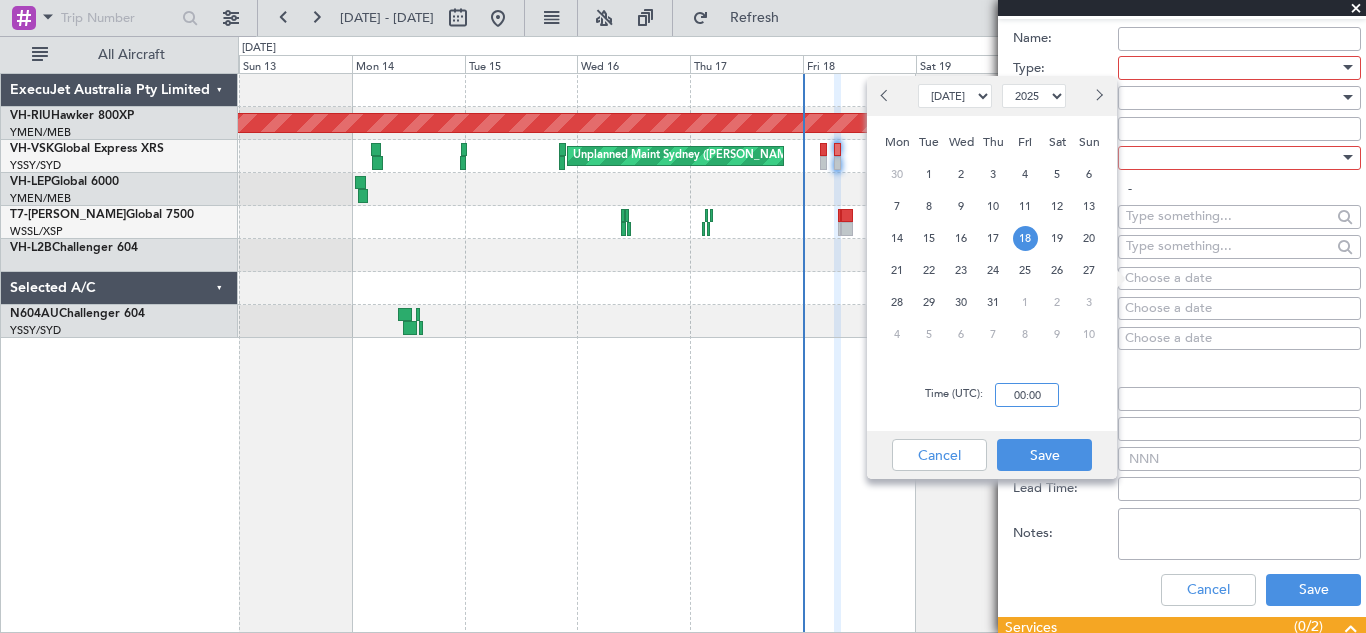 click on "00:00" at bounding box center [1027, 395] 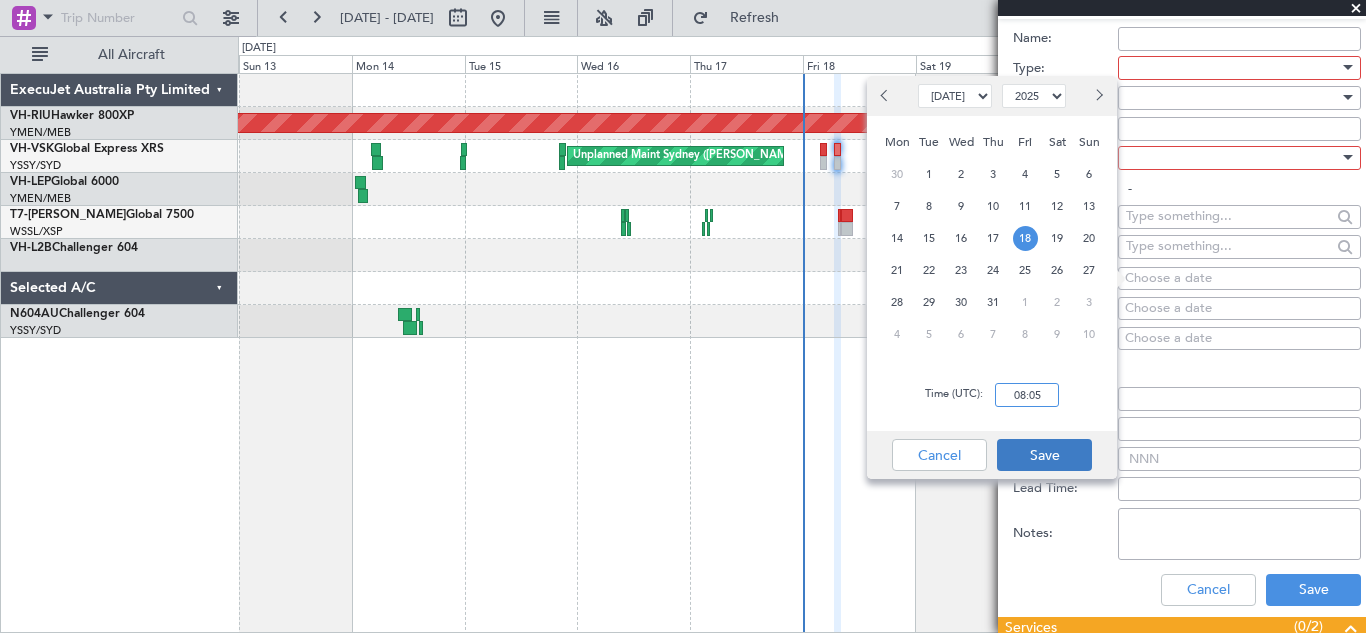 type on "08:05" 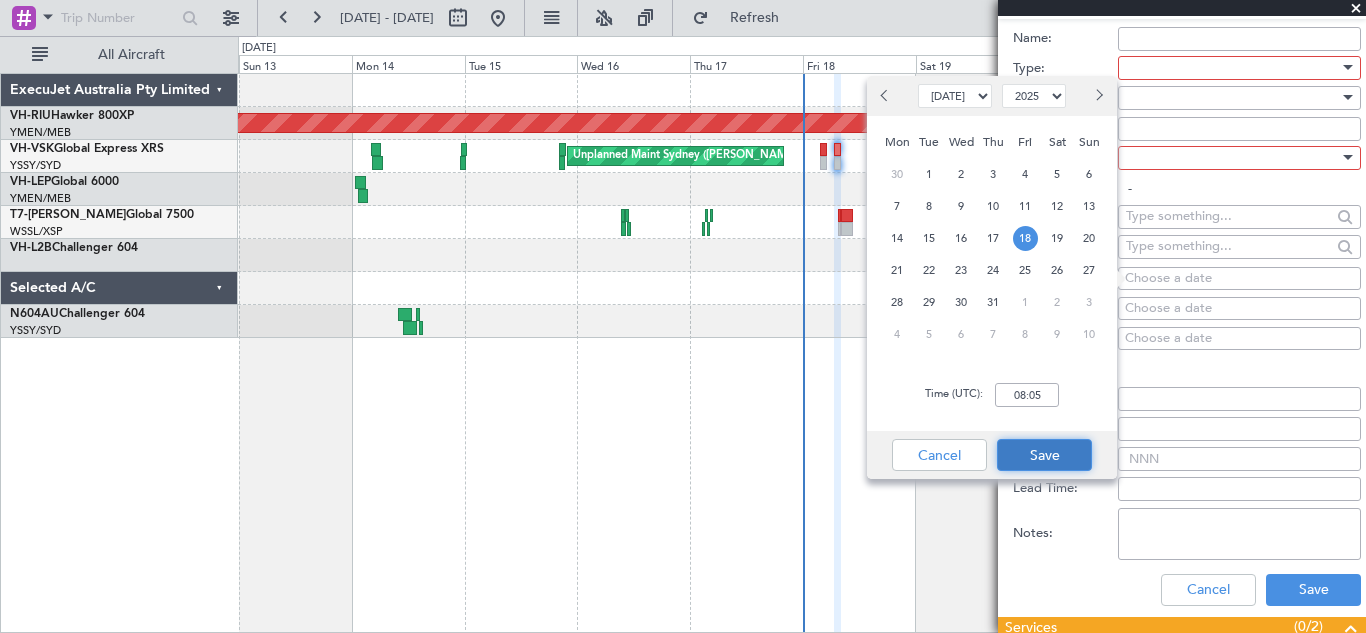 click on "Save" at bounding box center [1044, 455] 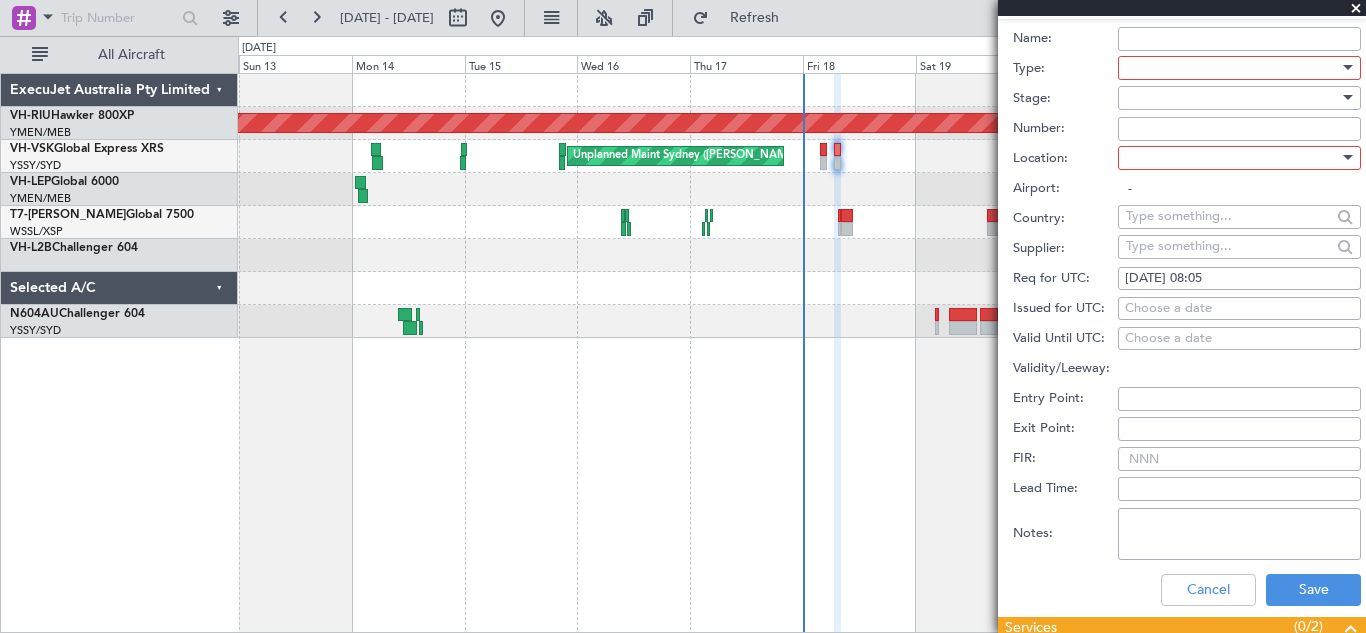 click on "Choose a date" at bounding box center (1239, 309) 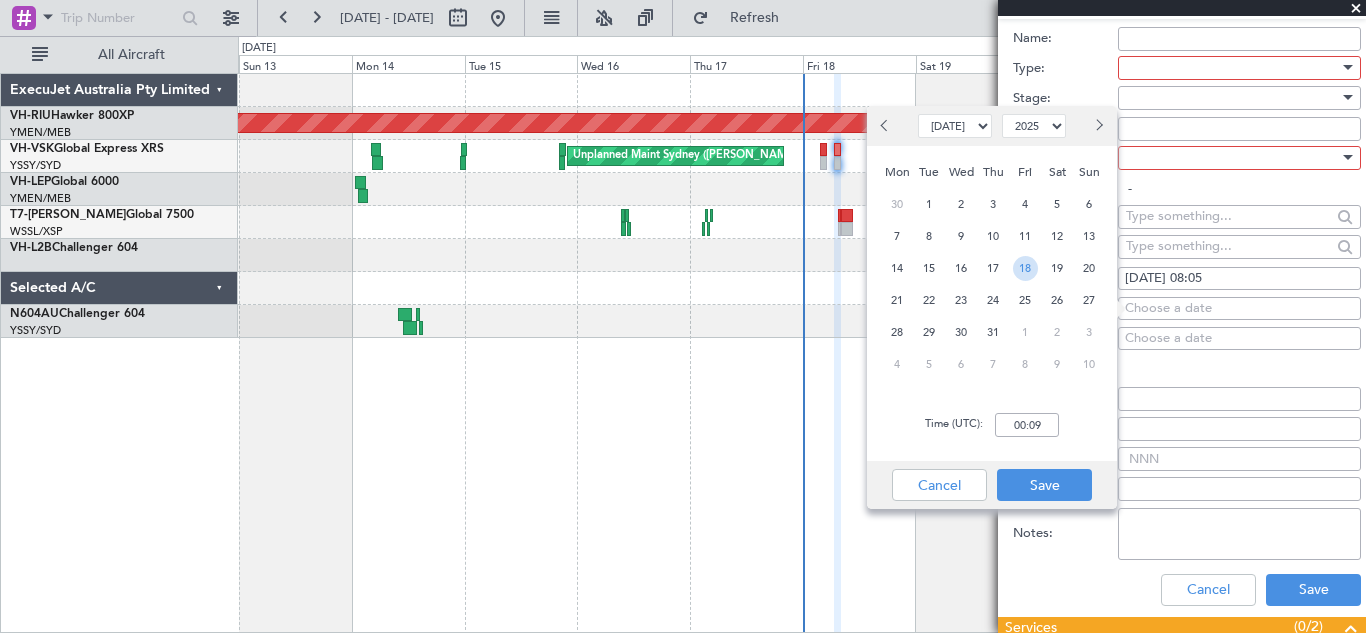 click on "18" at bounding box center (1025, 268) 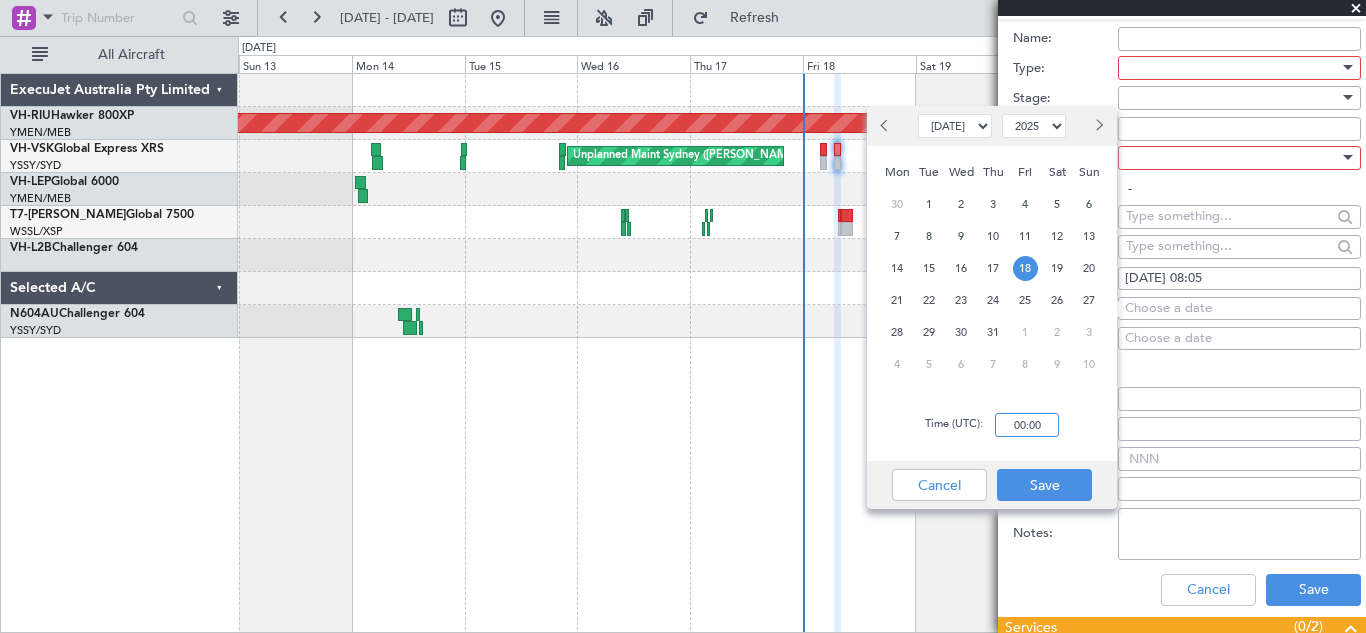 click on "00:00" at bounding box center (1027, 425) 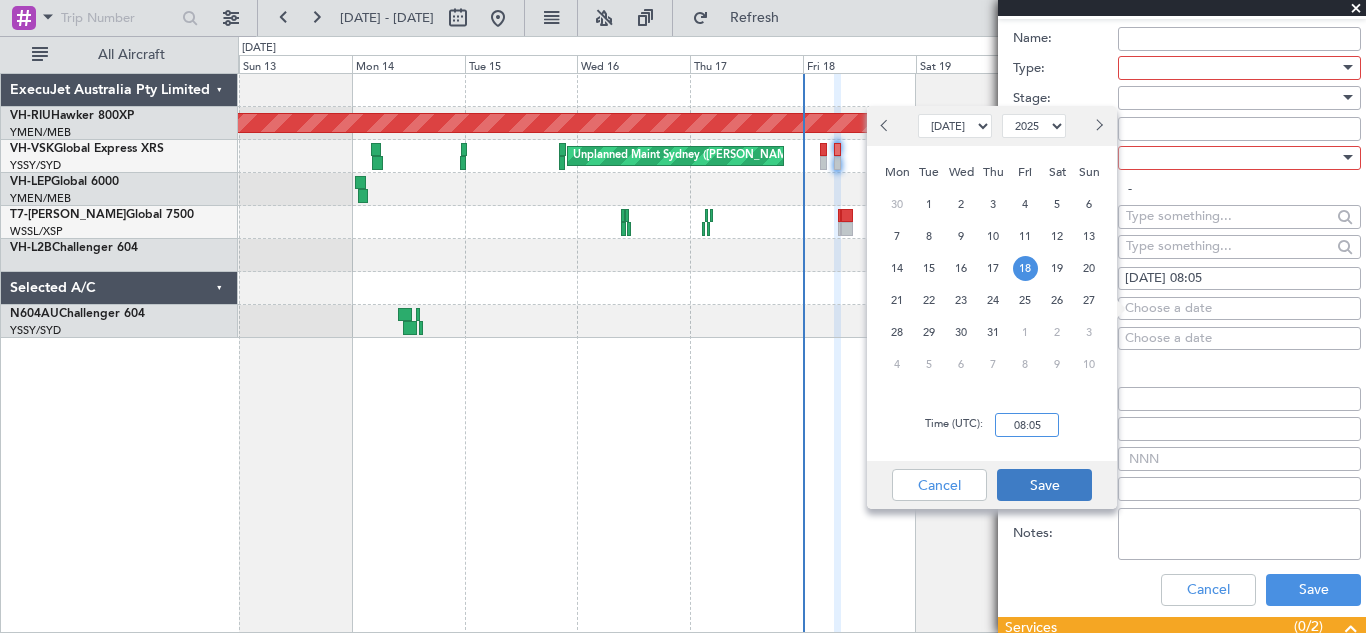 type on "08:05" 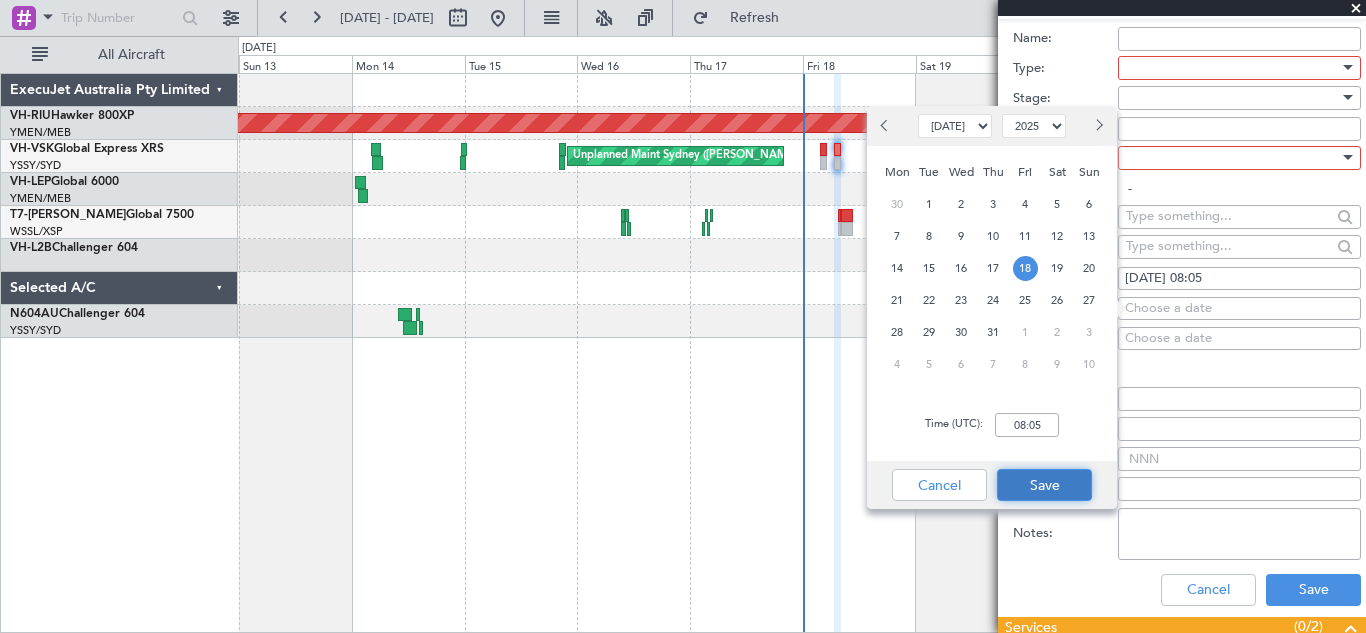 click on "Save" at bounding box center (1044, 485) 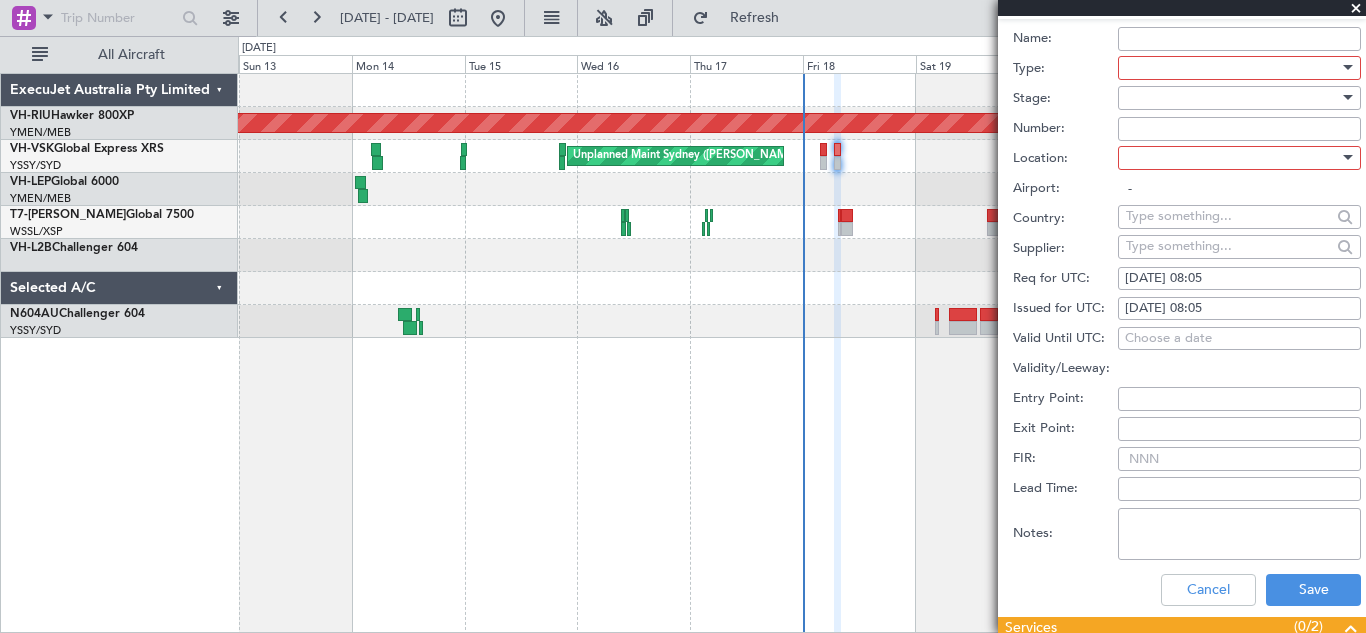 click on "FIR:" at bounding box center [1239, 459] 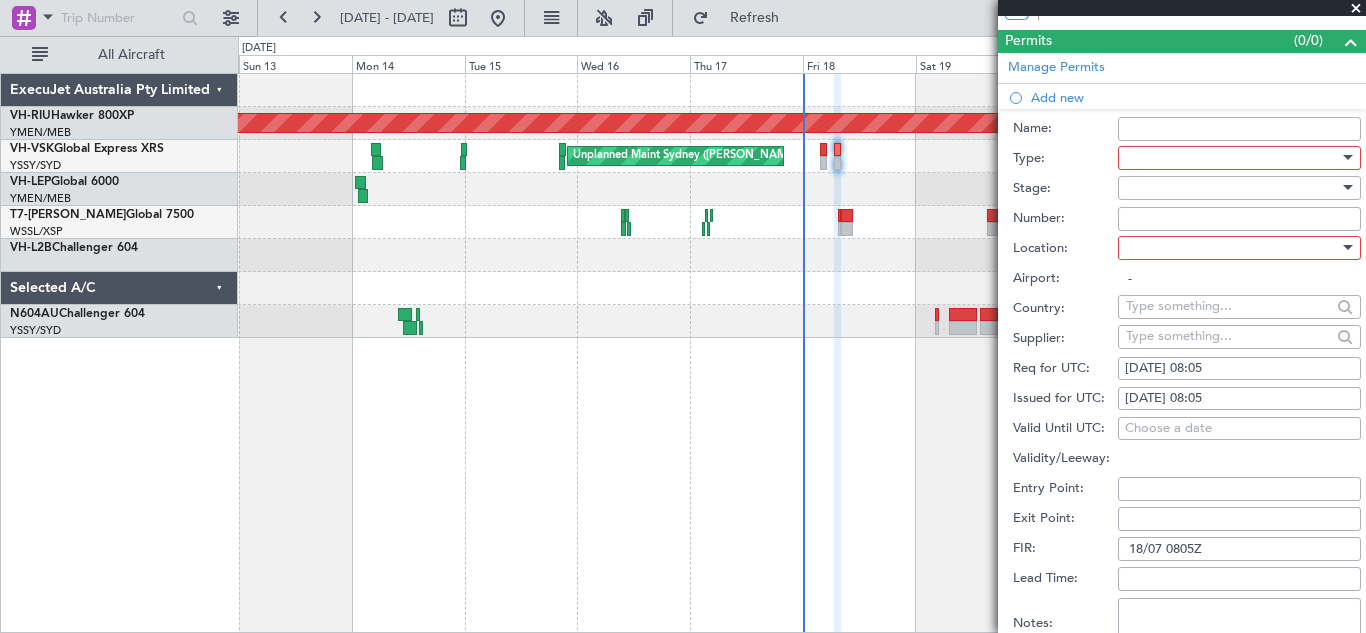 scroll, scrollTop: 419, scrollLeft: 0, axis: vertical 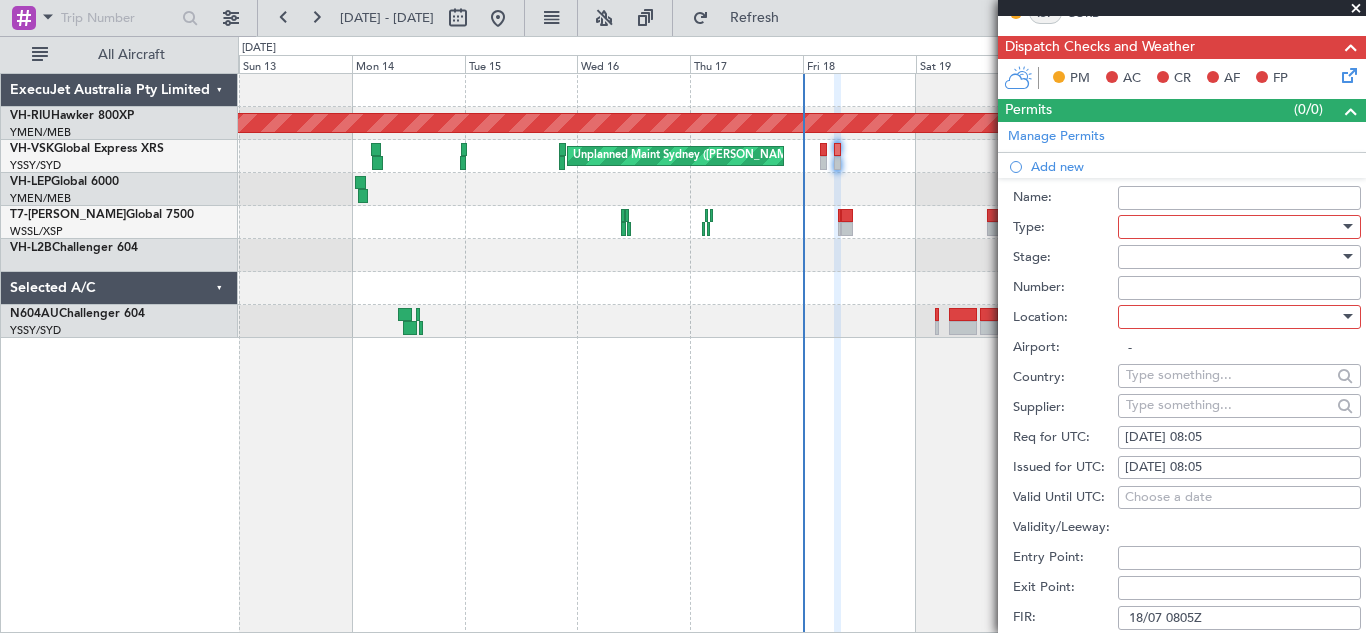 type on "18/07 0805Z" 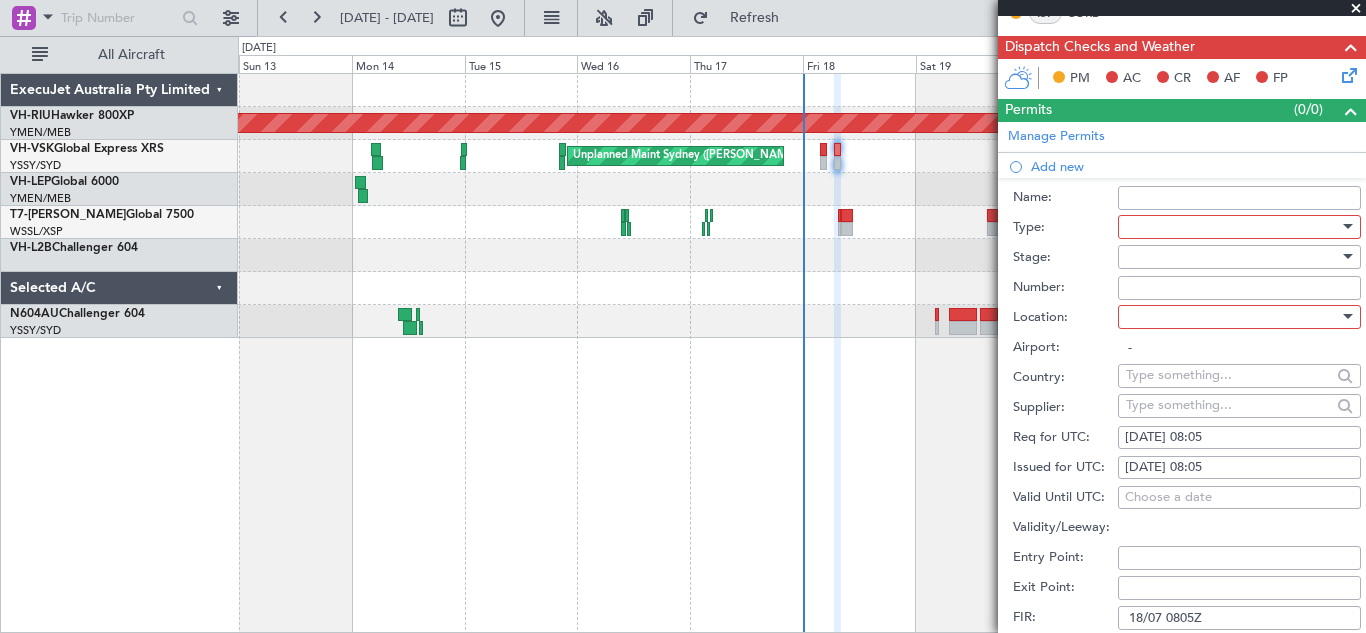 click at bounding box center (1348, 316) 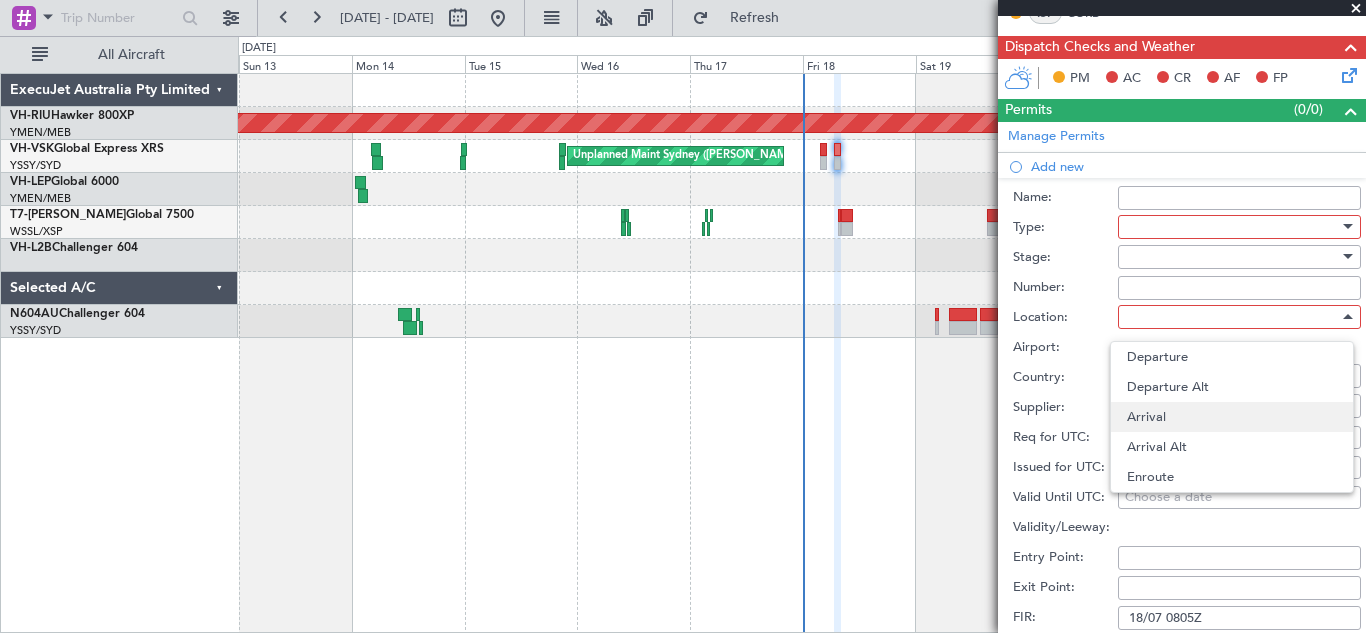 click on "Arrival" at bounding box center [1232, 417] 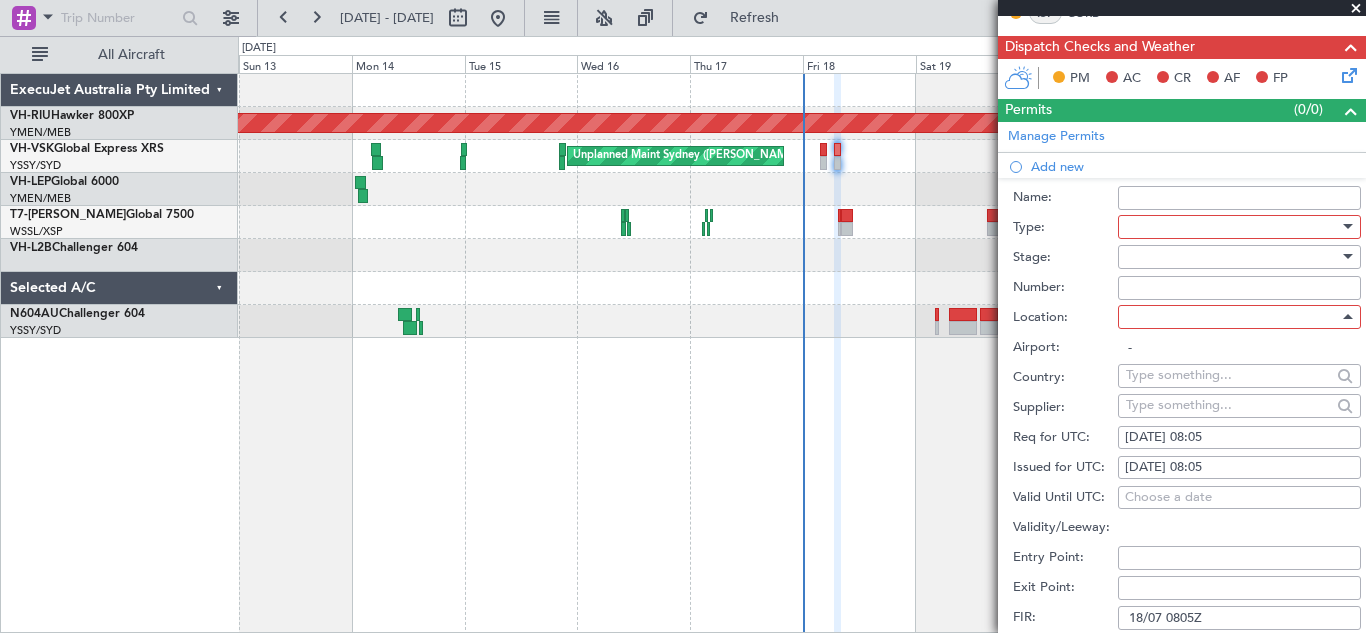 type on "YSSY / SYD" 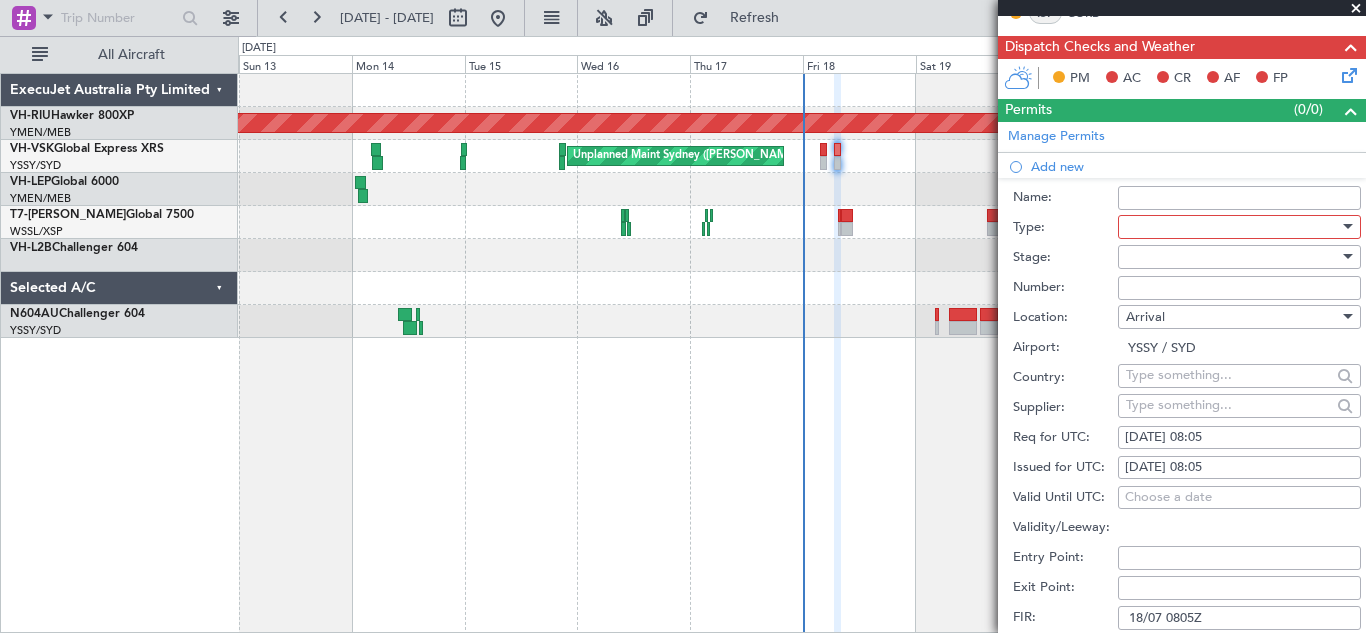 click on "Number:" at bounding box center (1239, 288) 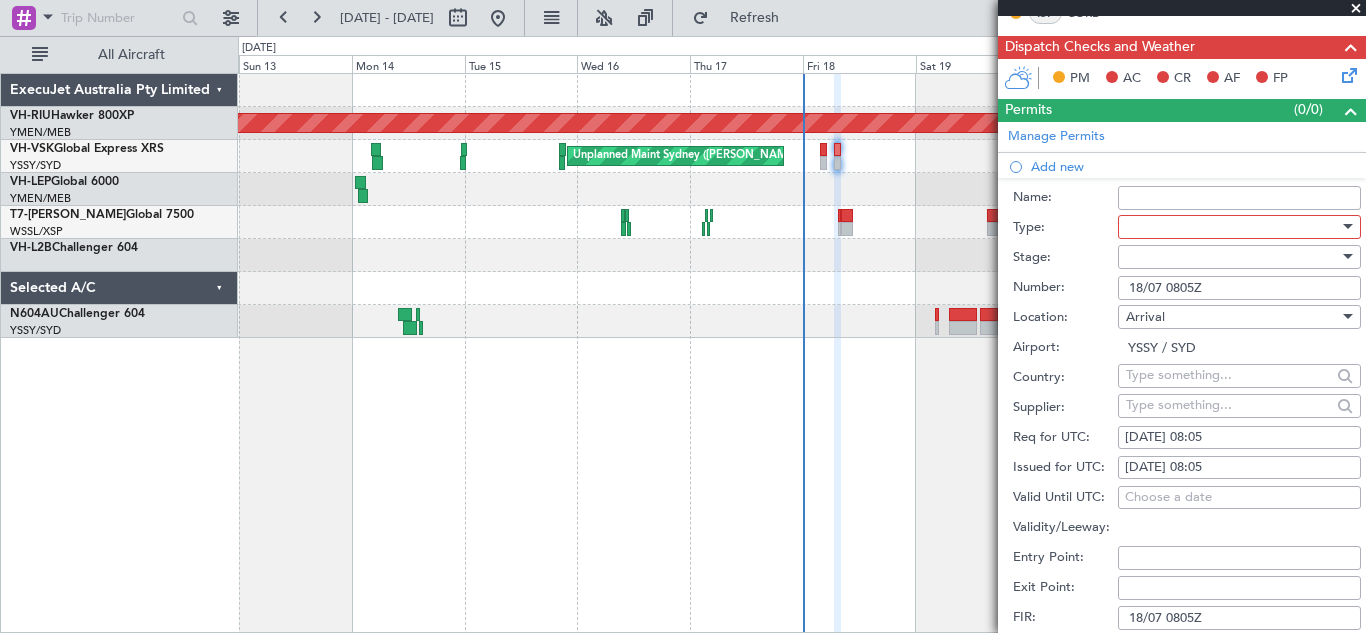 type on "18/07 0805Z" 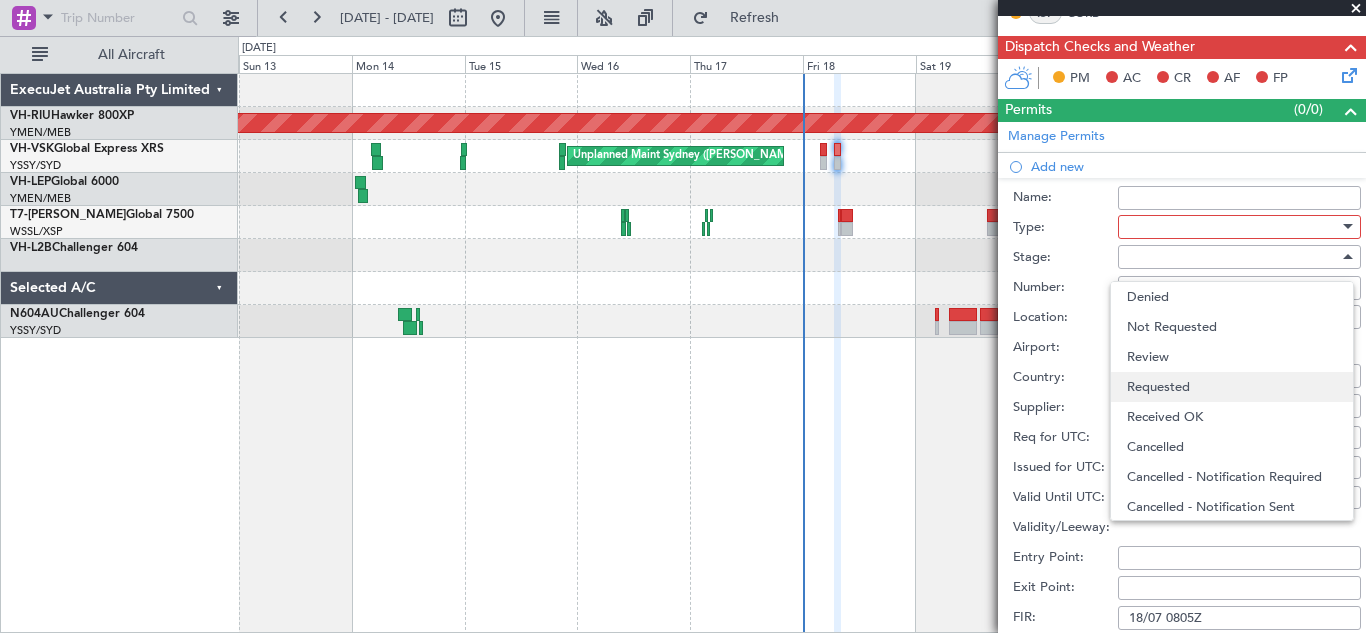 click on "Requested" at bounding box center [1232, 387] 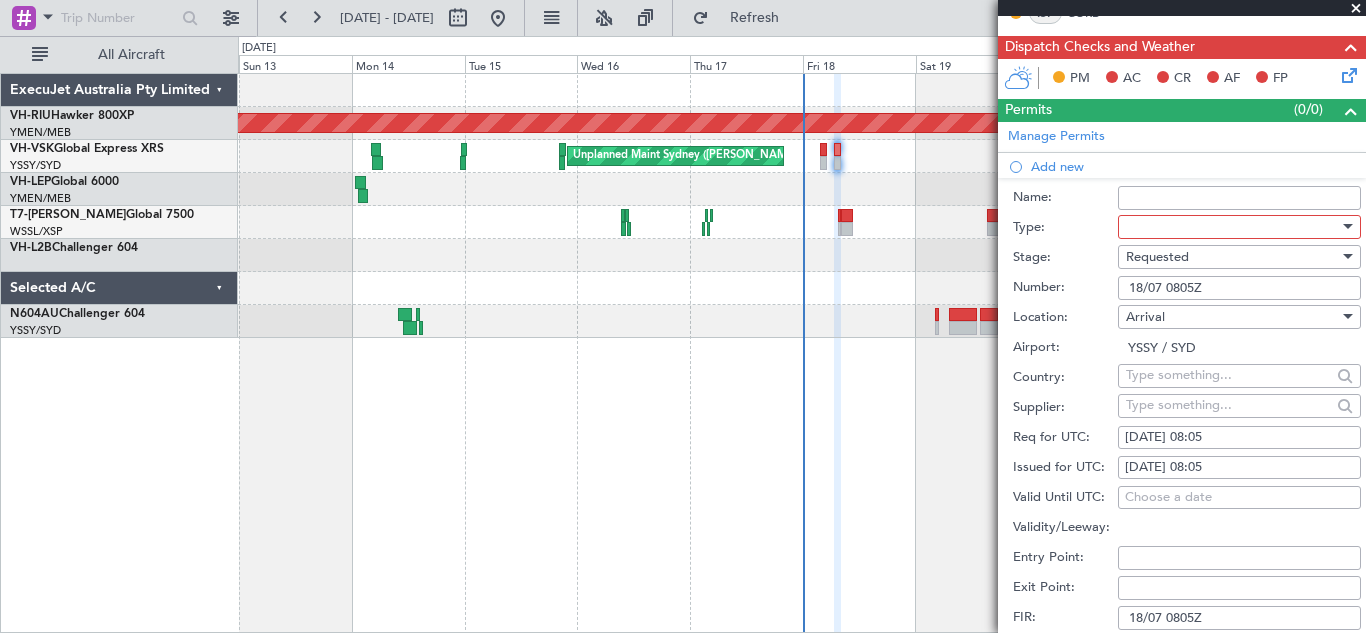 click at bounding box center (1348, 226) 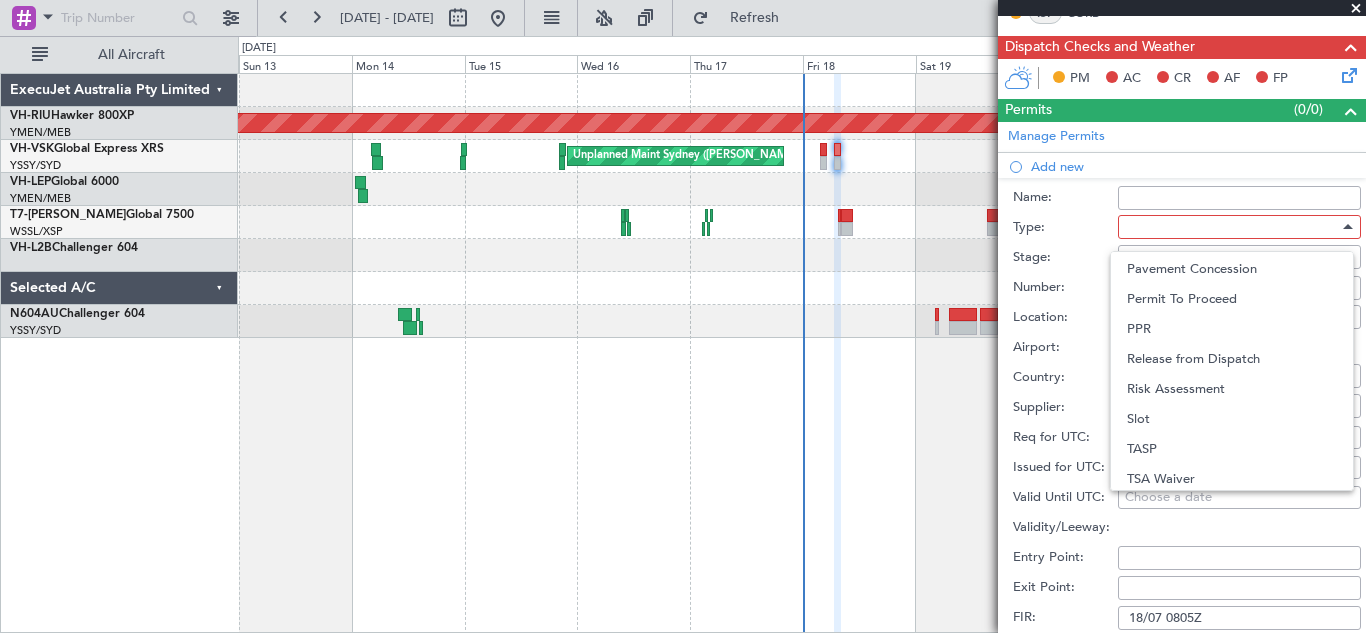 scroll, scrollTop: 602, scrollLeft: 0, axis: vertical 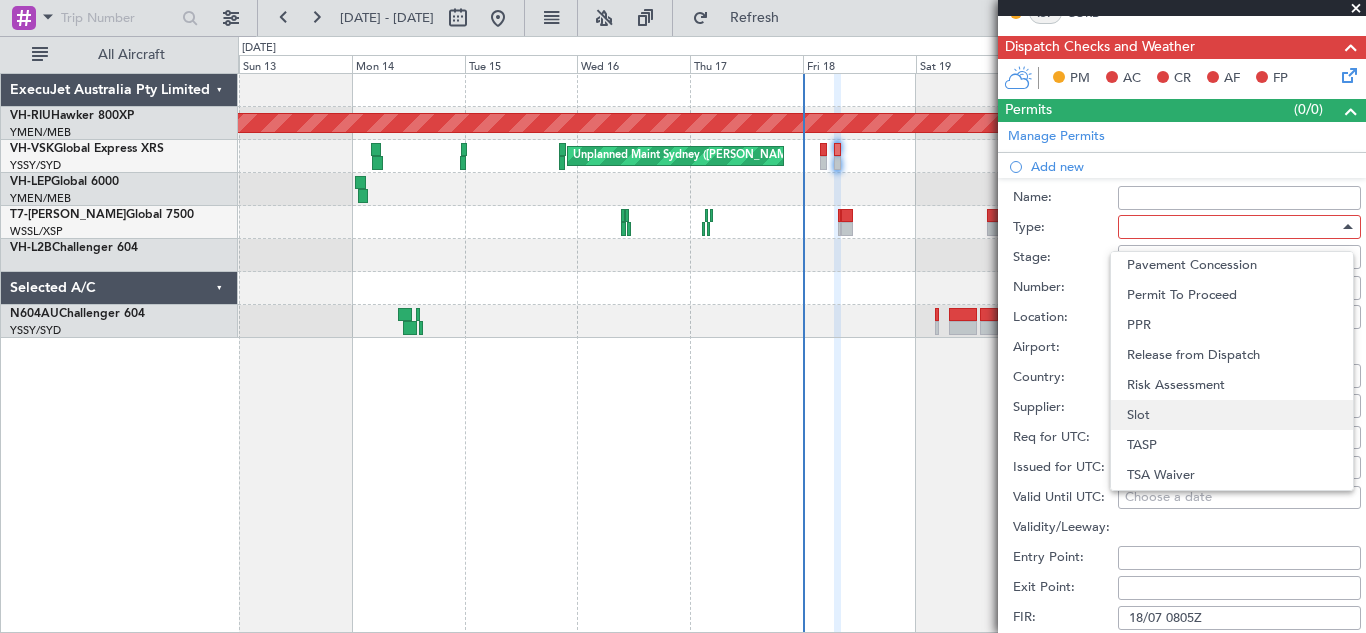 click on "Slot" at bounding box center [1232, 415] 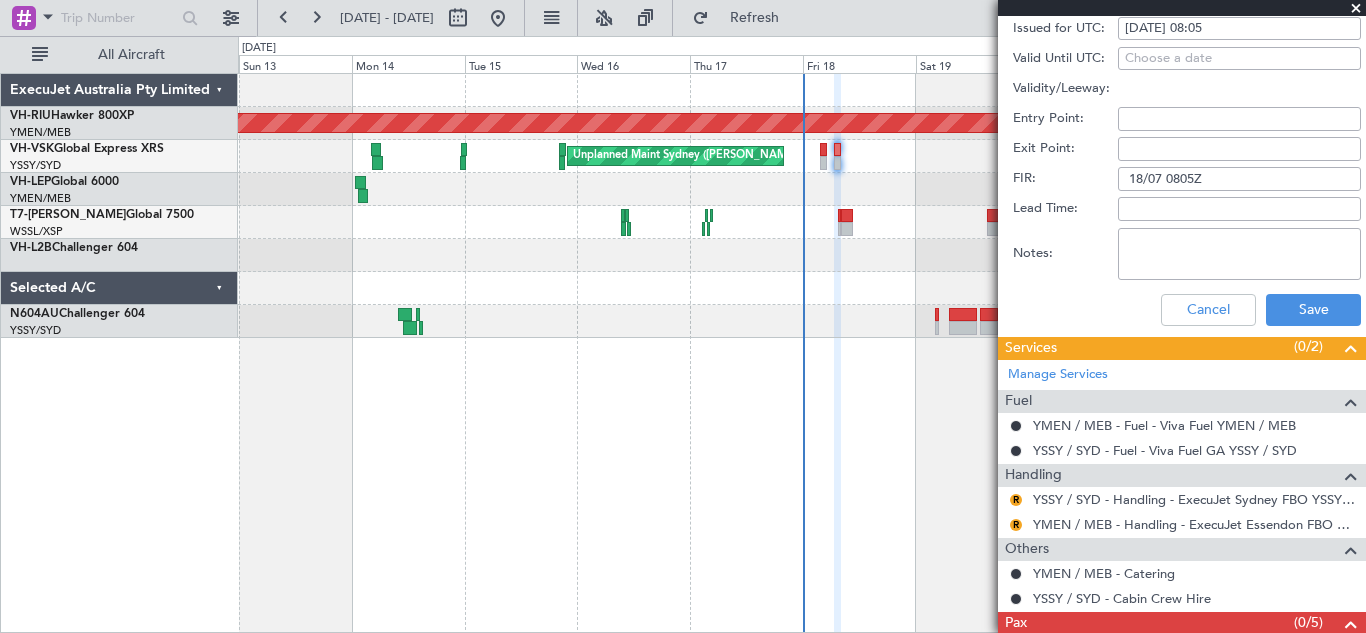 scroll, scrollTop: 864, scrollLeft: 0, axis: vertical 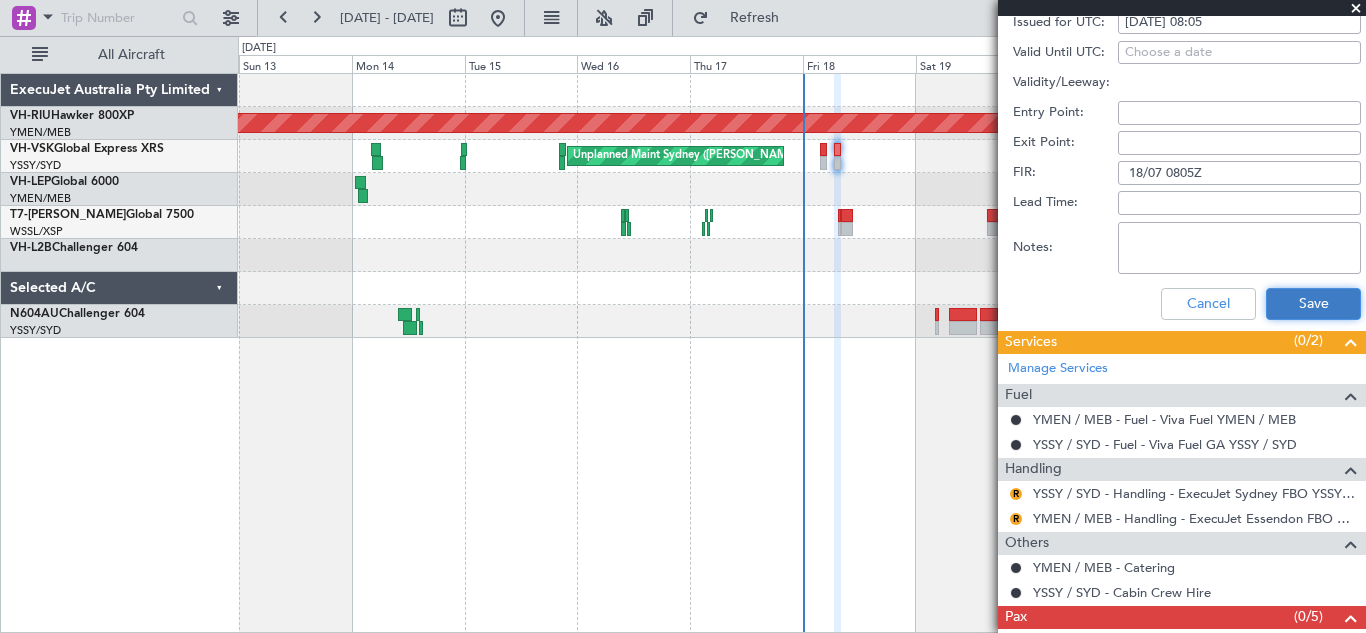 click on "Save" at bounding box center [1313, 304] 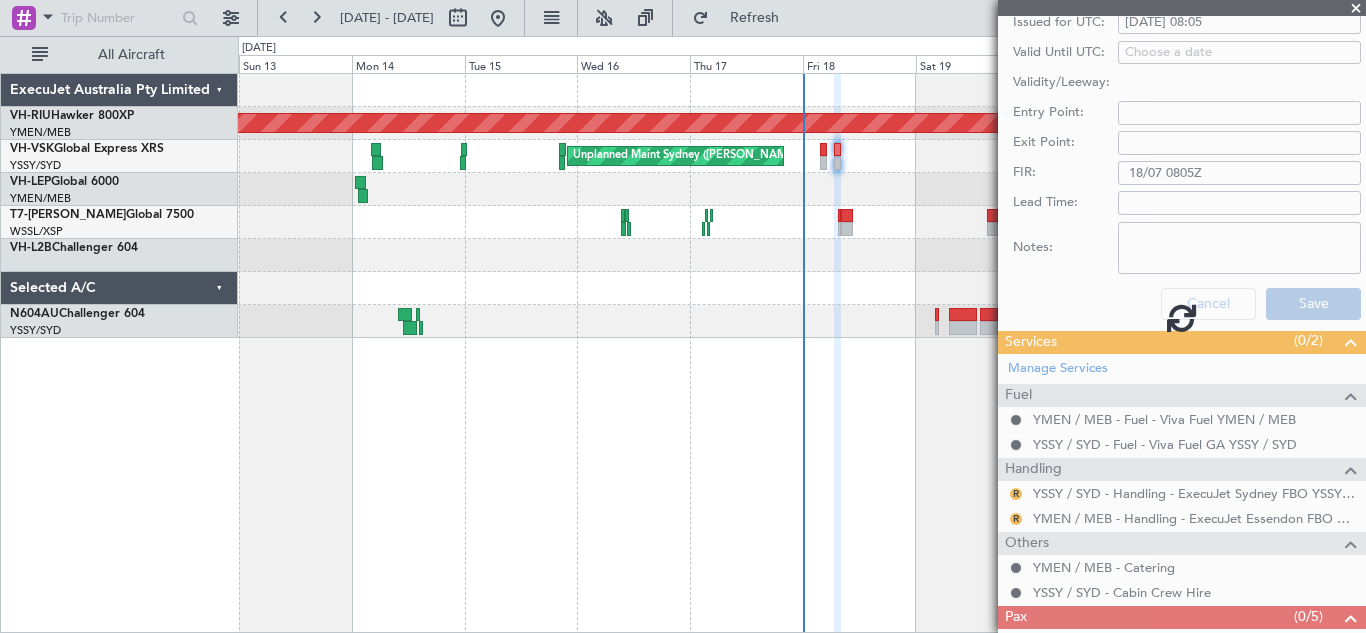 scroll, scrollTop: 346, scrollLeft: 0, axis: vertical 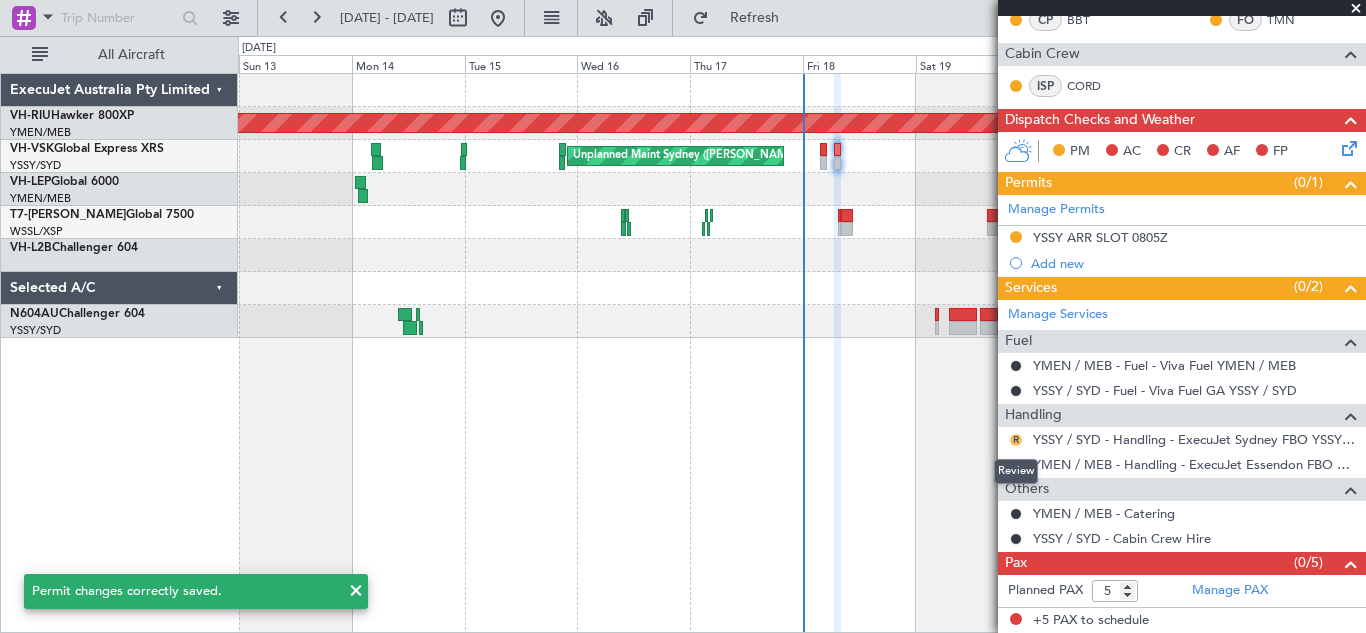 click on "R" at bounding box center (1016, 440) 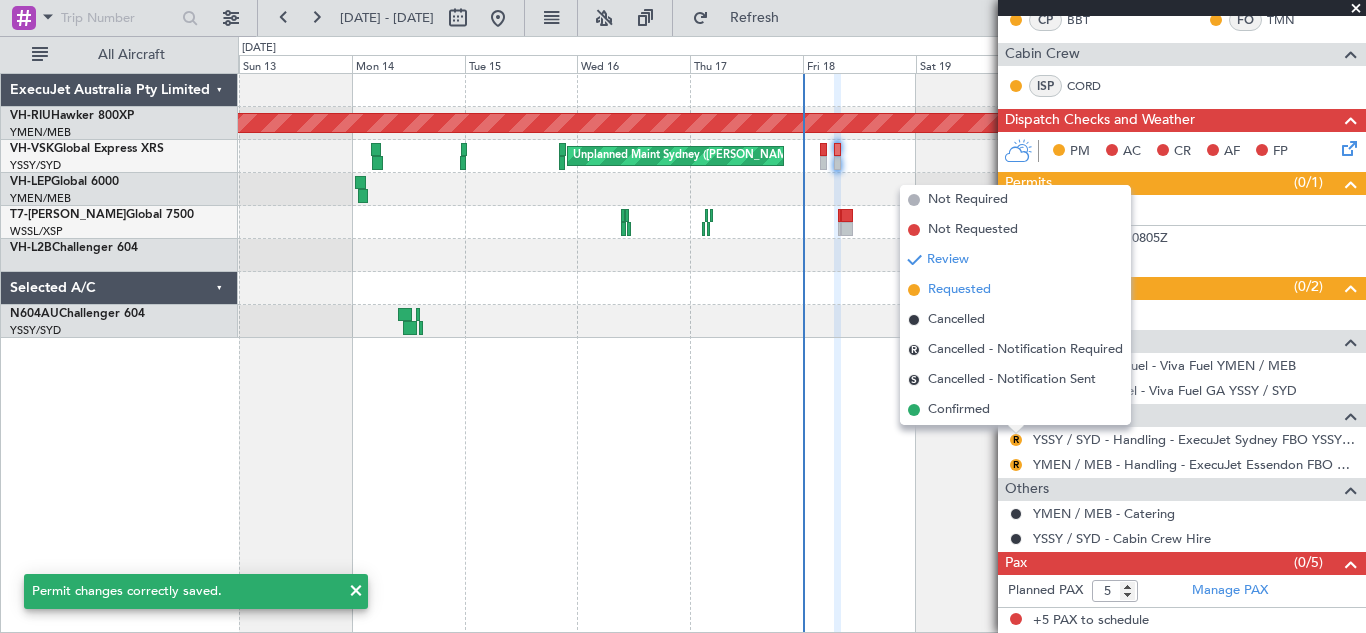 click on "Requested" at bounding box center (959, 290) 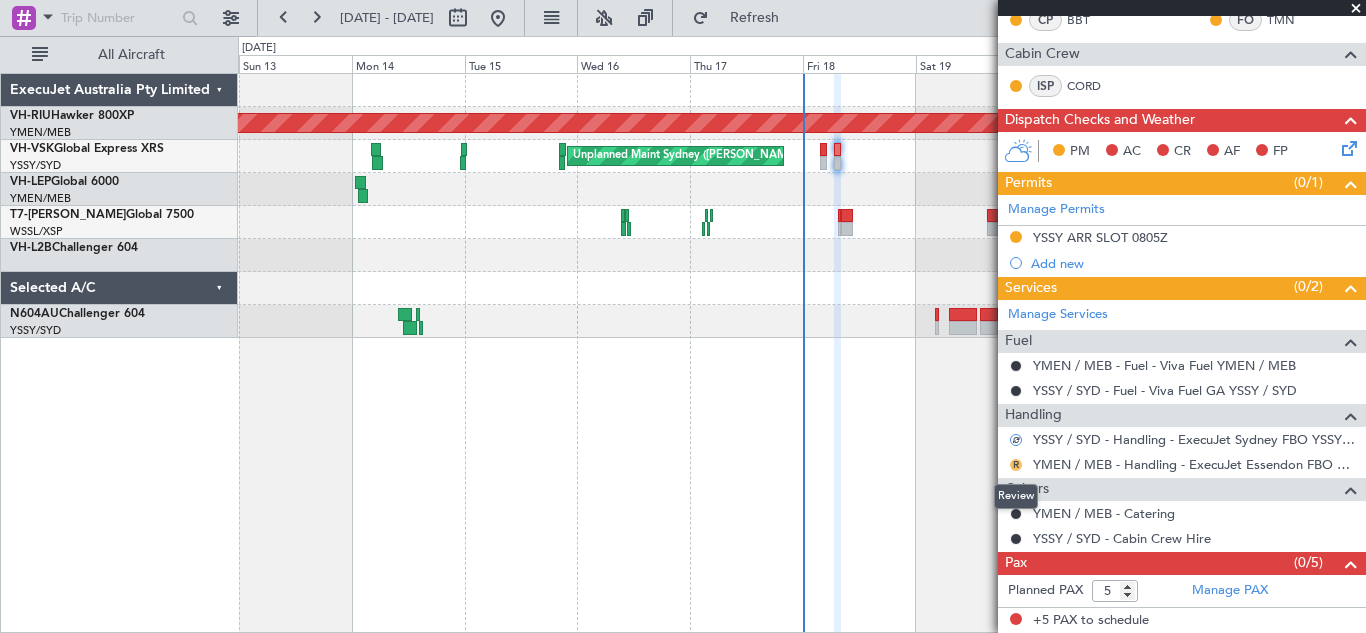 click on "R" at bounding box center [1016, 465] 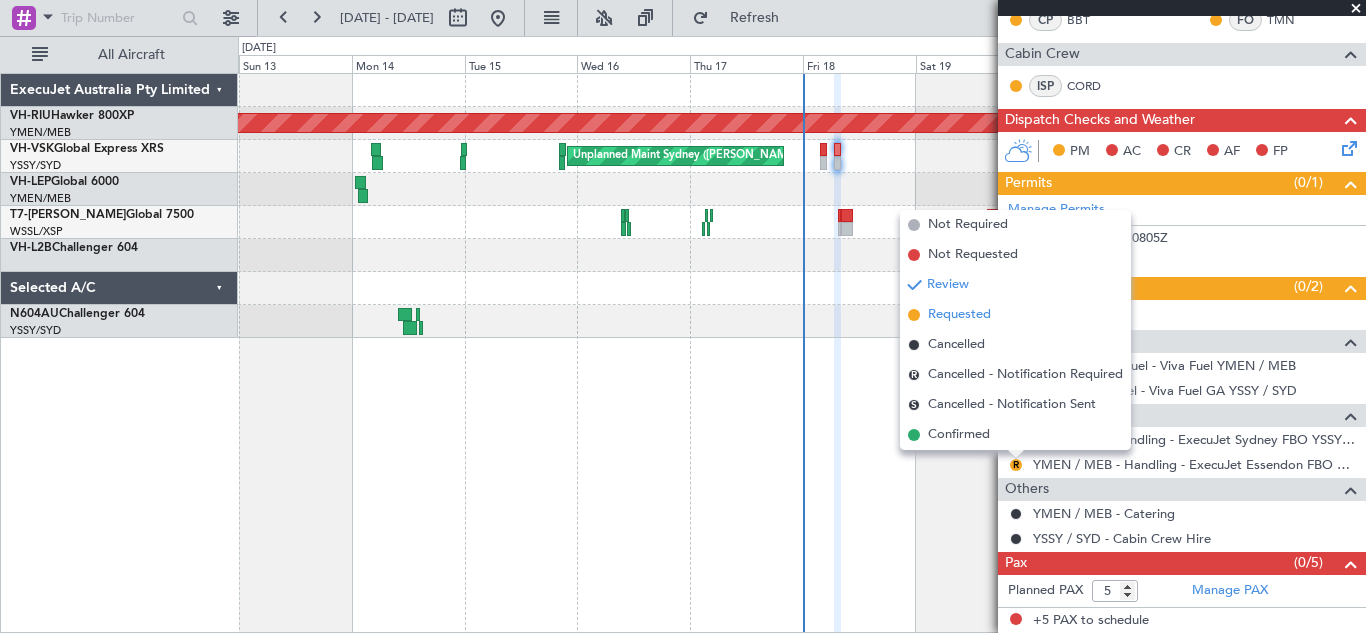 click on "Requested" at bounding box center [959, 315] 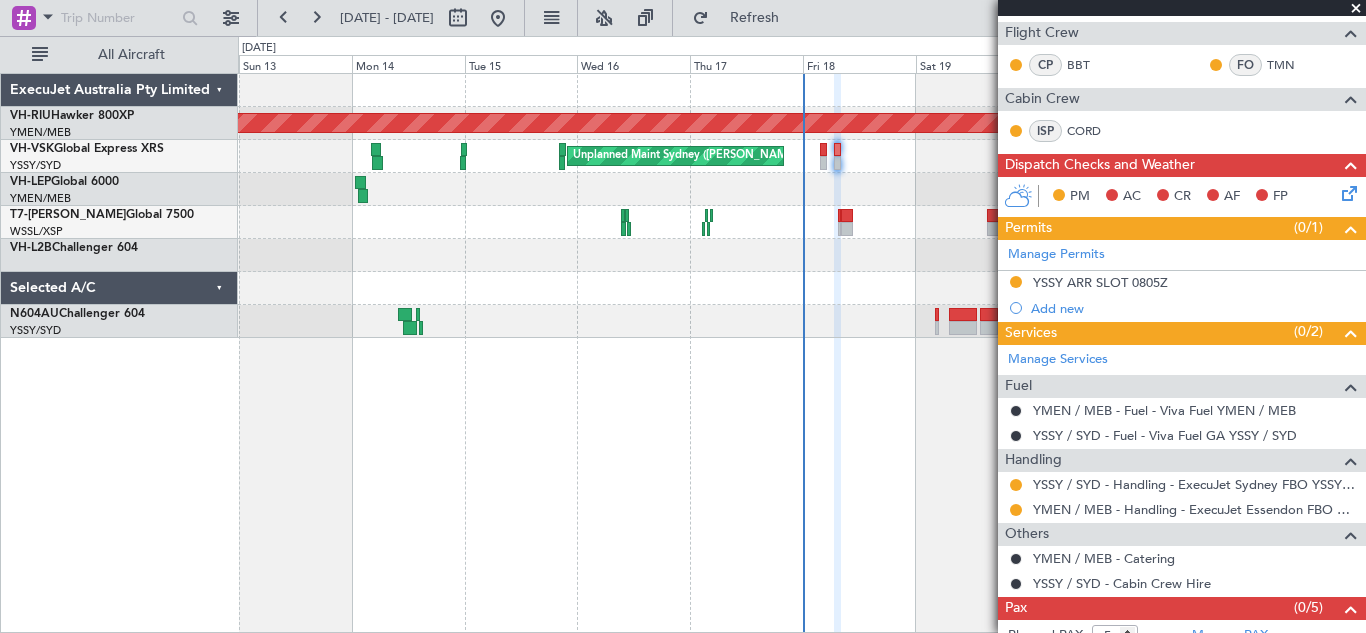 scroll, scrollTop: 346, scrollLeft: 0, axis: vertical 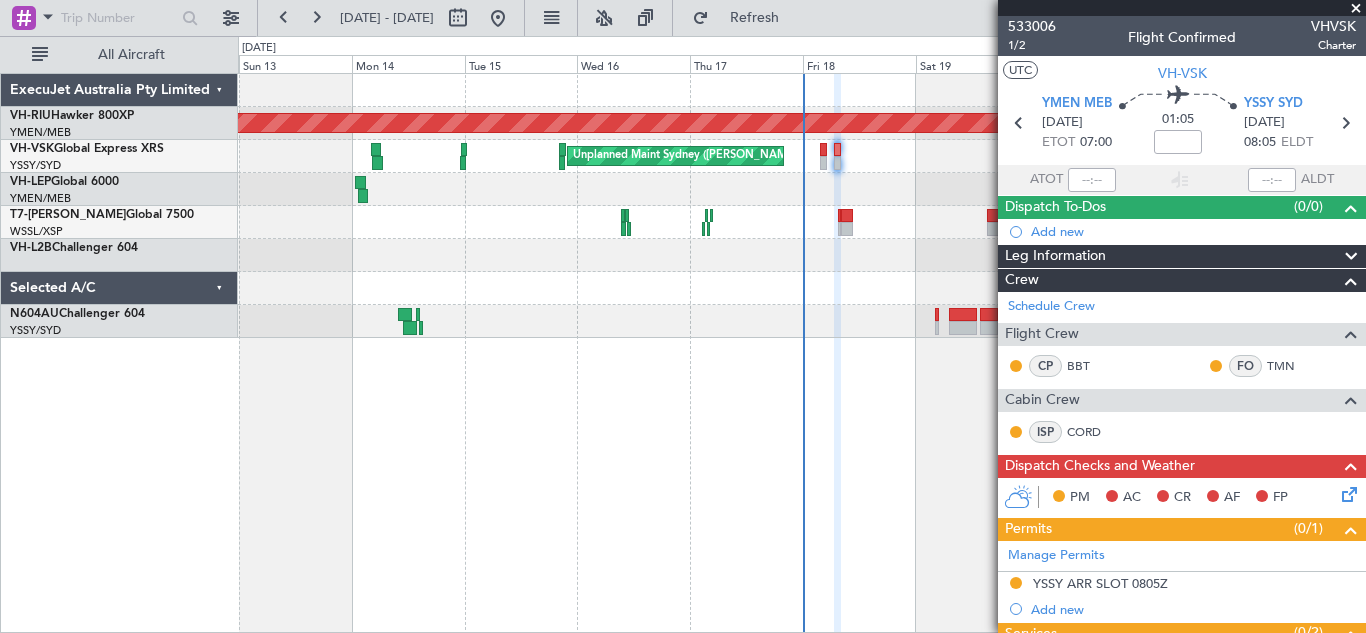 click at bounding box center [1356, 9] 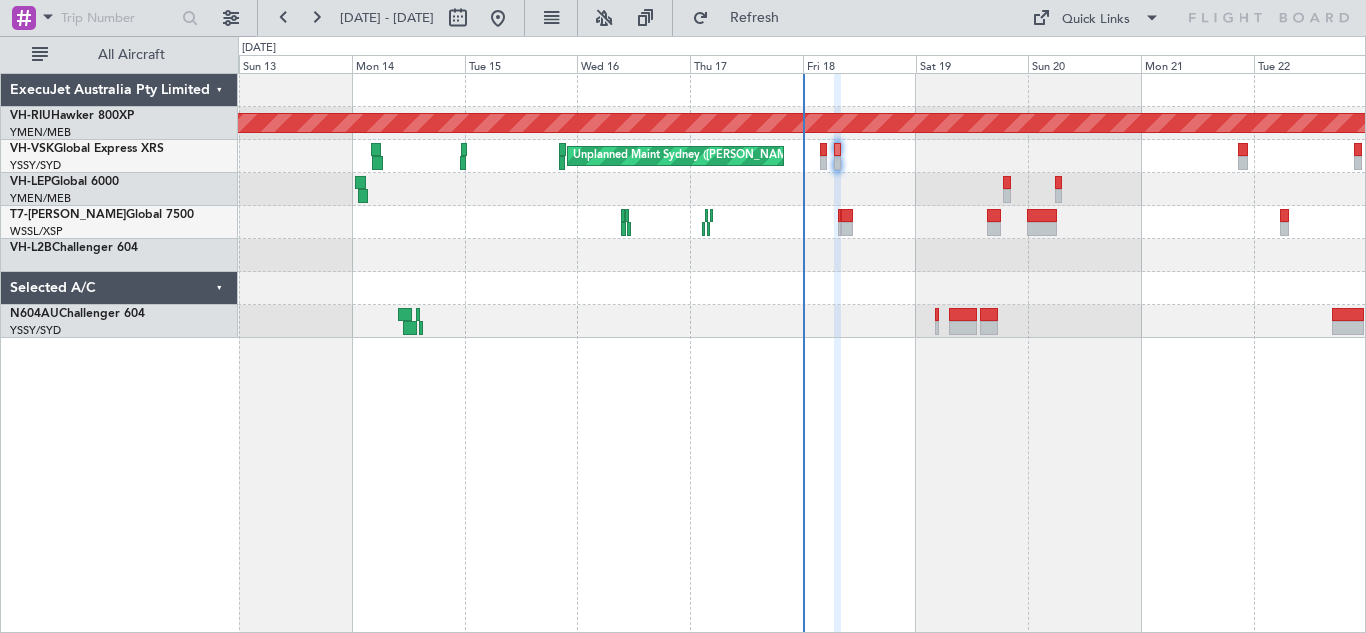 type on "0" 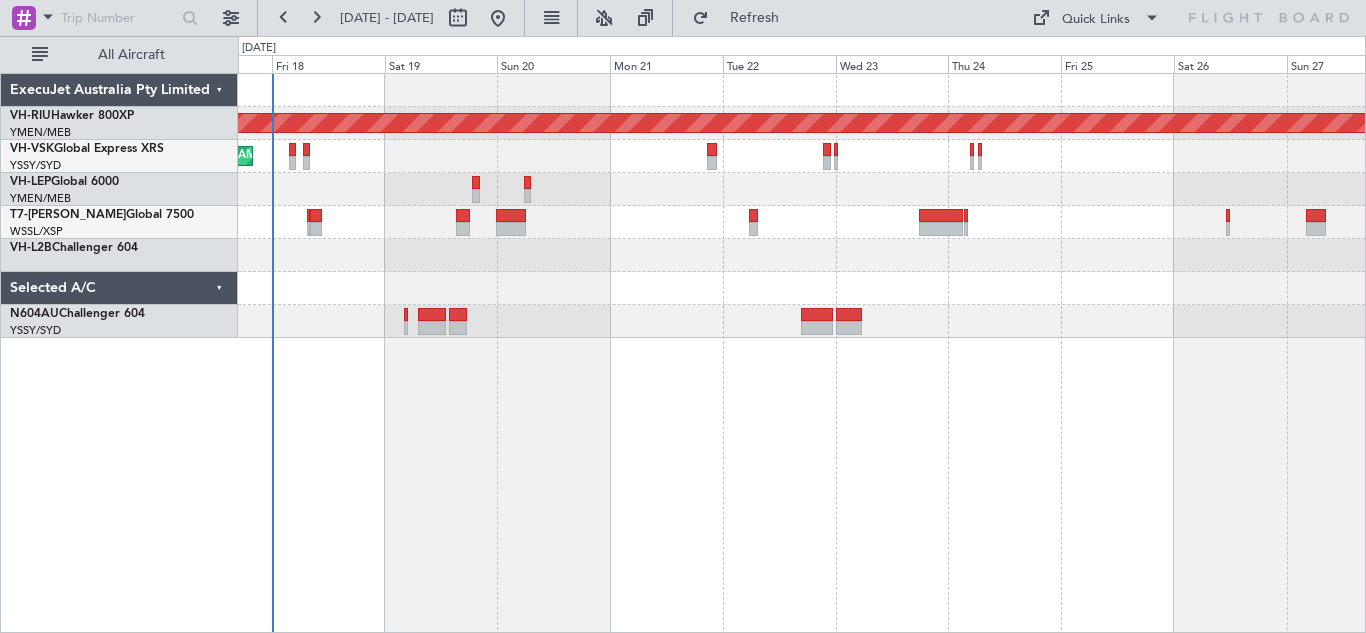 click on "Unplanned Maint Sydney ([PERSON_NAME] Intl)
Planned Maint [GEOGRAPHIC_DATA] ([GEOGRAPHIC_DATA])" 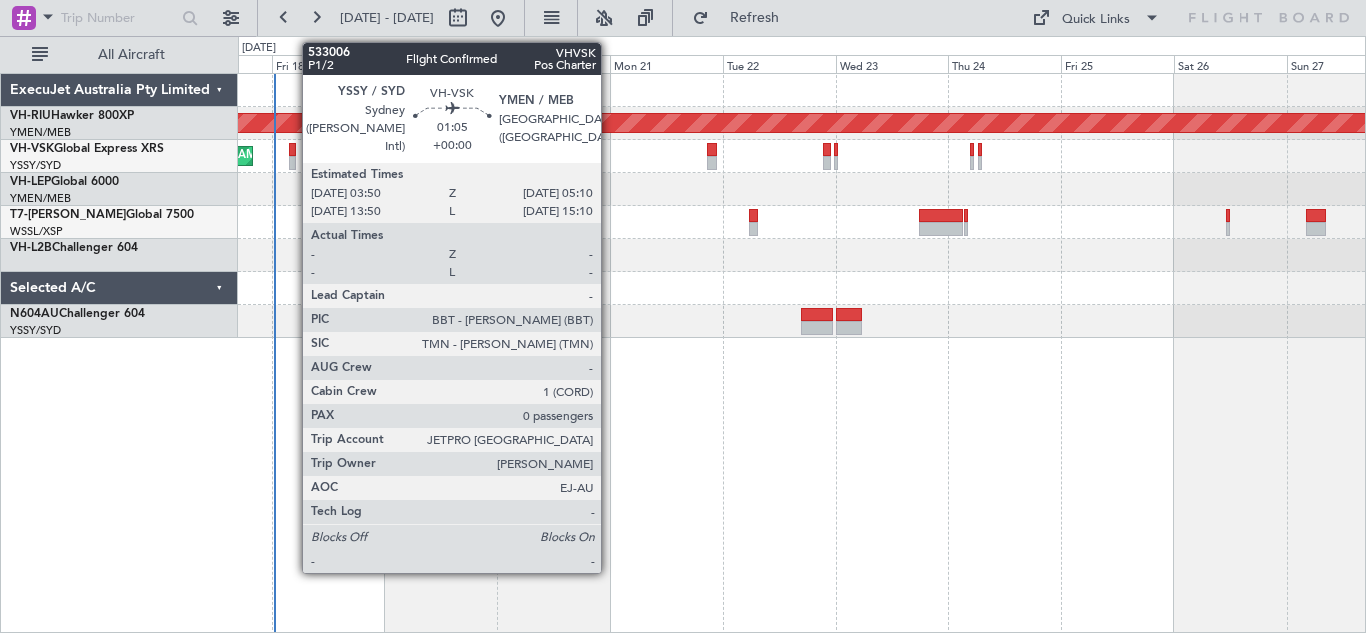 click 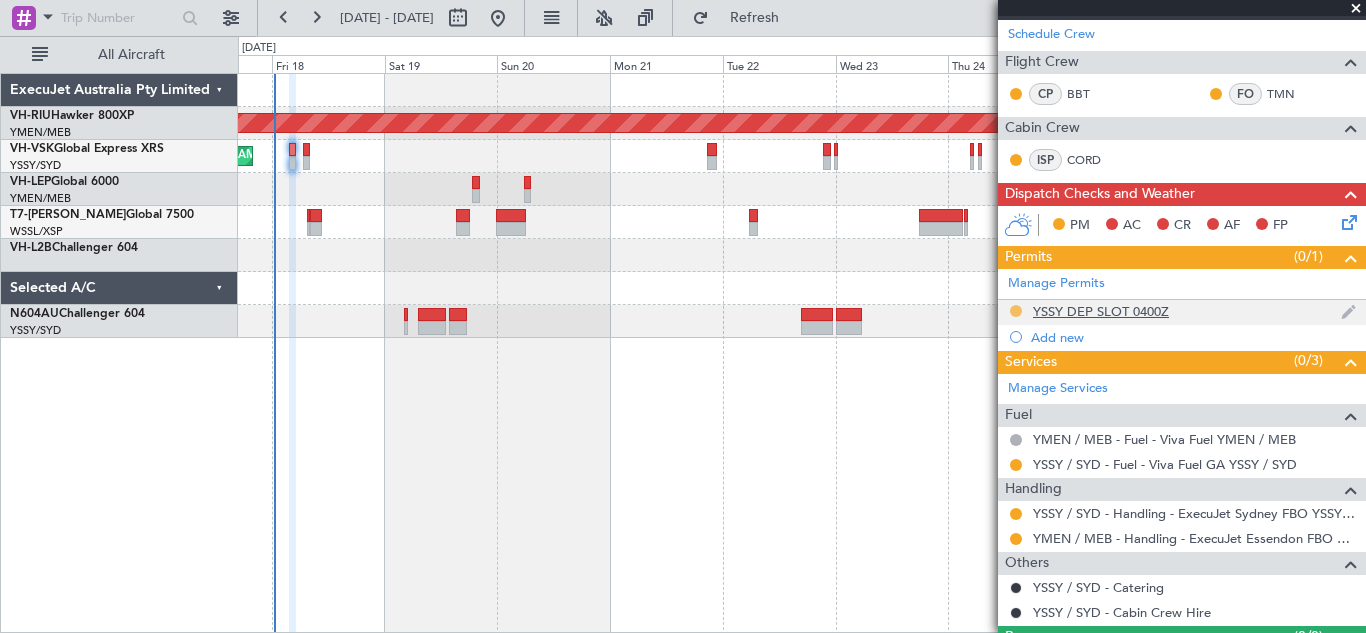 click at bounding box center [1016, 311] 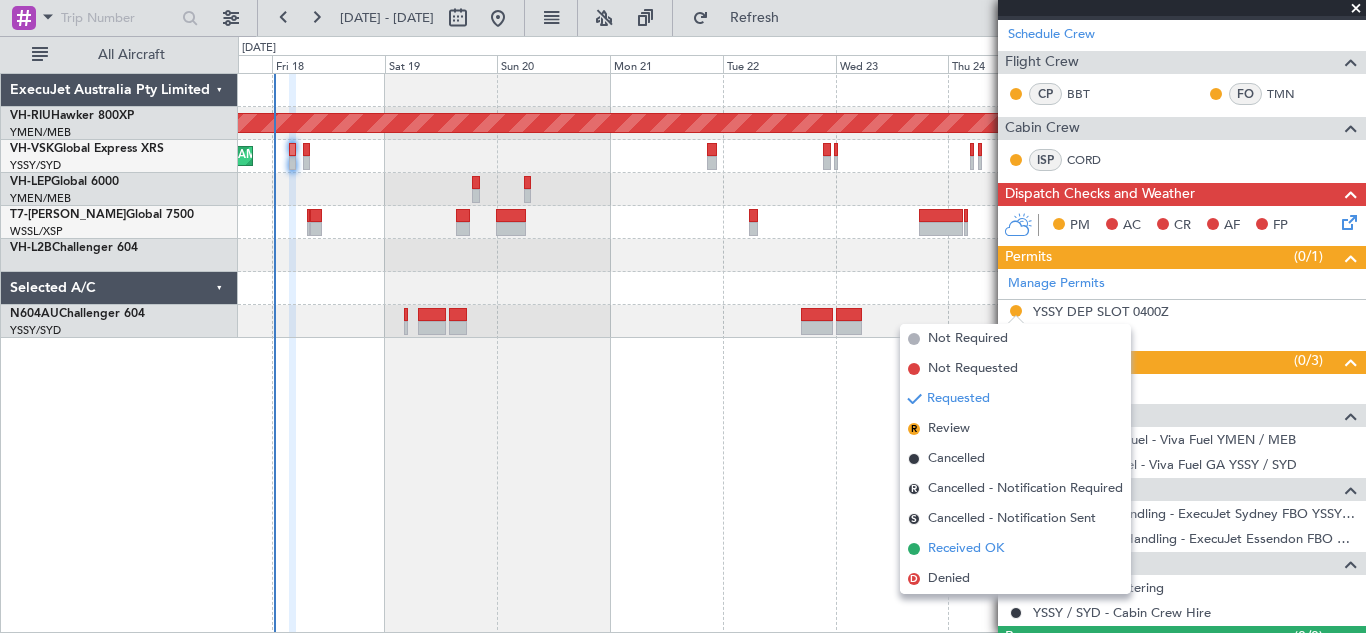 click on "Received OK" at bounding box center [966, 549] 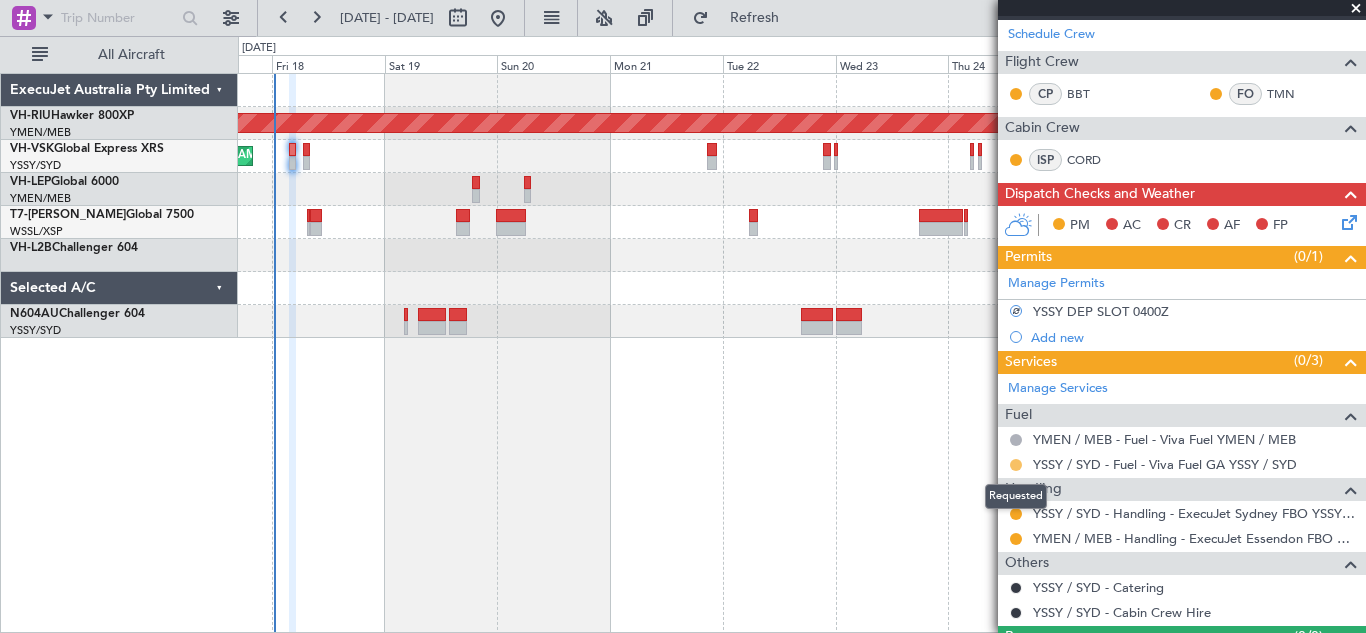 click at bounding box center [1016, 465] 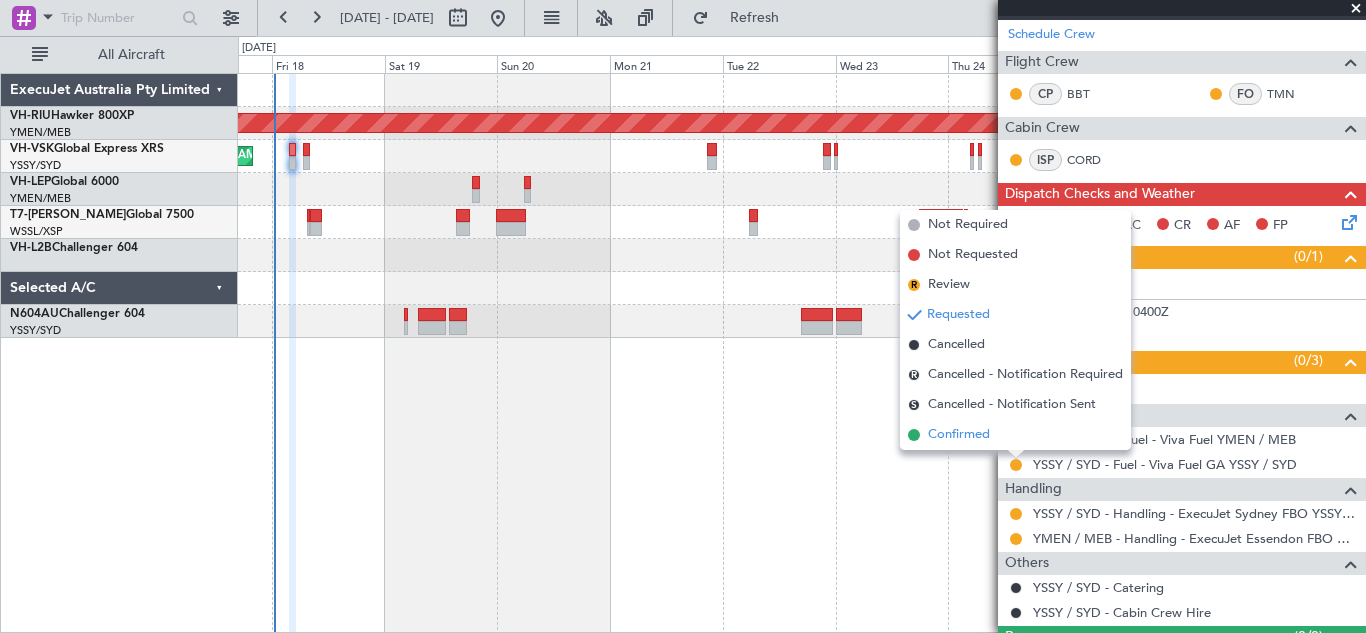 click on "Confirmed" at bounding box center (959, 435) 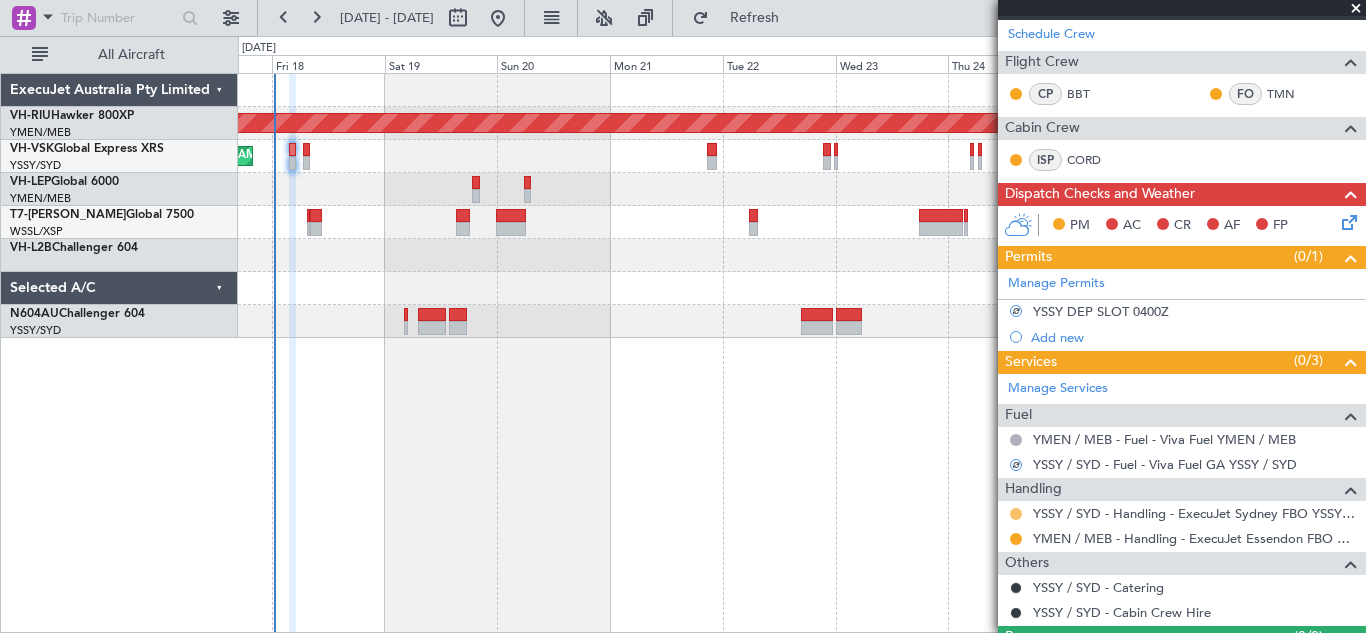 click at bounding box center [1016, 514] 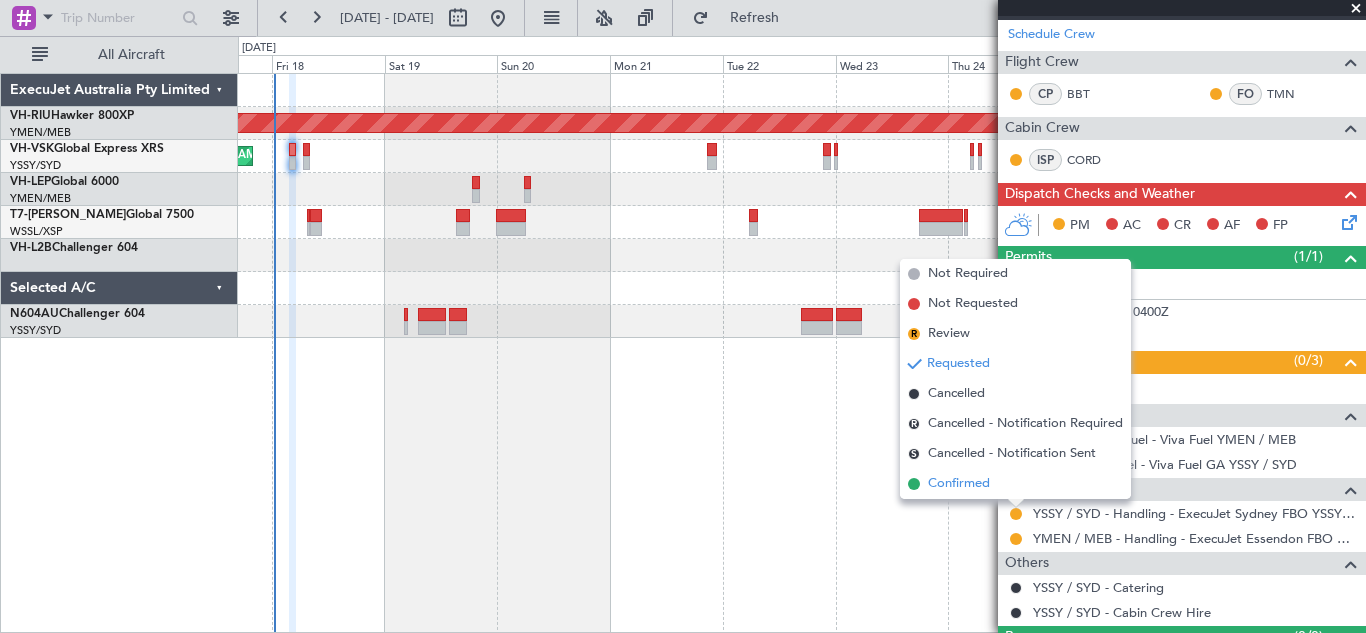 click on "Confirmed" at bounding box center [959, 484] 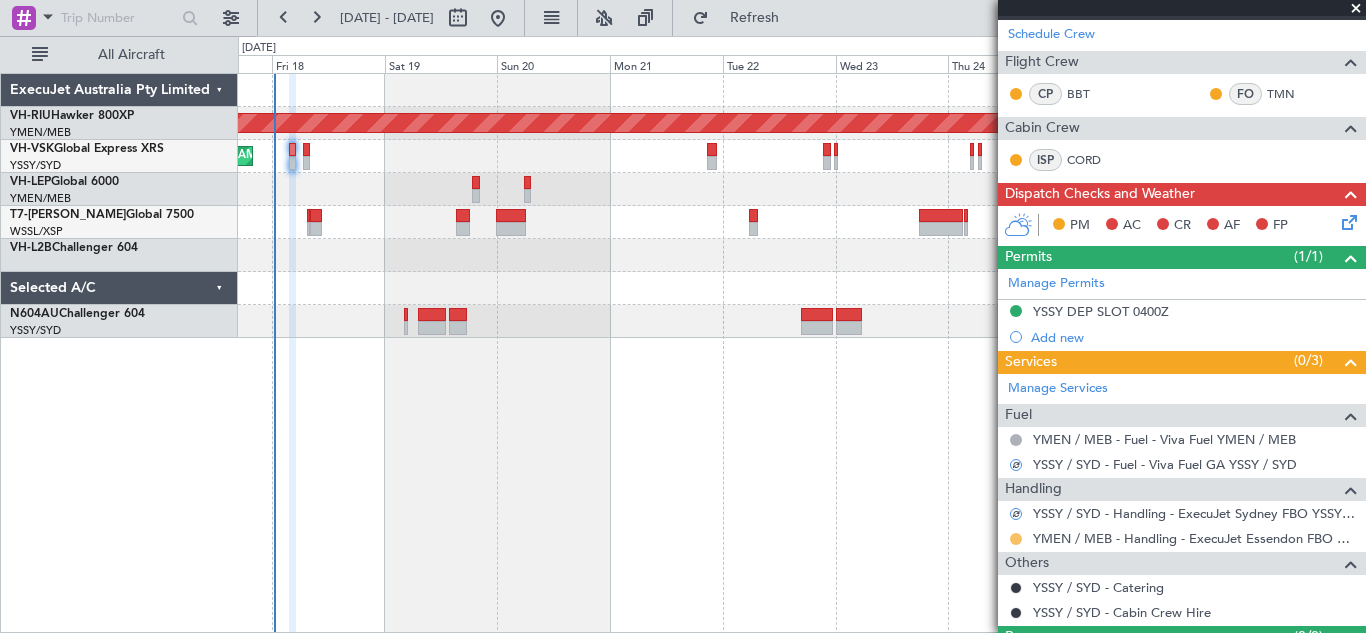 click at bounding box center [1016, 539] 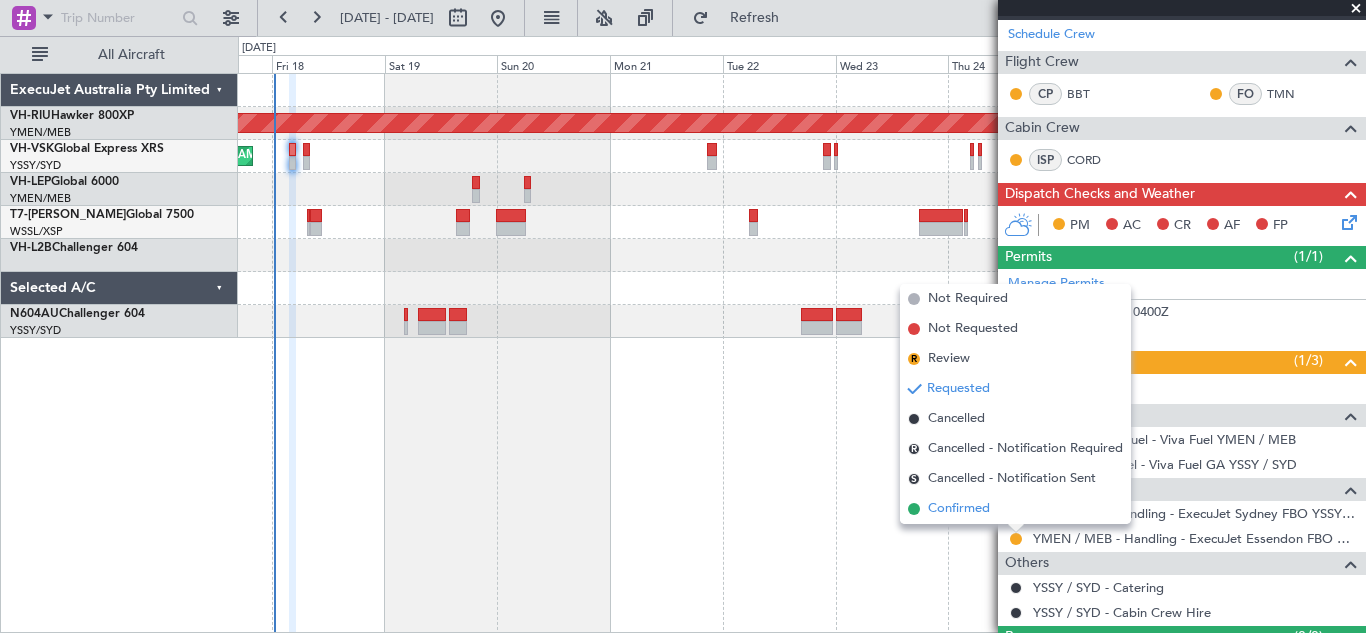 click on "Confirmed" at bounding box center [959, 509] 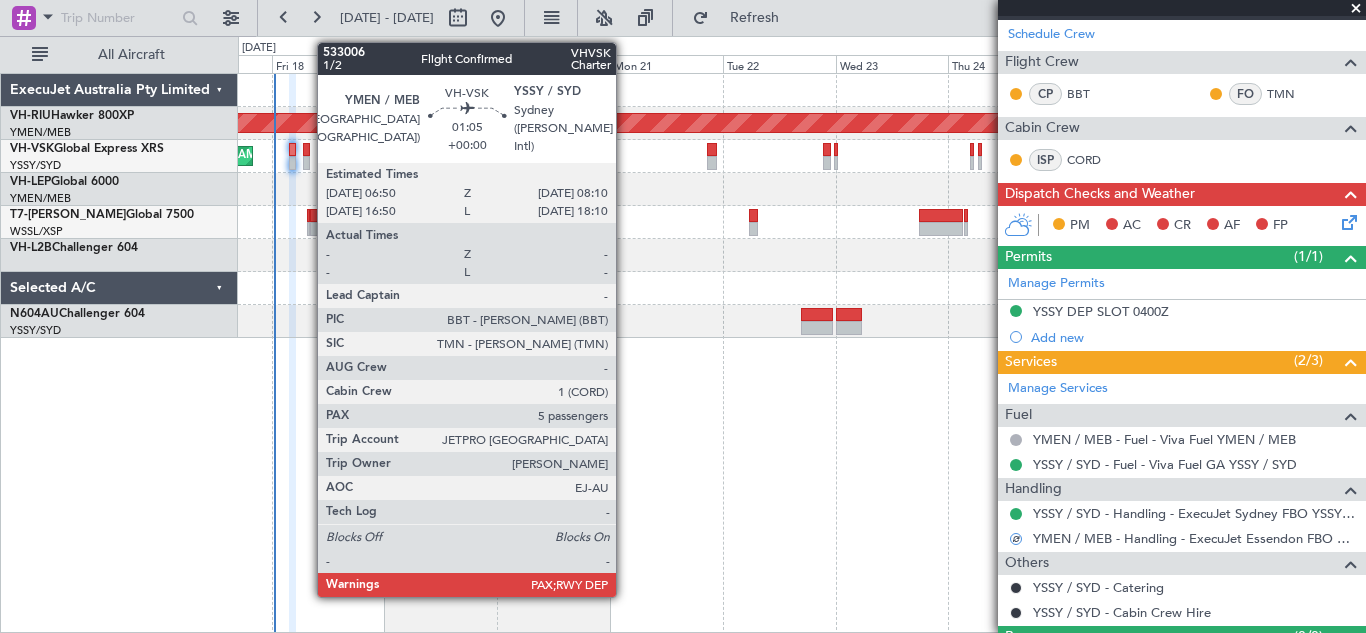 click 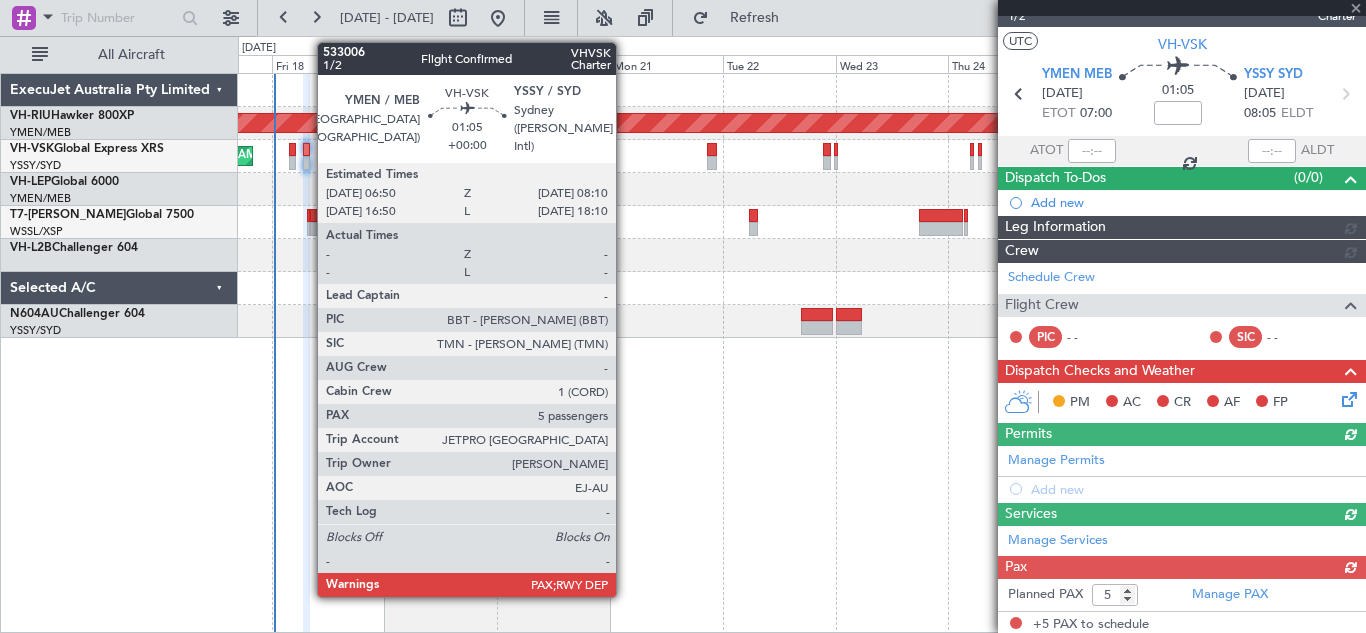 scroll, scrollTop: 272, scrollLeft: 0, axis: vertical 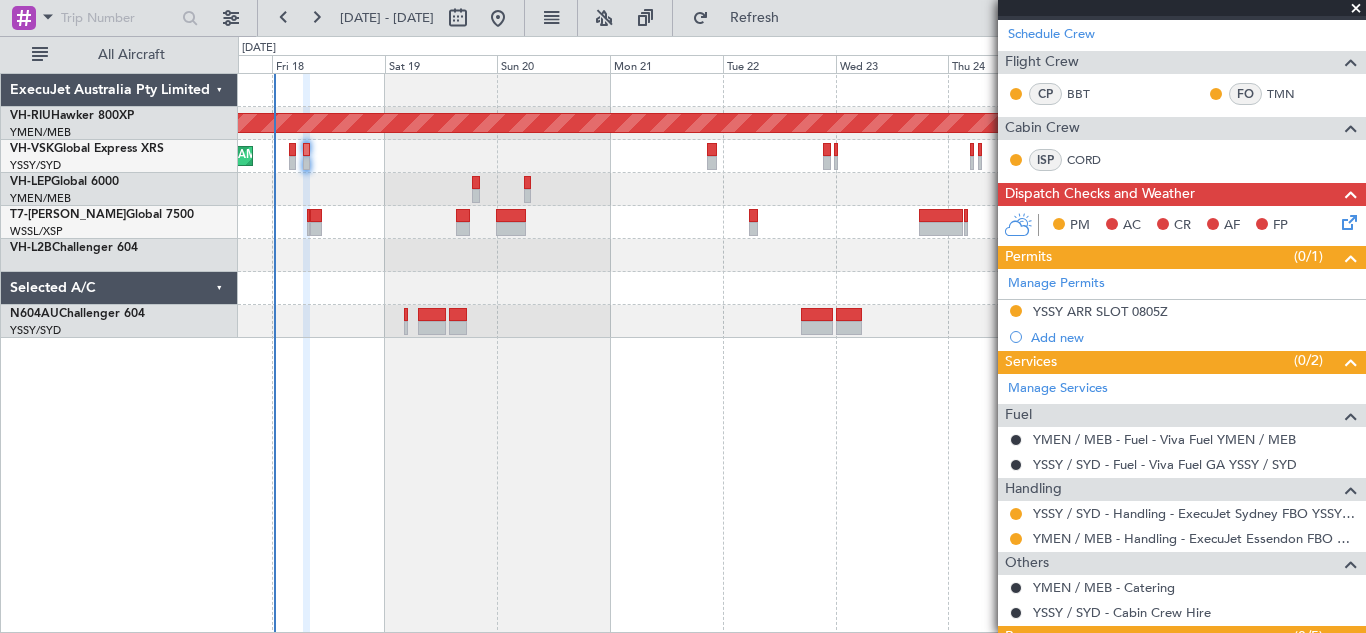 click on "Manage Permits     YSSY ARR SLOT 0805Z  Add new" 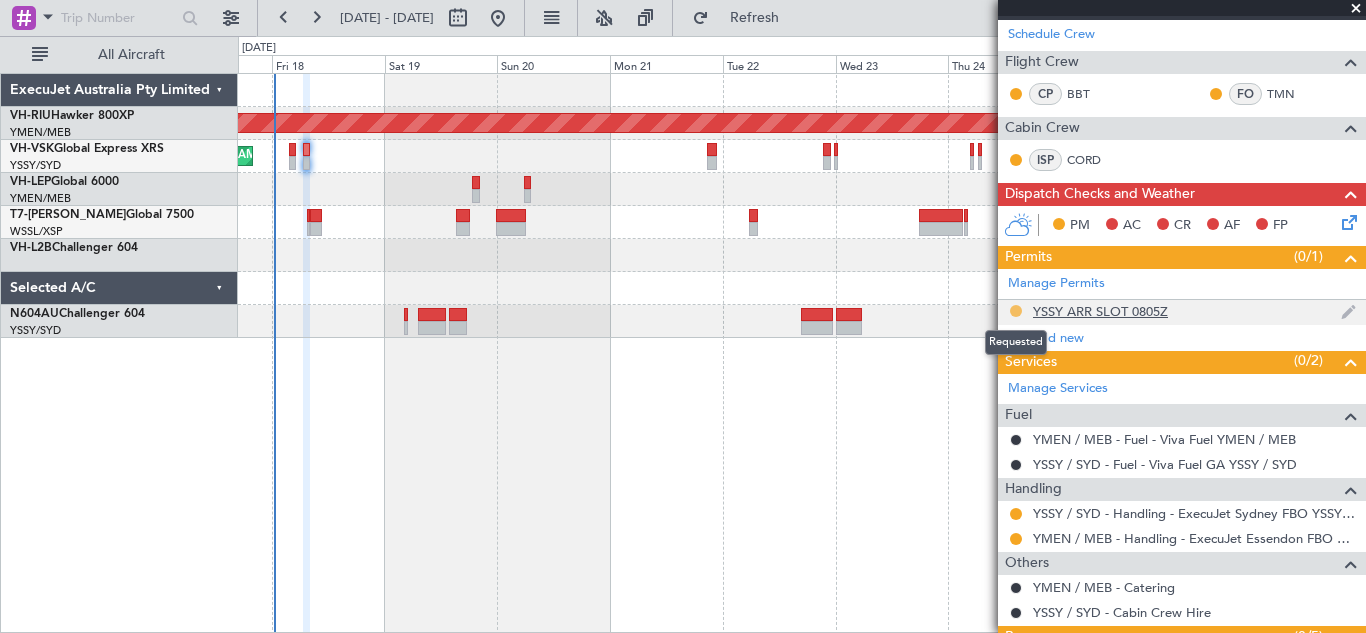 click at bounding box center (1016, 311) 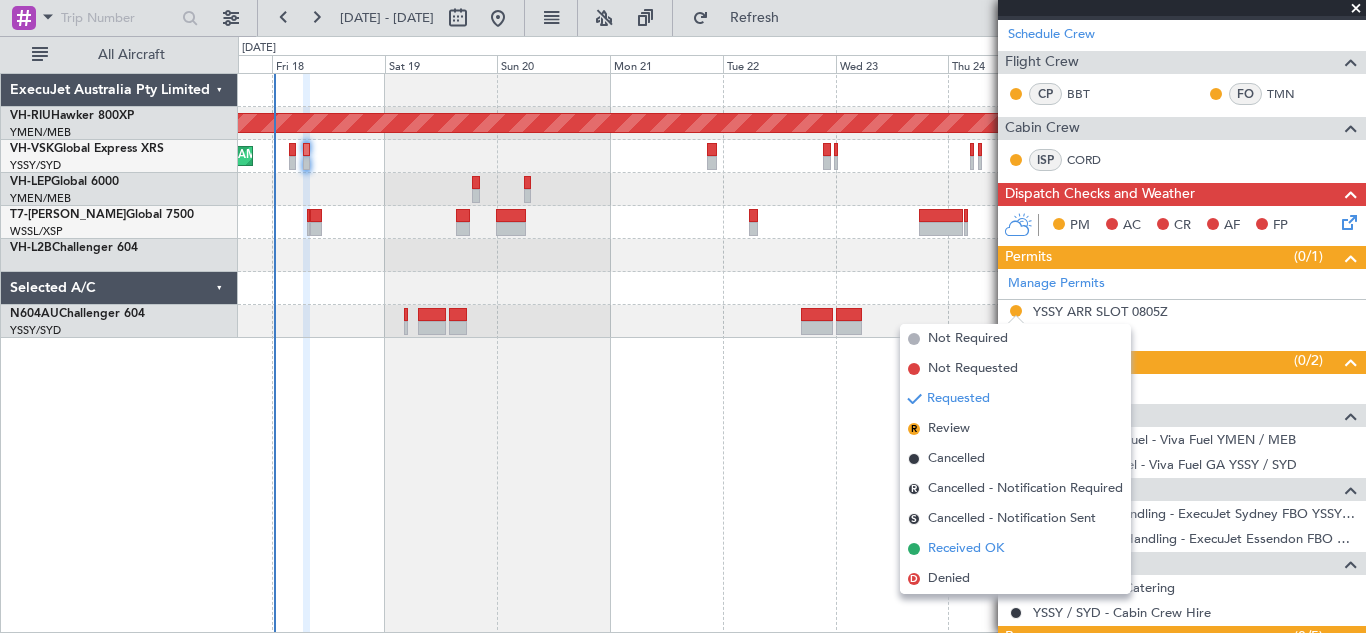 click on "Received OK" at bounding box center [966, 549] 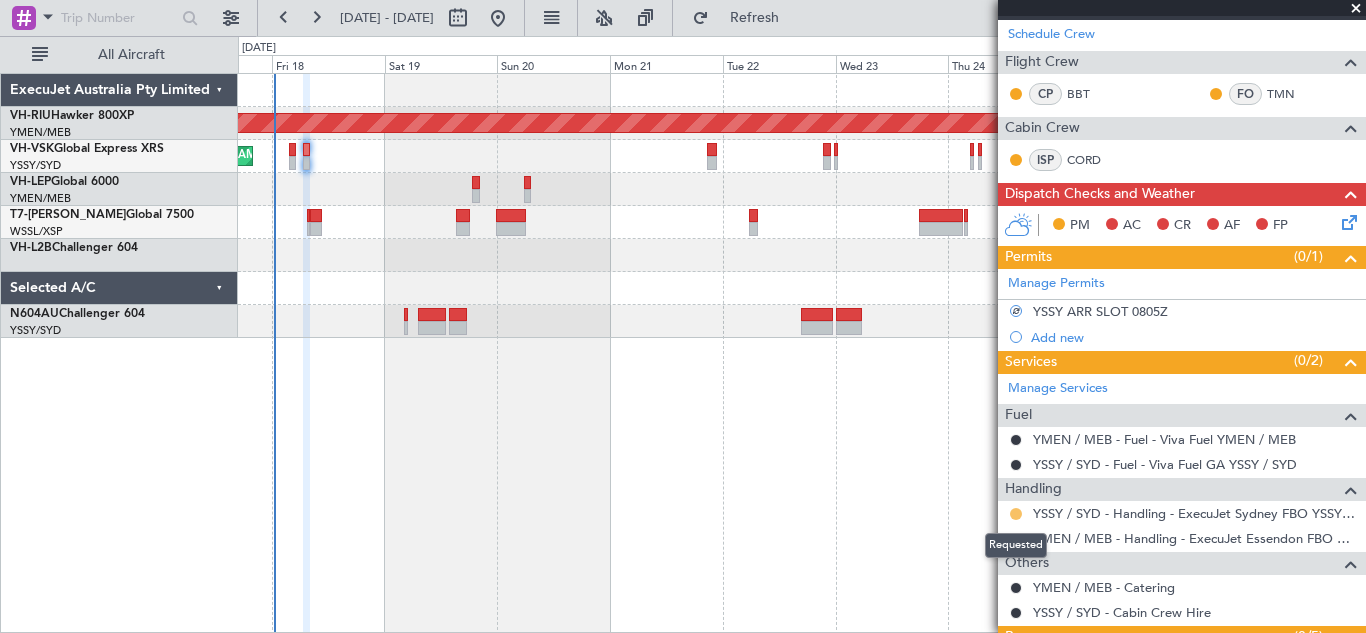 click at bounding box center [1016, 514] 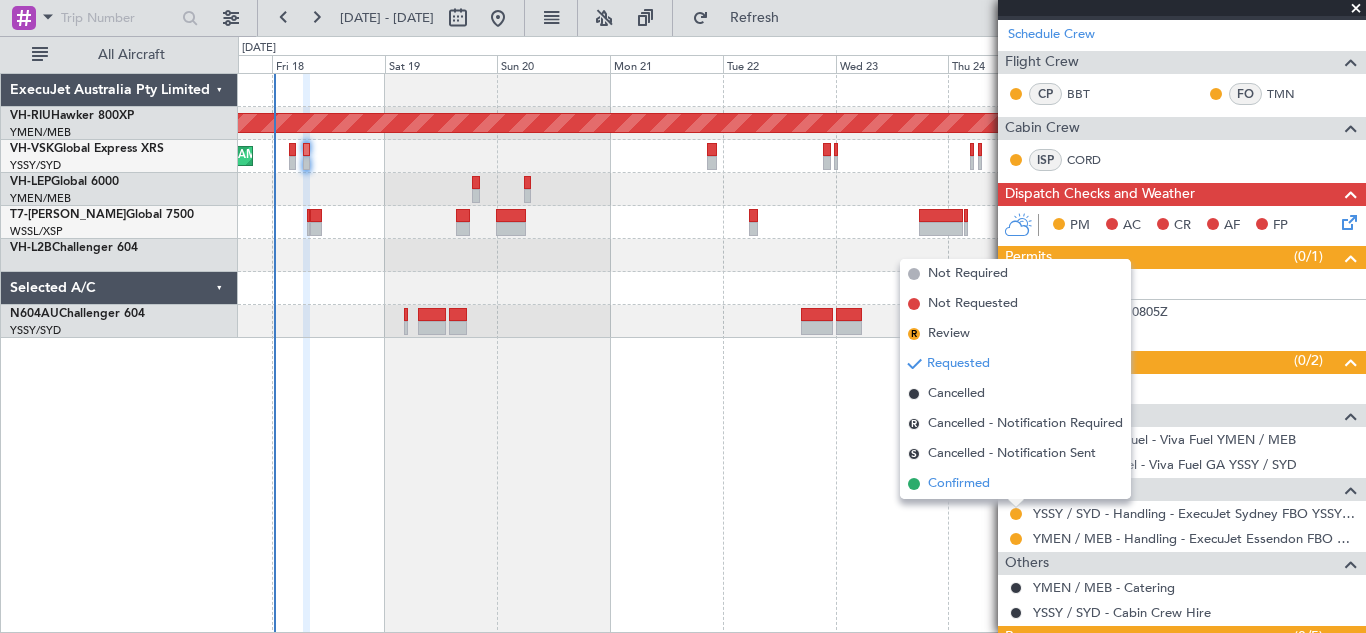 click on "Confirmed" at bounding box center (959, 484) 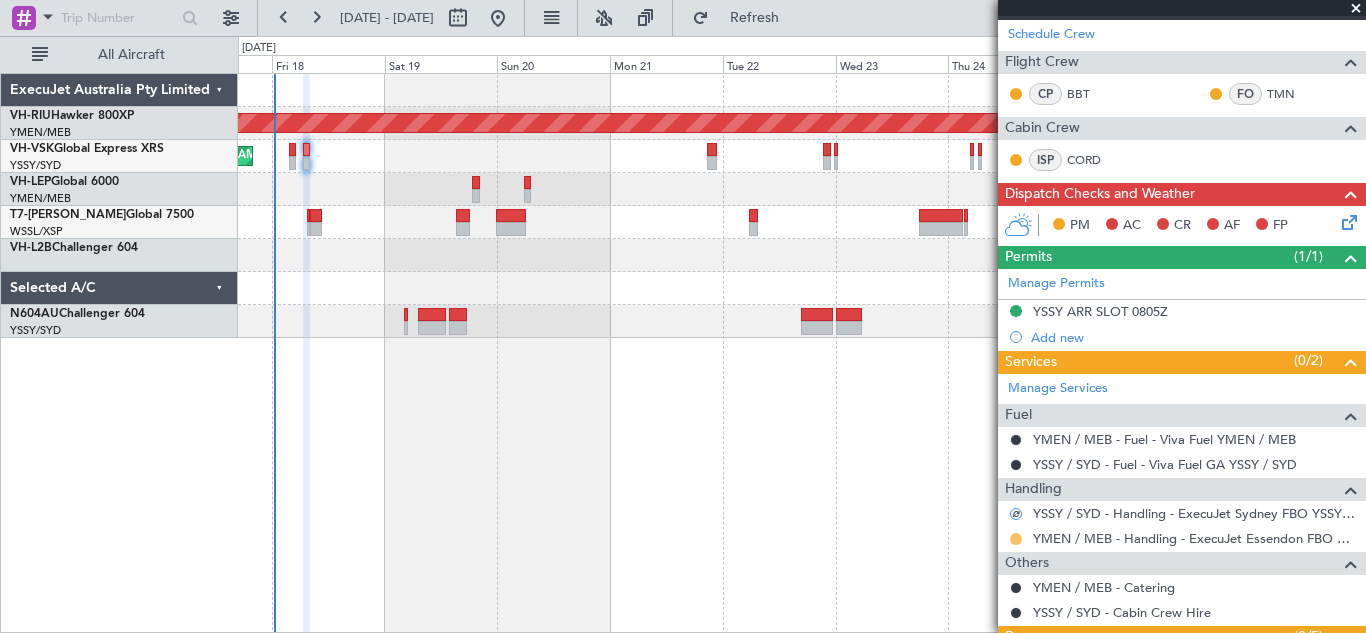 click at bounding box center (1016, 539) 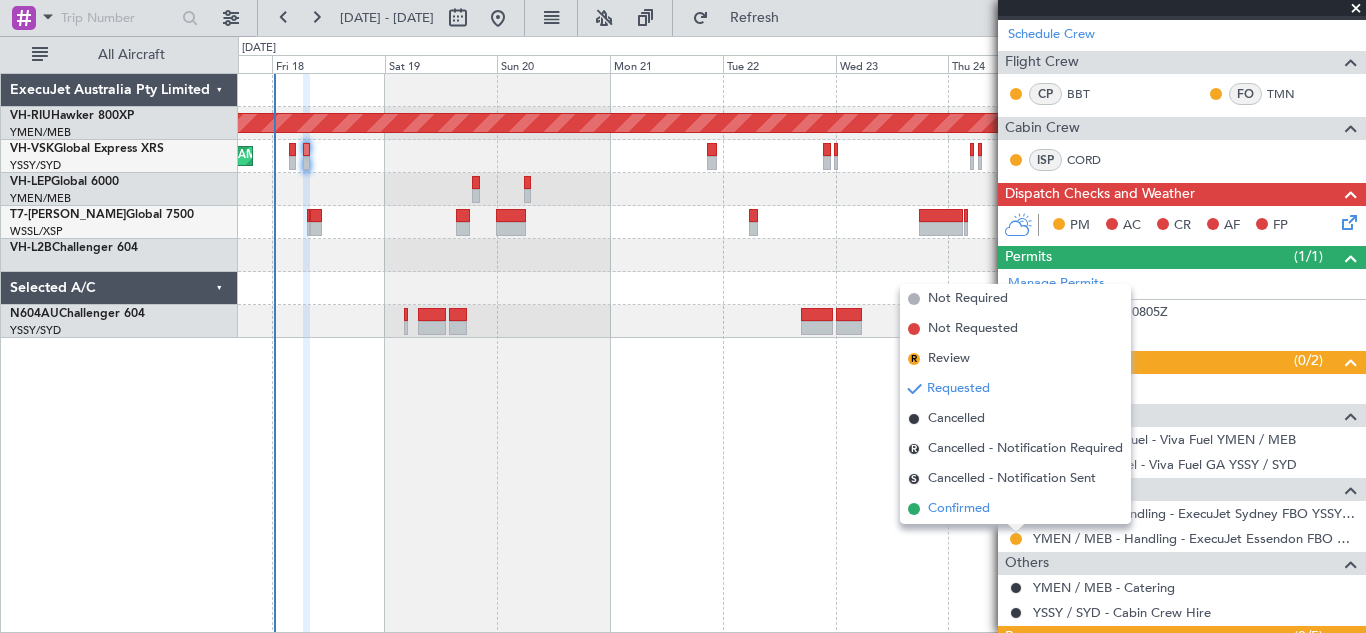 click on "Confirmed" at bounding box center (959, 509) 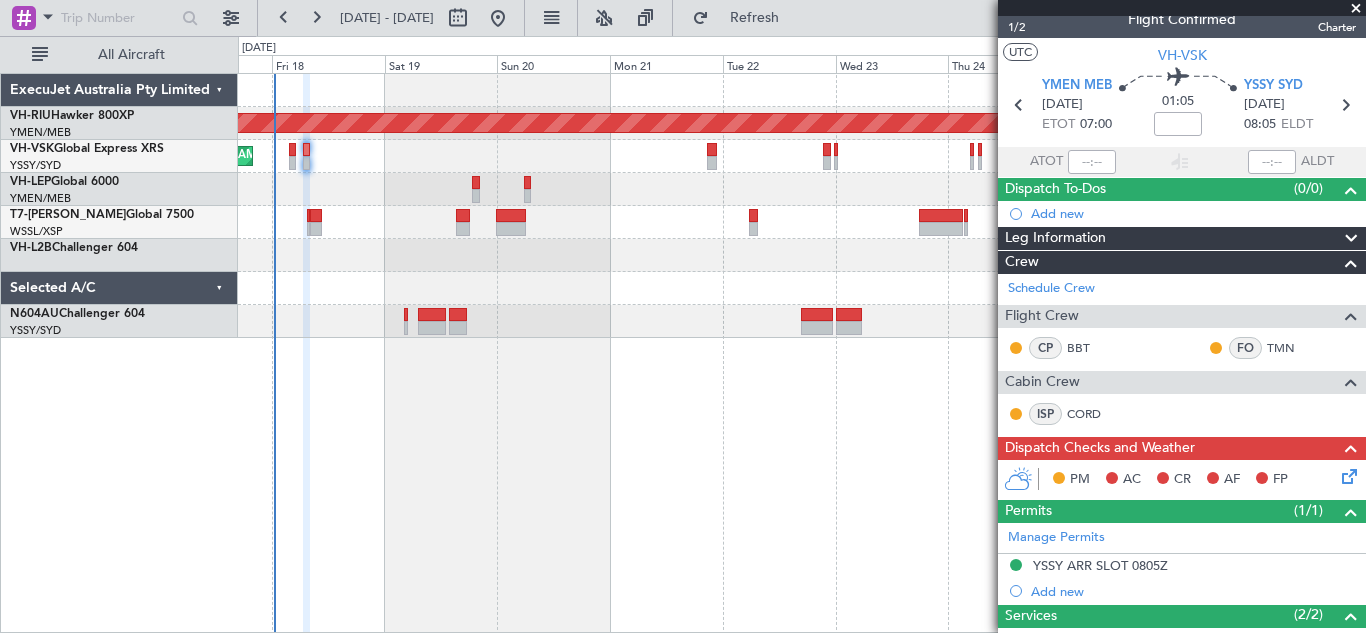 scroll, scrollTop: 0, scrollLeft: 0, axis: both 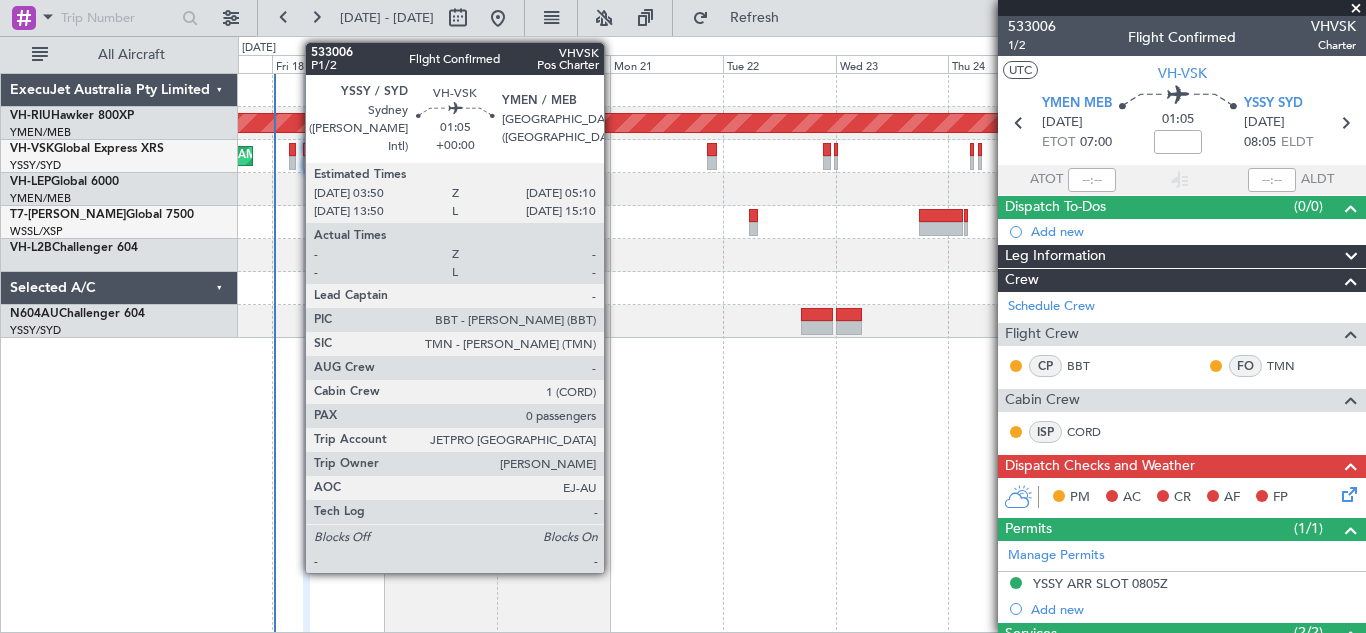 click 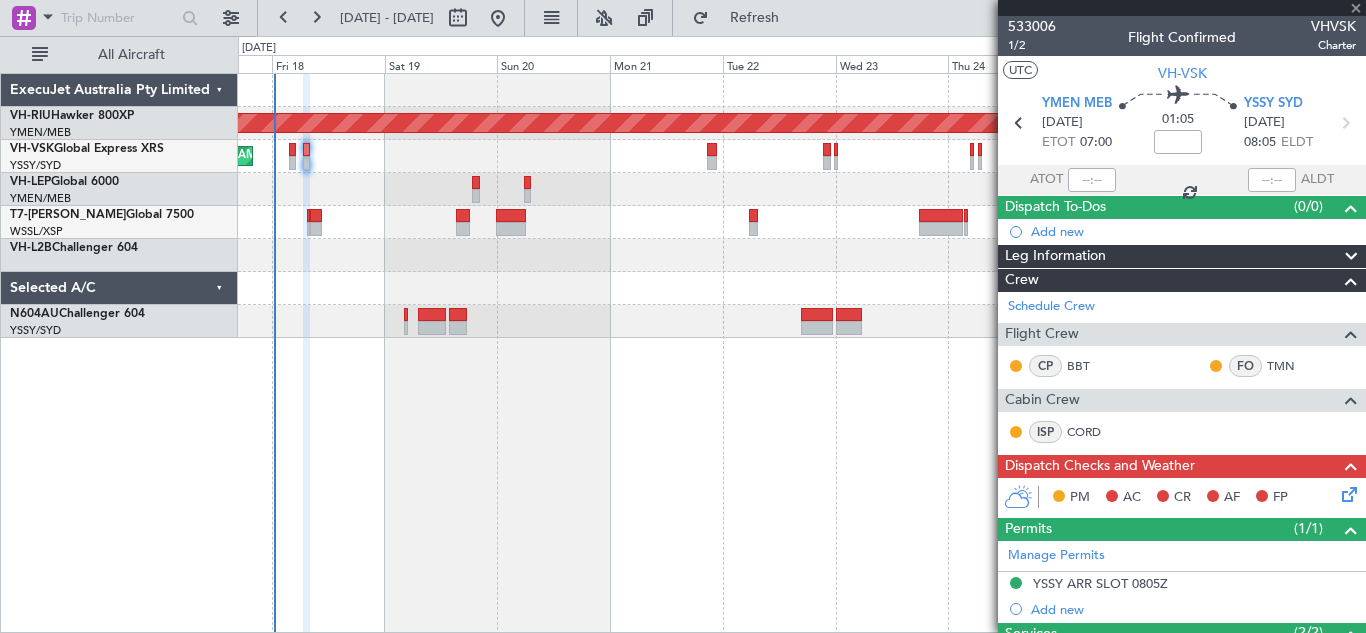 type on "0" 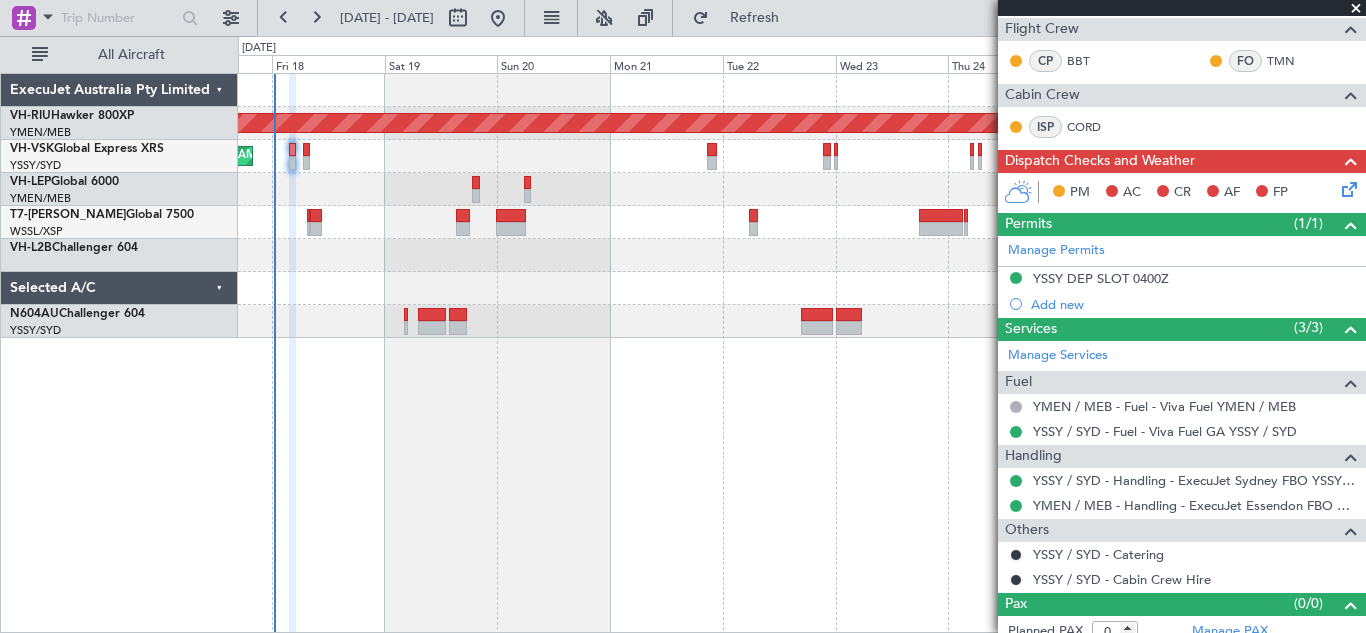 scroll, scrollTop: 320, scrollLeft: 0, axis: vertical 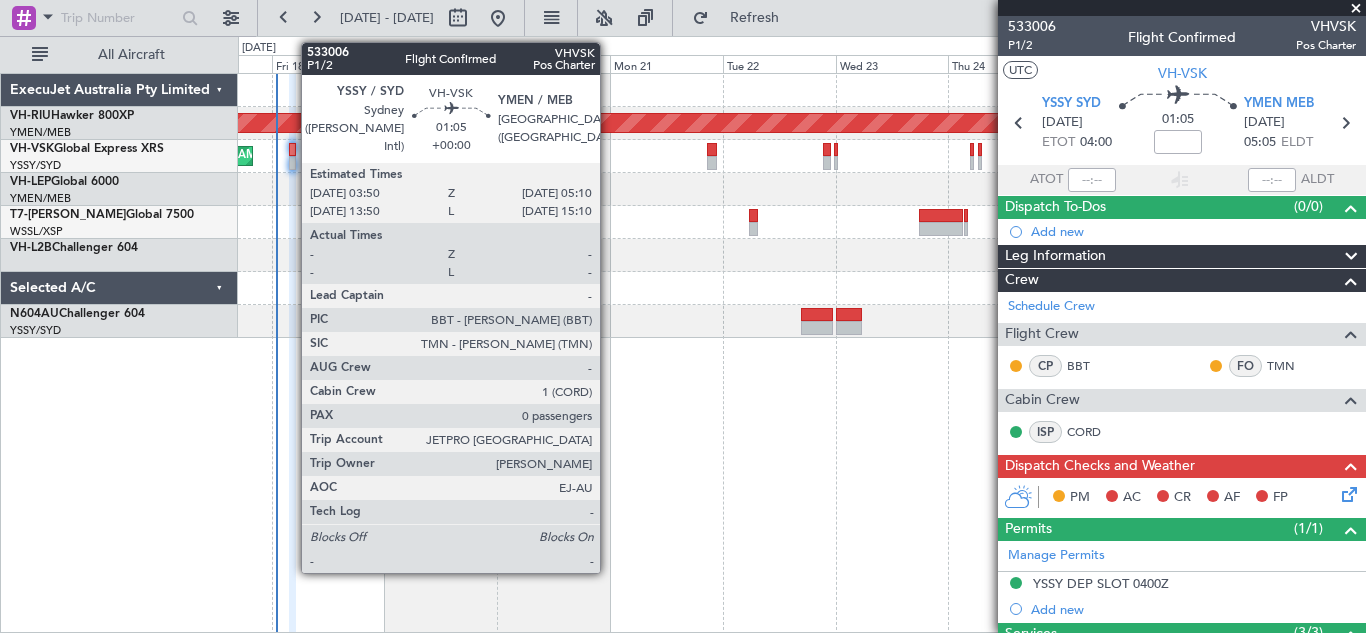 click 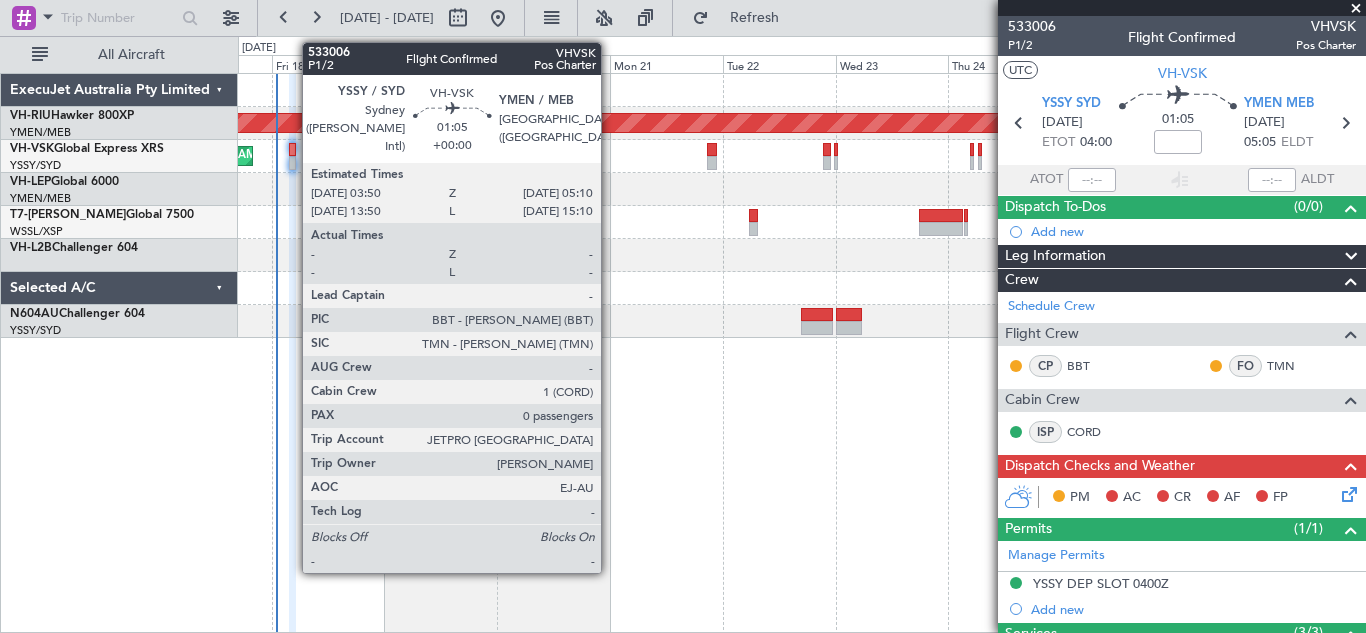 click 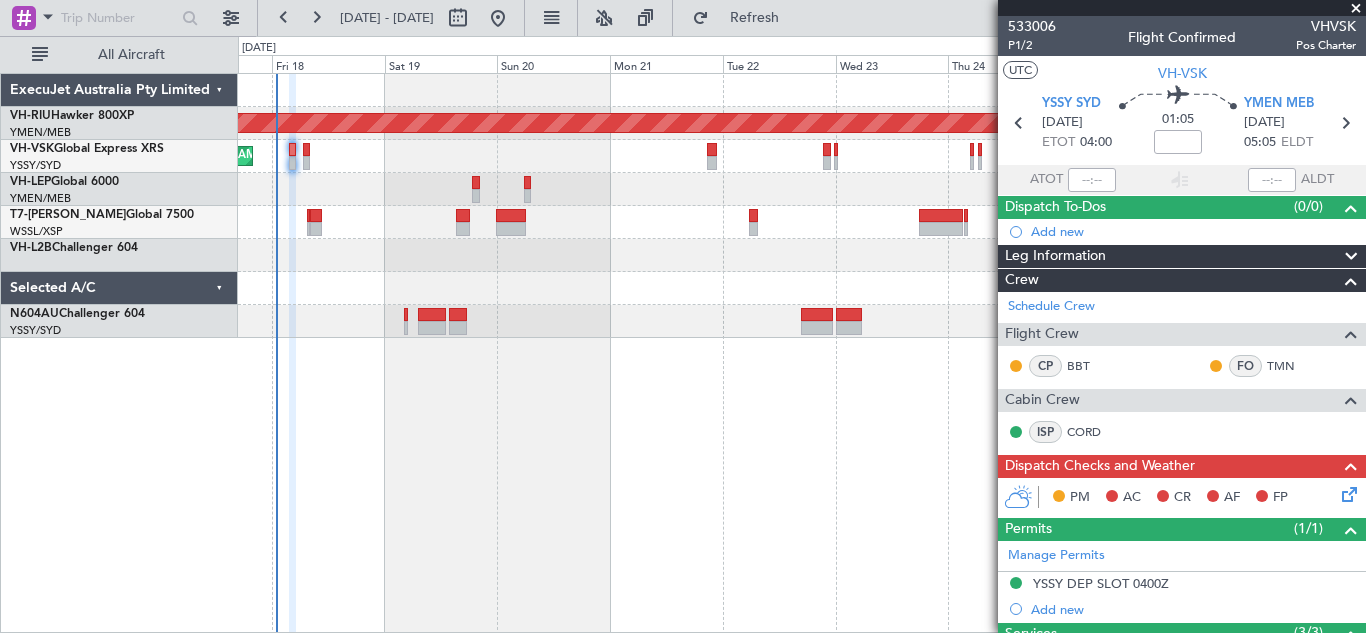 click 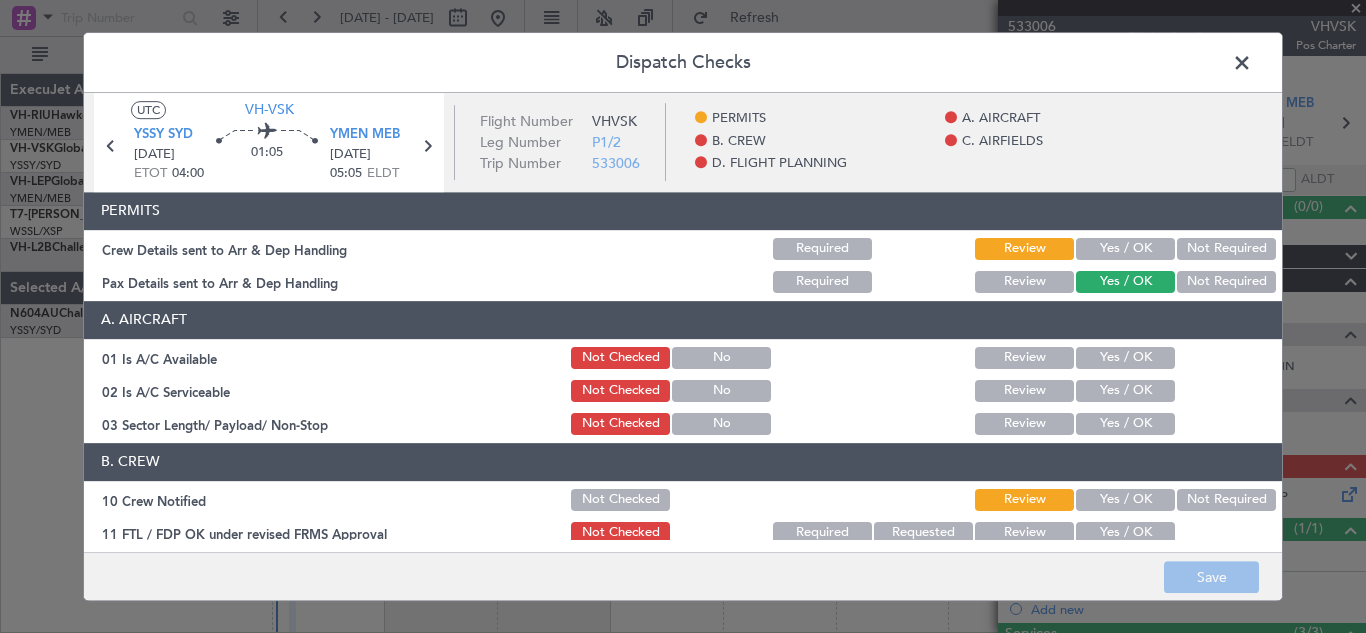 click on "Yes / OK" 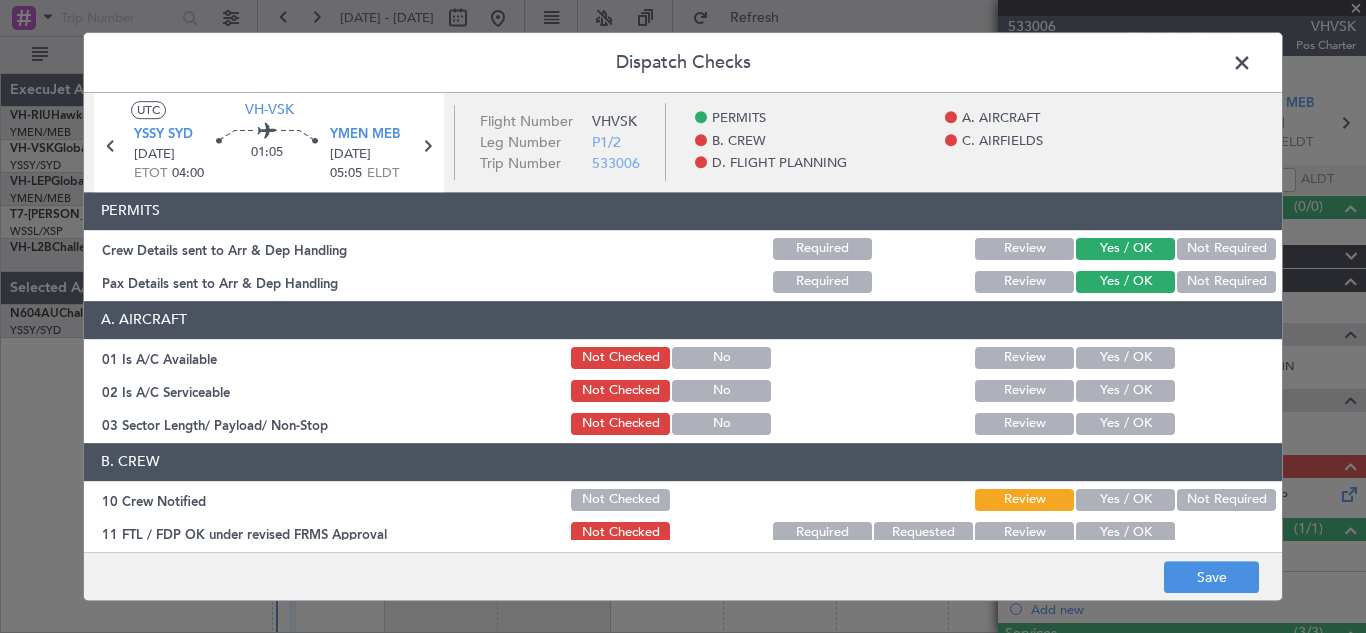 click on "Yes / OK" 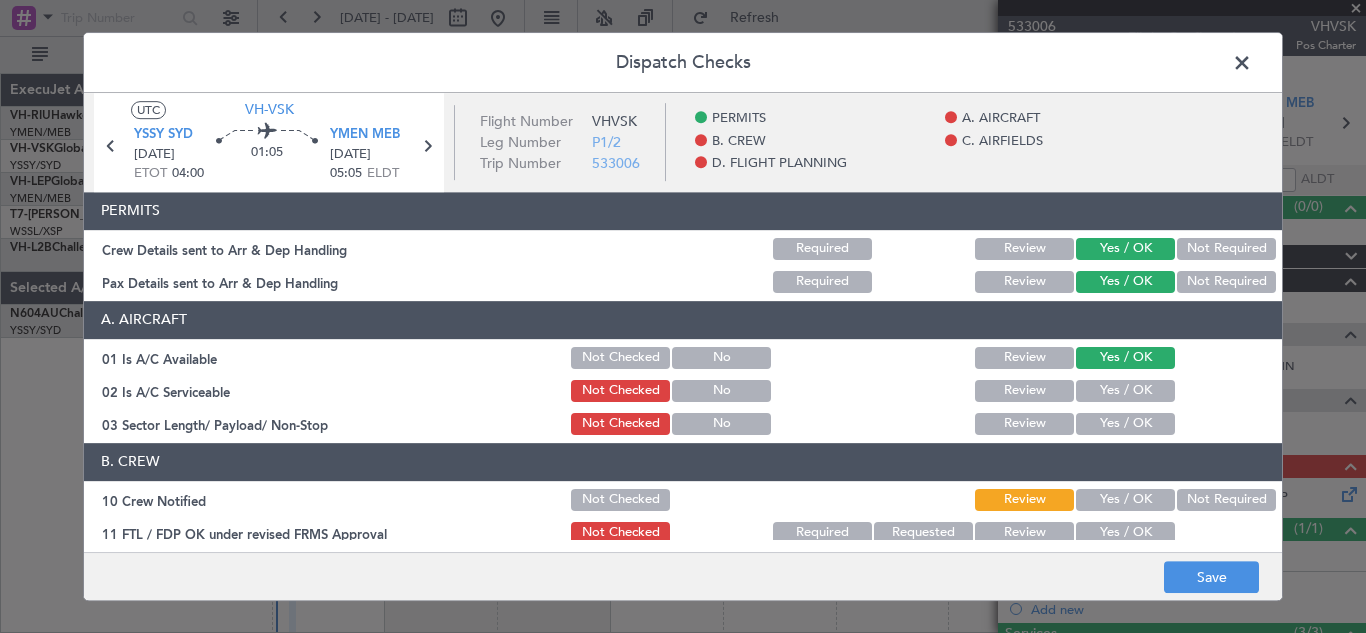 click on "Yes / OK" 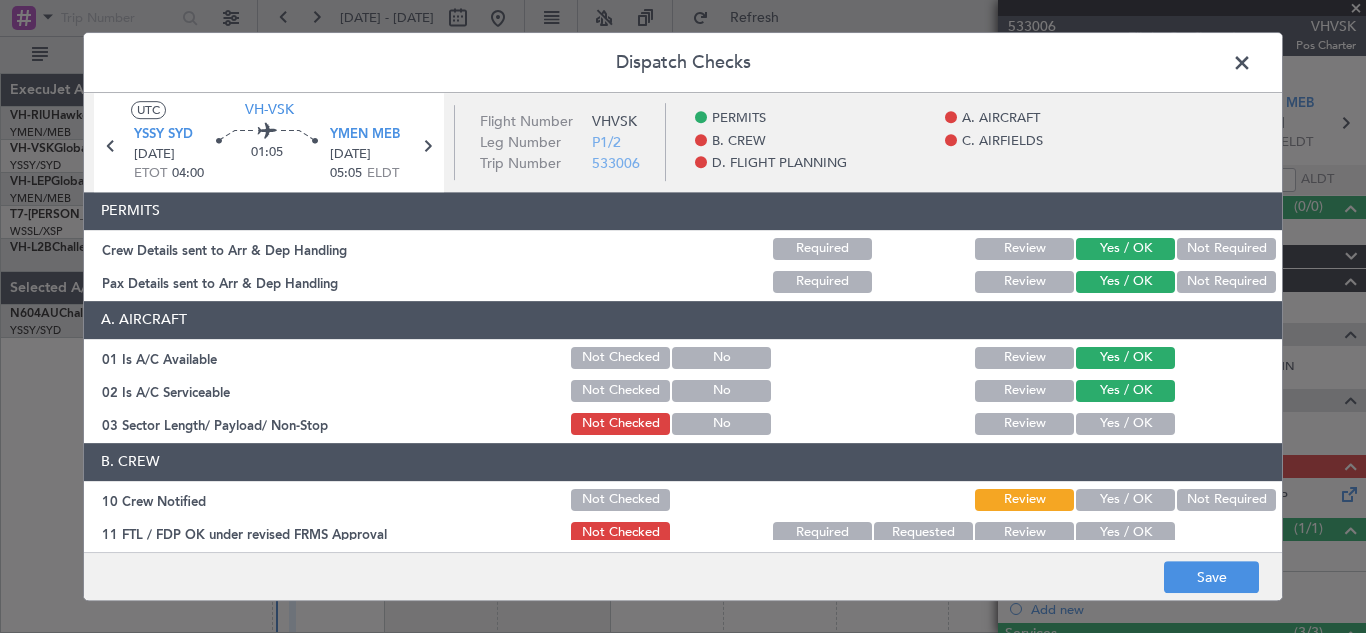 click on "Yes / OK" 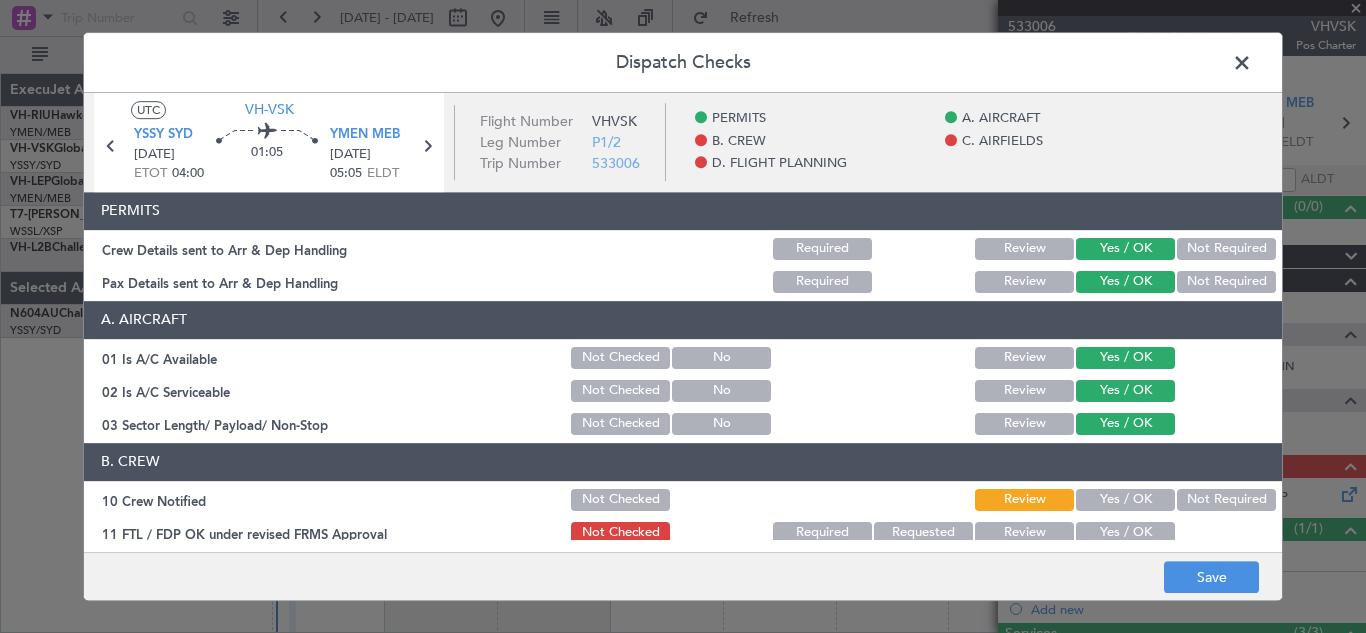 click on "Yes / OK" 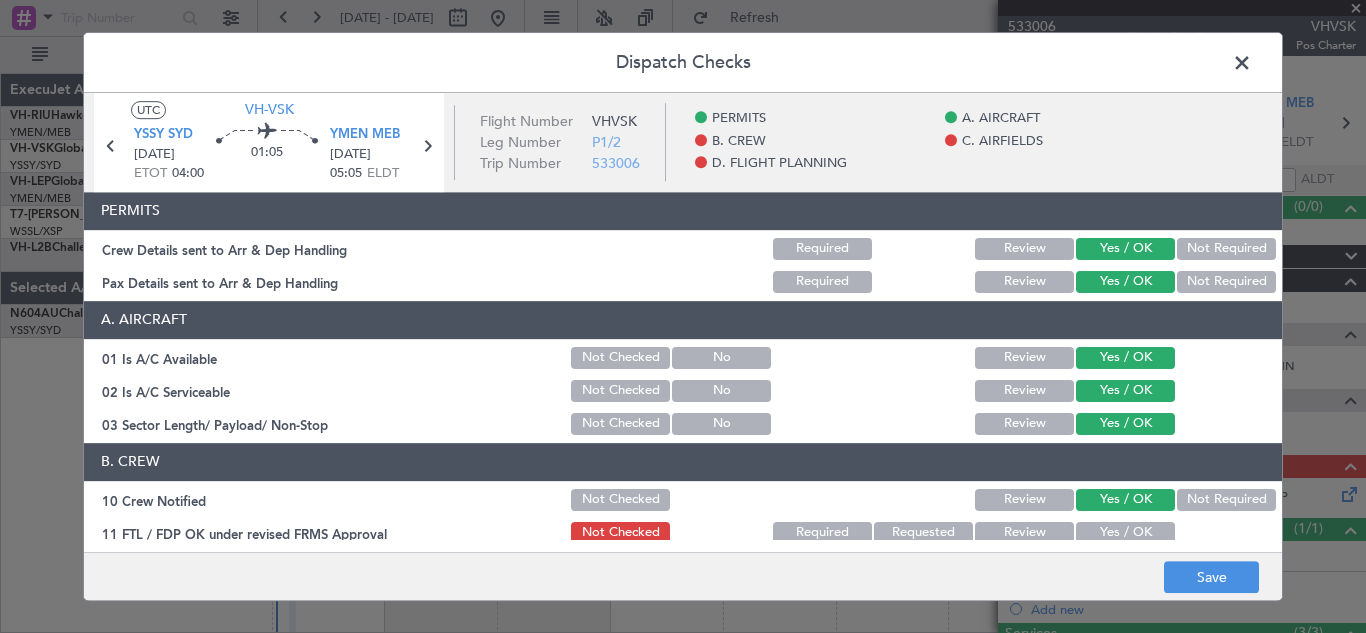 click on "Yes / OK" 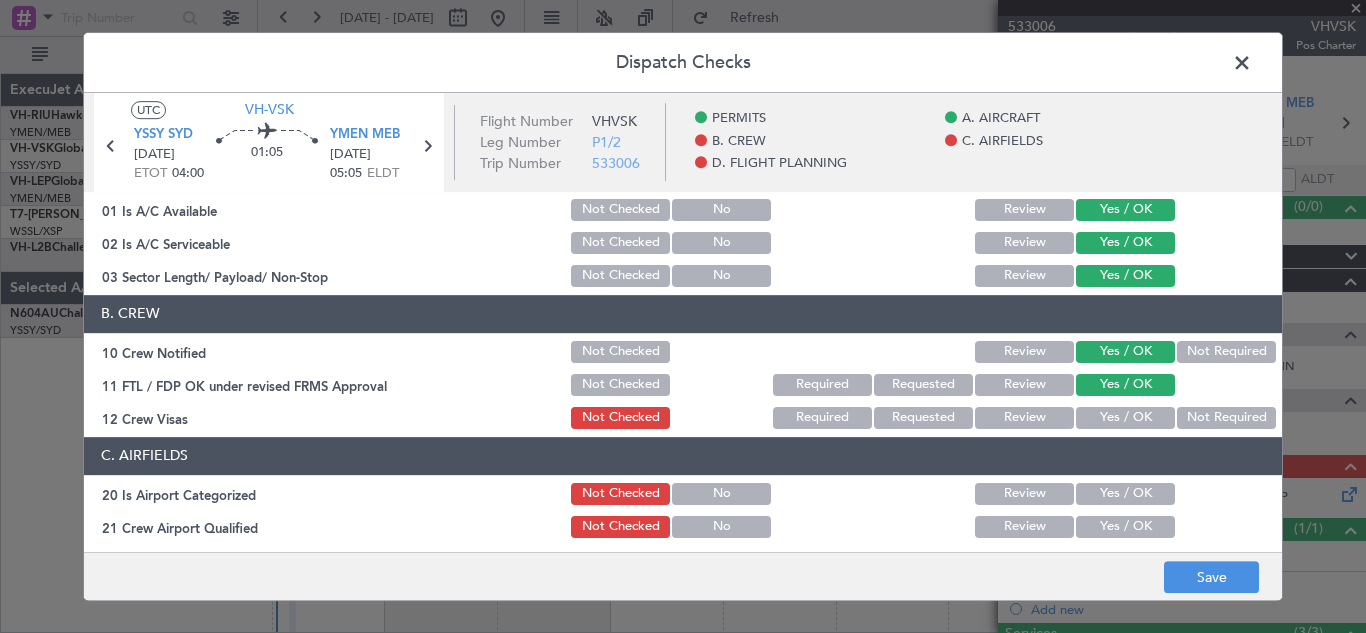 scroll, scrollTop: 268, scrollLeft: 0, axis: vertical 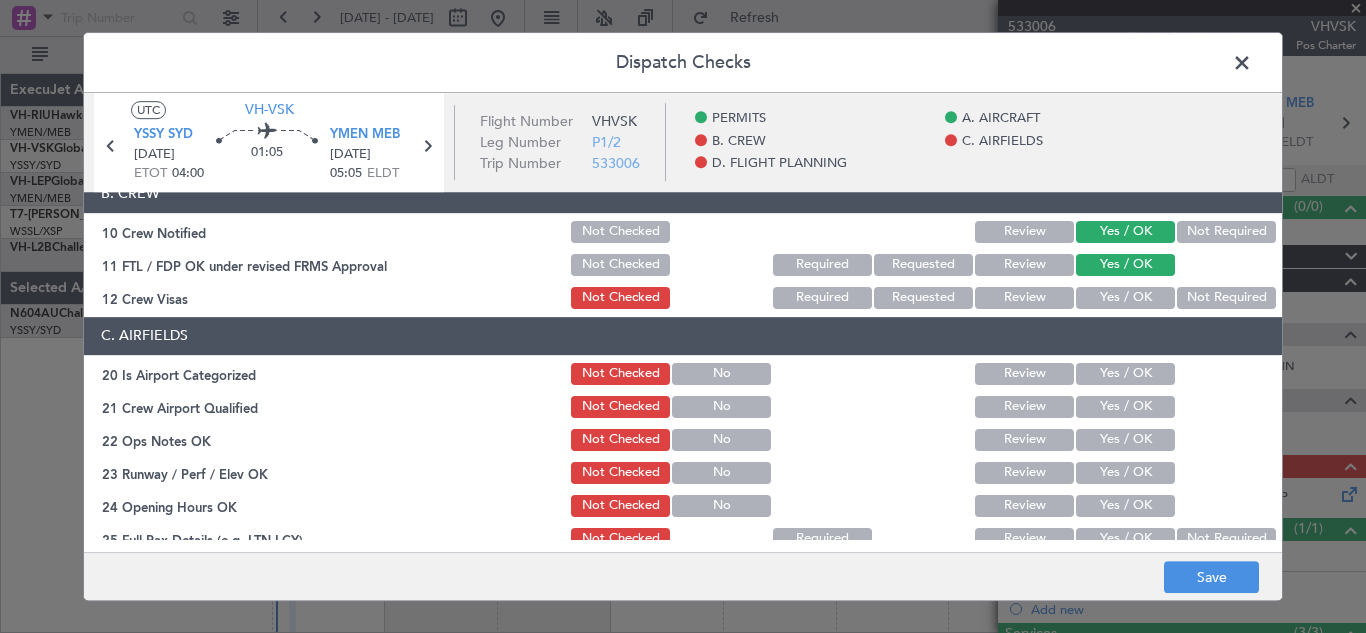 click on "Yes / OK" 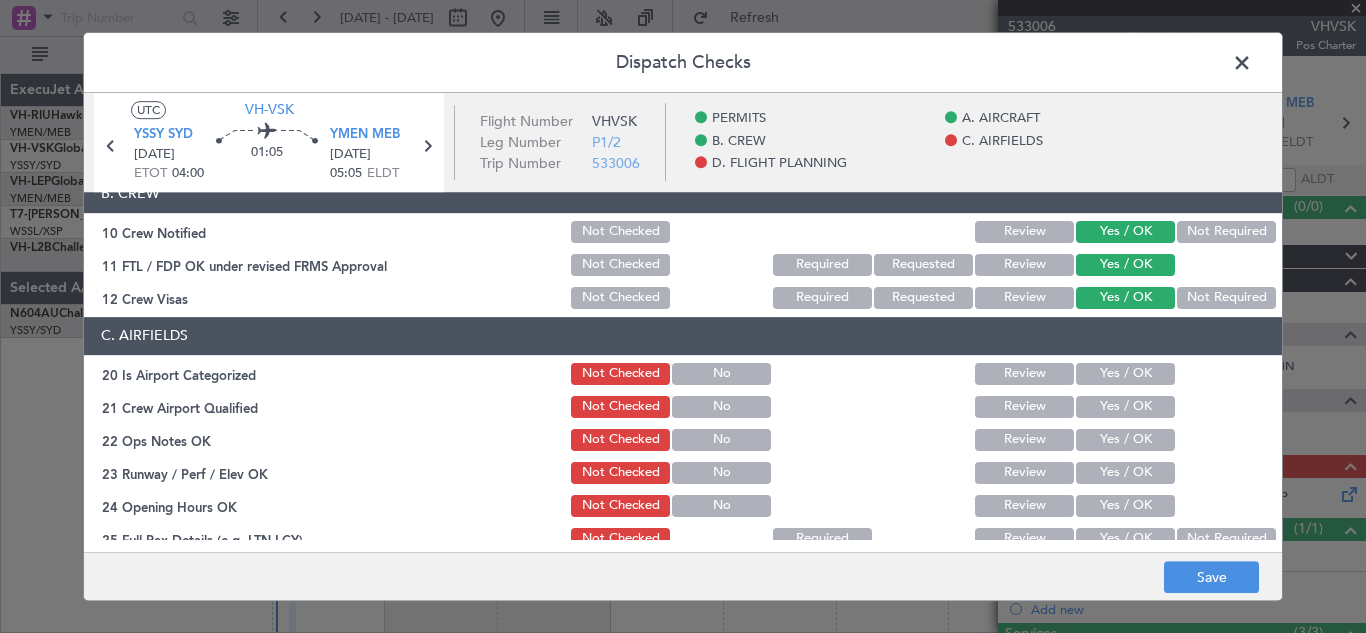 click on "Yes / OK" 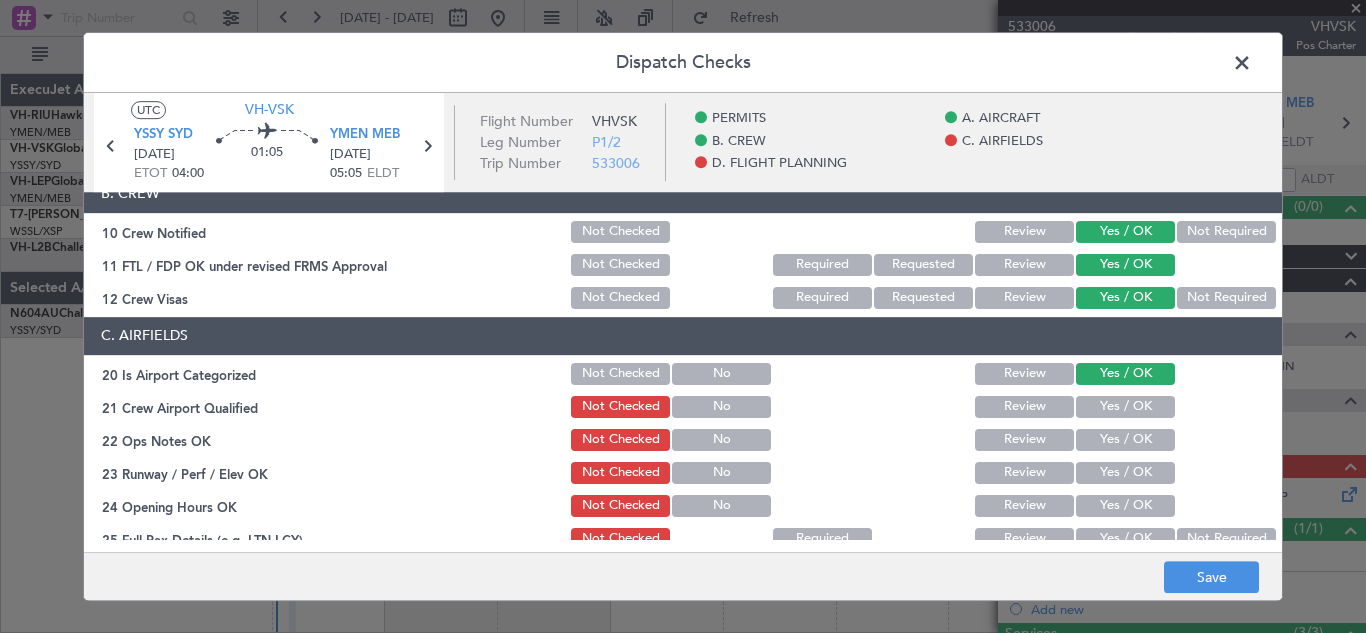 click on "Yes / OK" 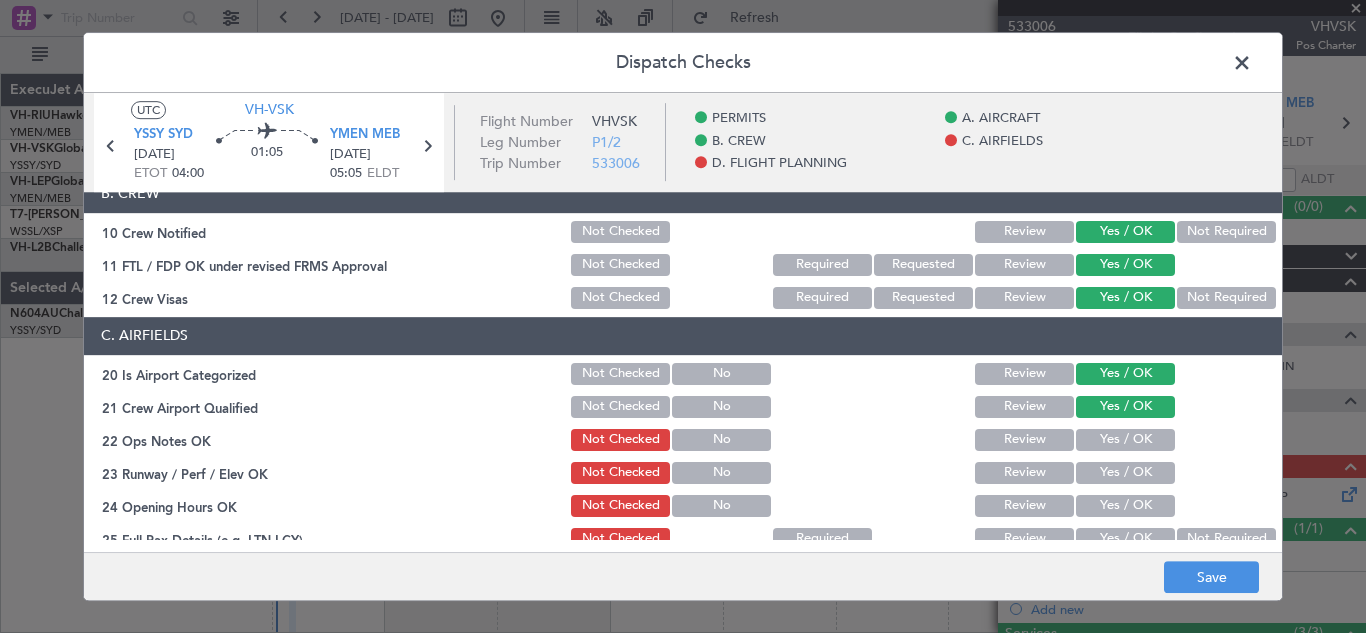 click on "Yes / OK" 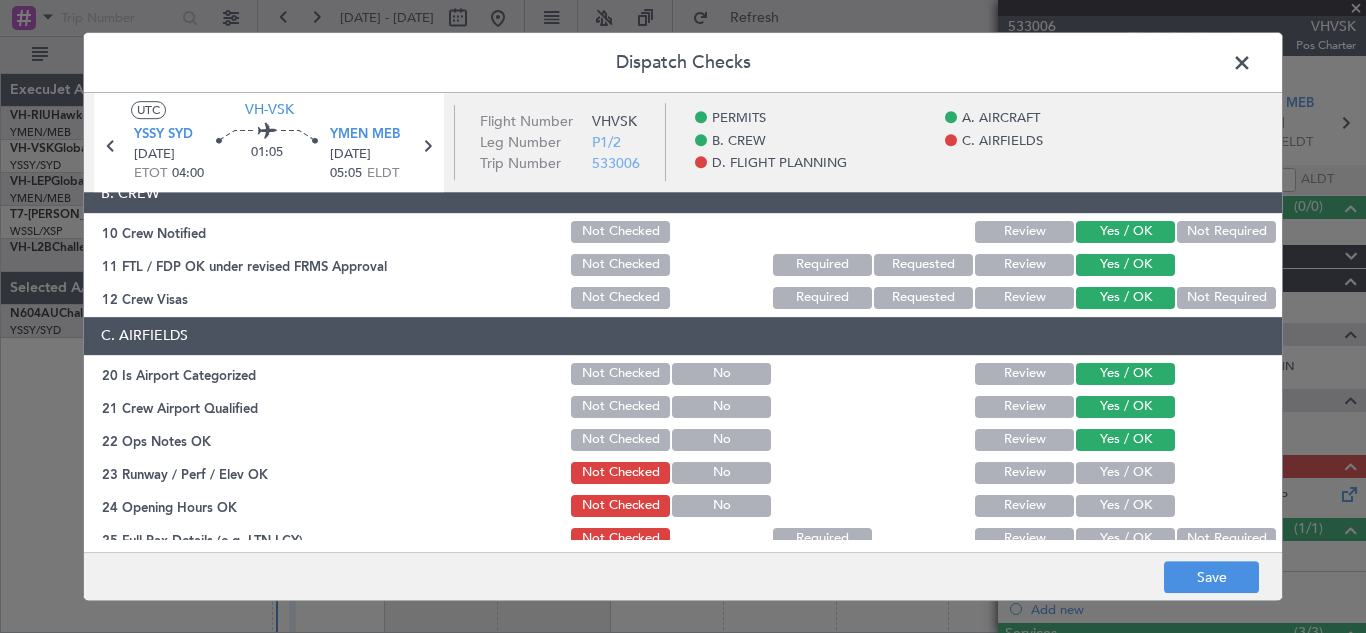 click on "Yes / OK" 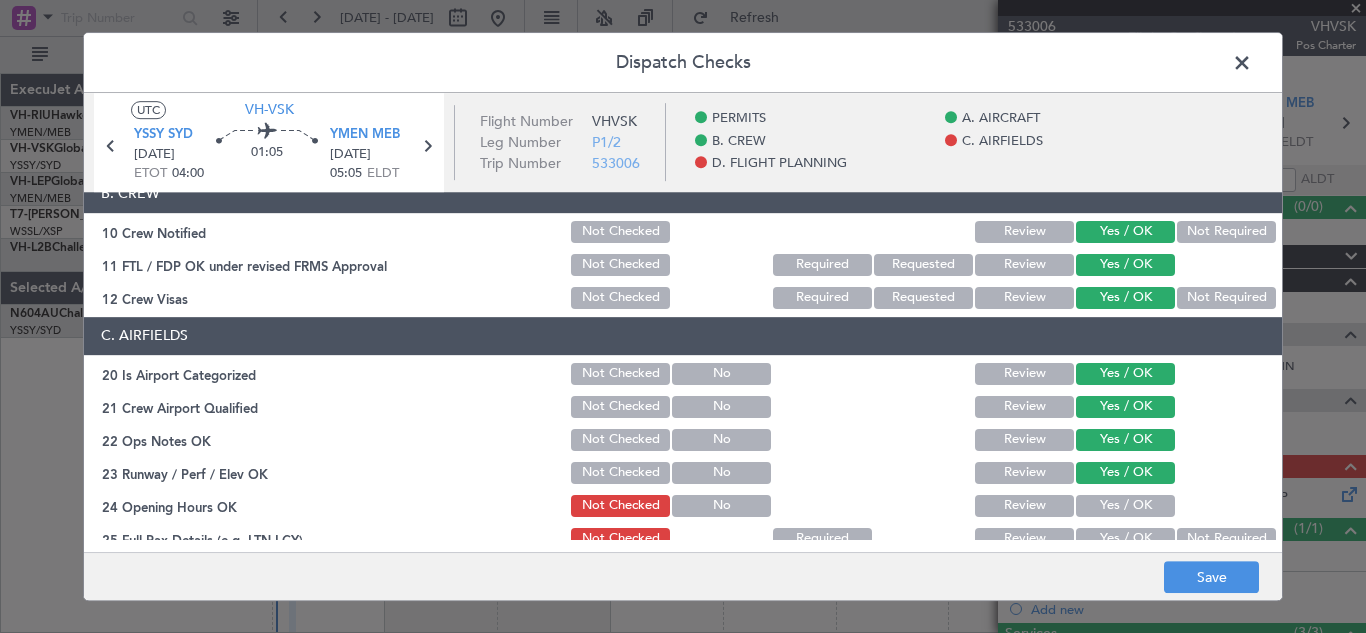 click on "Yes / OK" 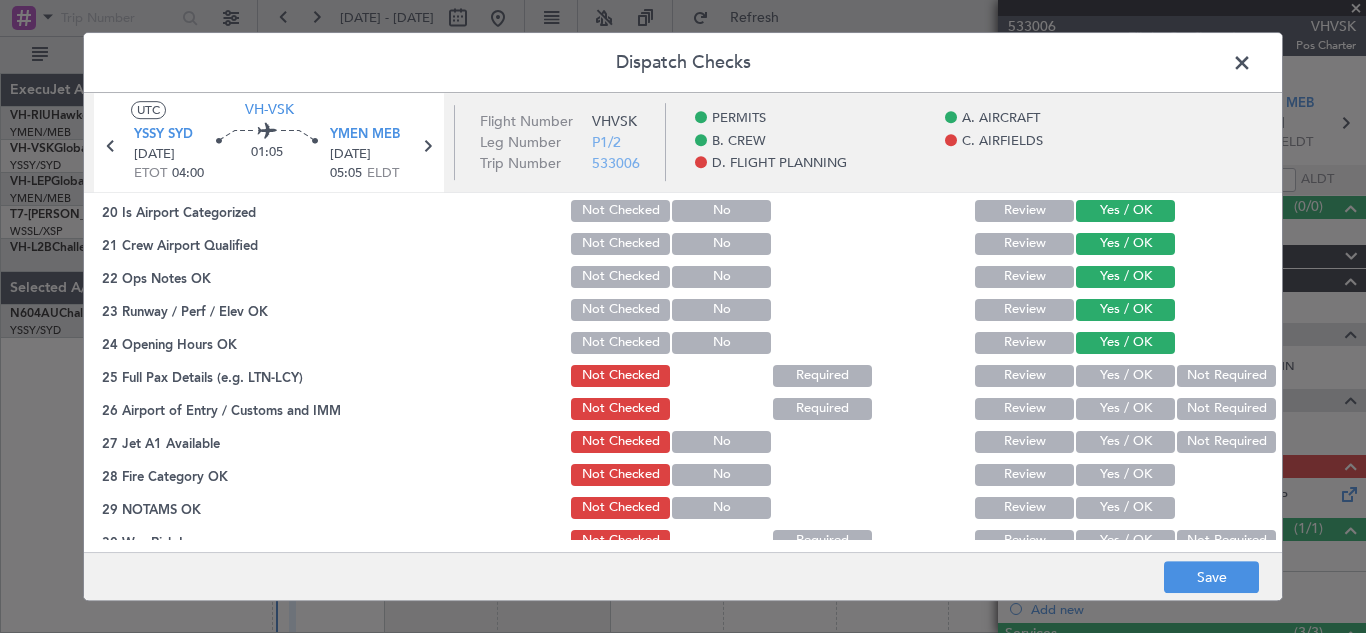scroll, scrollTop: 470, scrollLeft: 0, axis: vertical 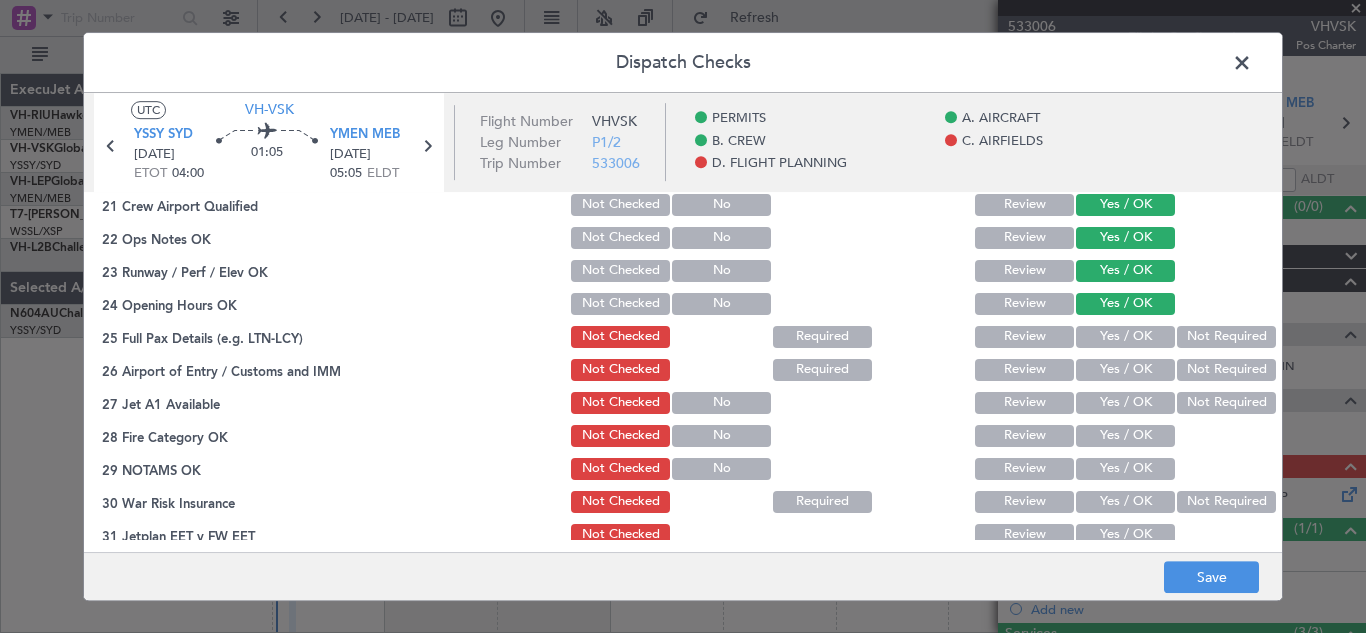 click on "Yes / OK" 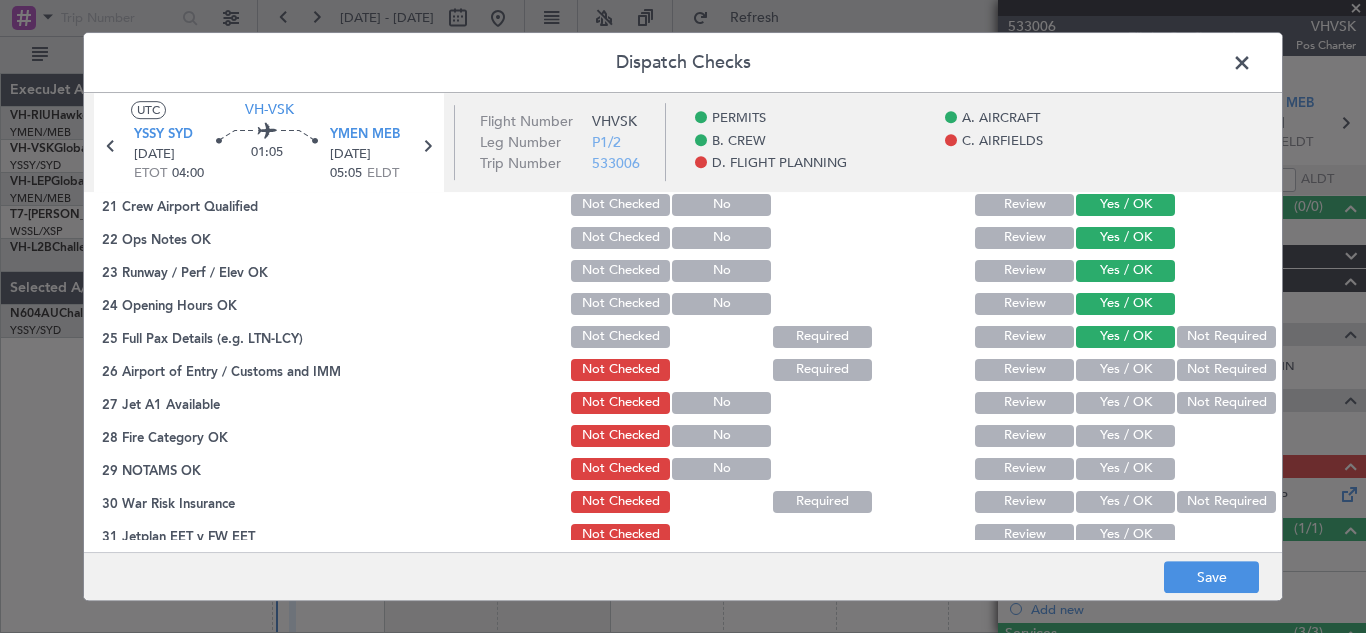click on "Yes / OK" 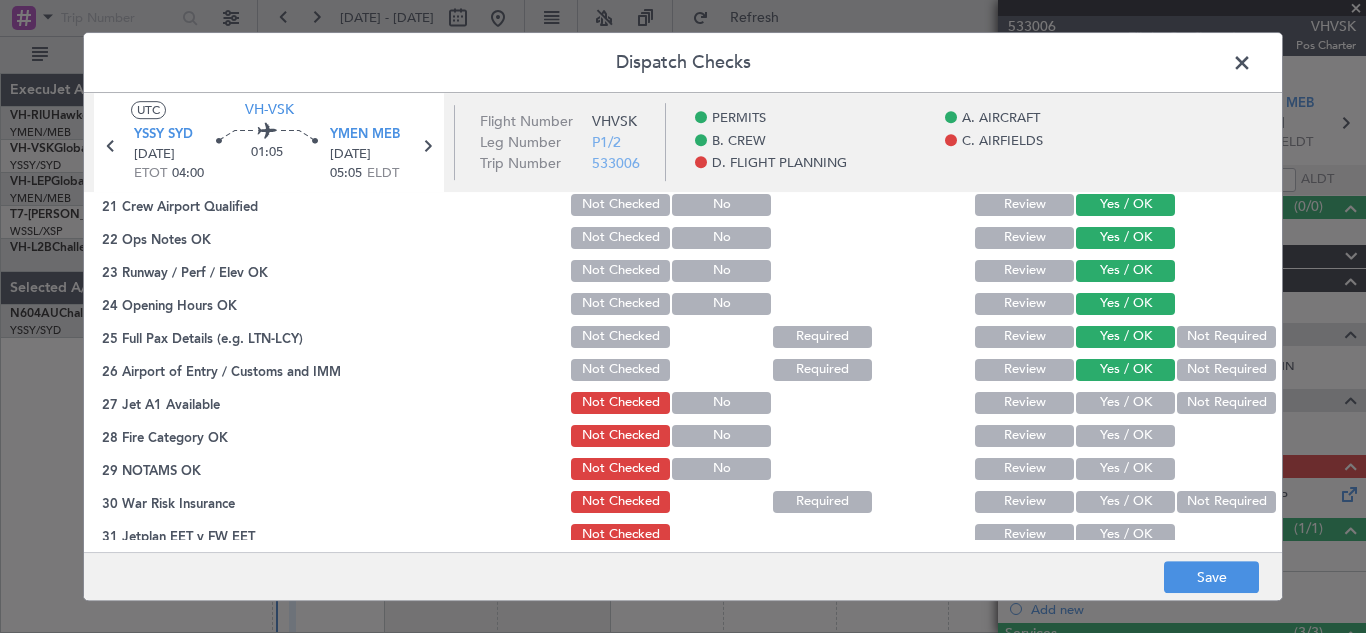 click on "Yes / OK" 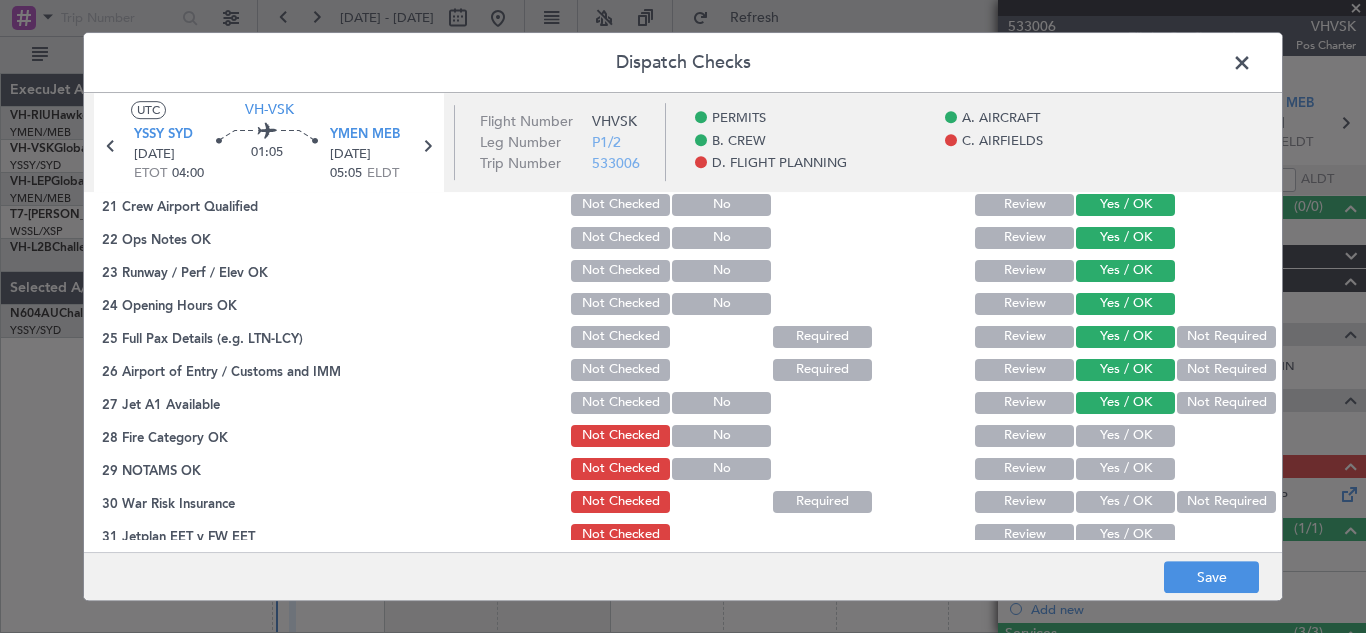 click on "Yes / OK" 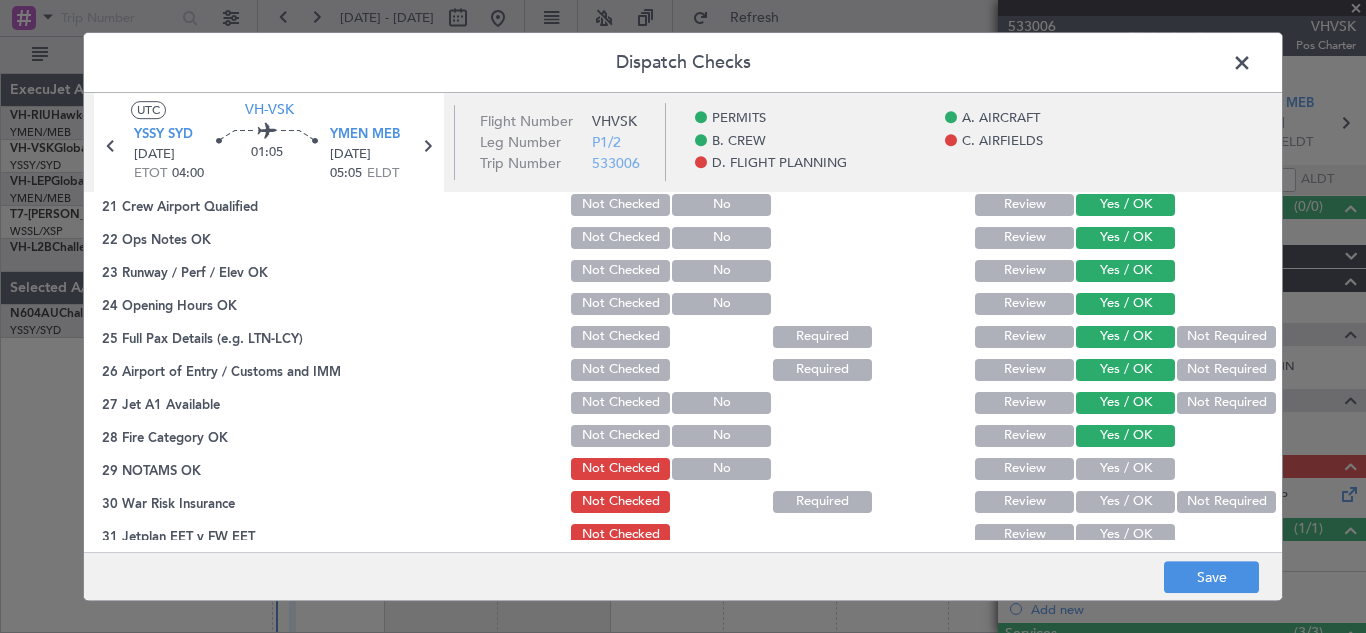 click on "Yes / OK" 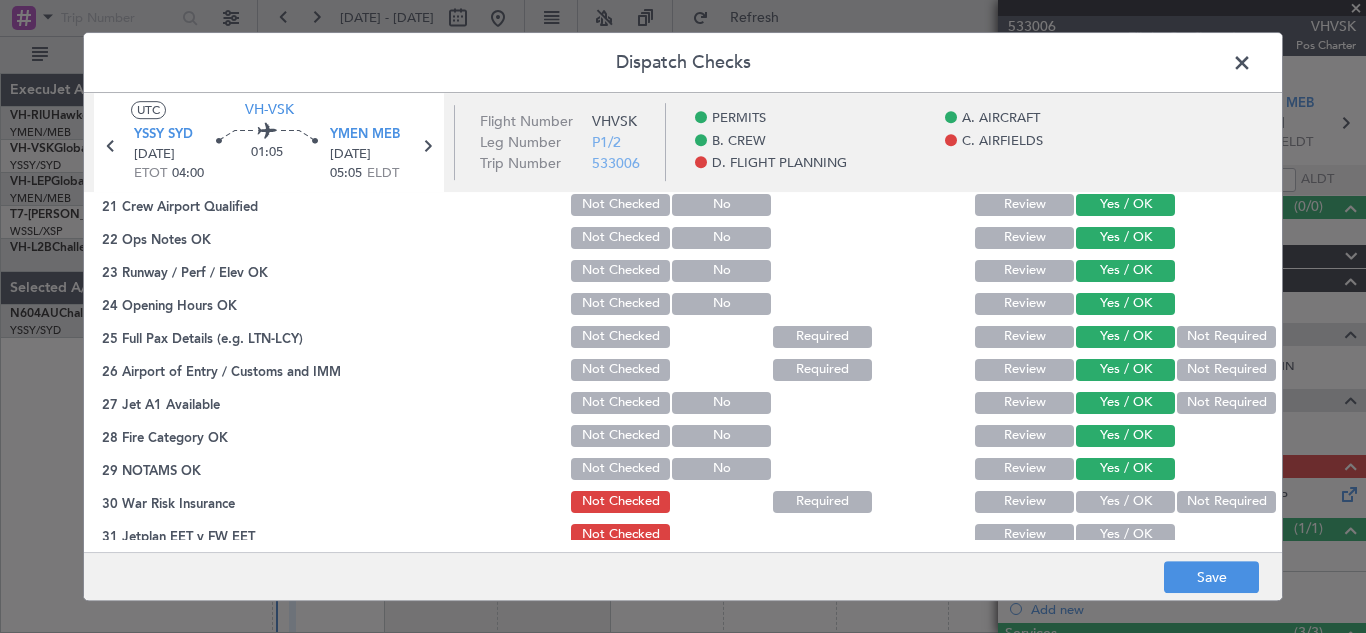 click on "Yes / OK" 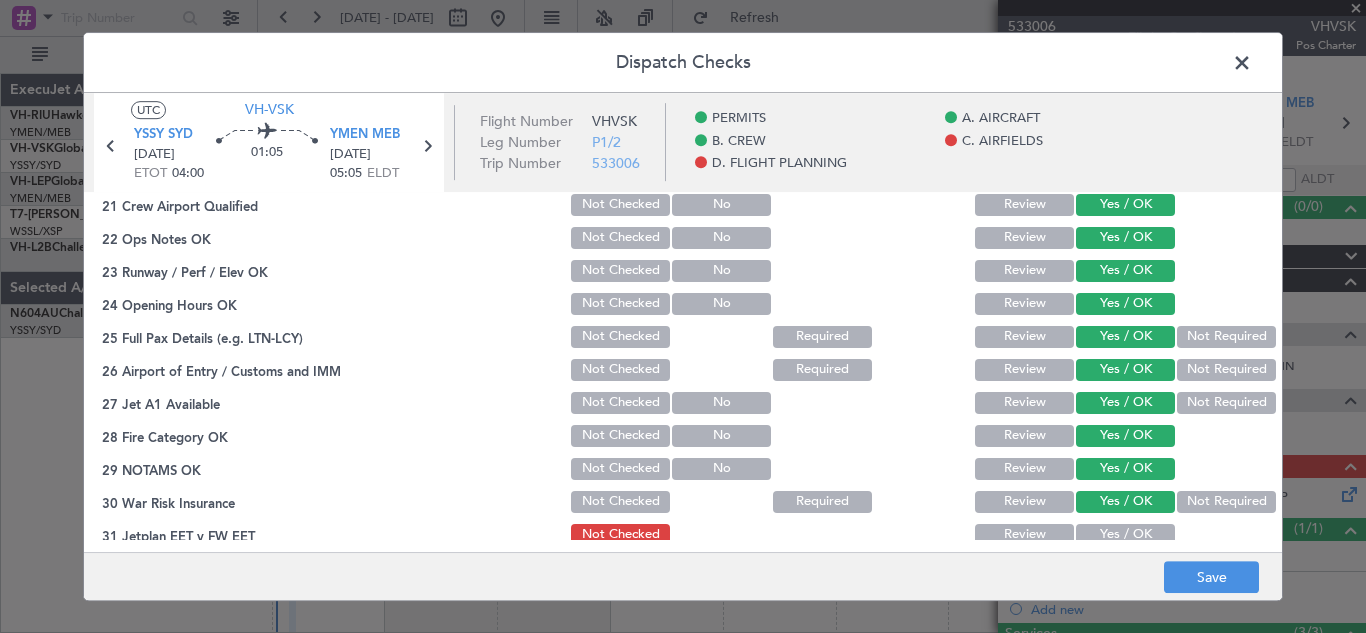 click on "Yes / OK" 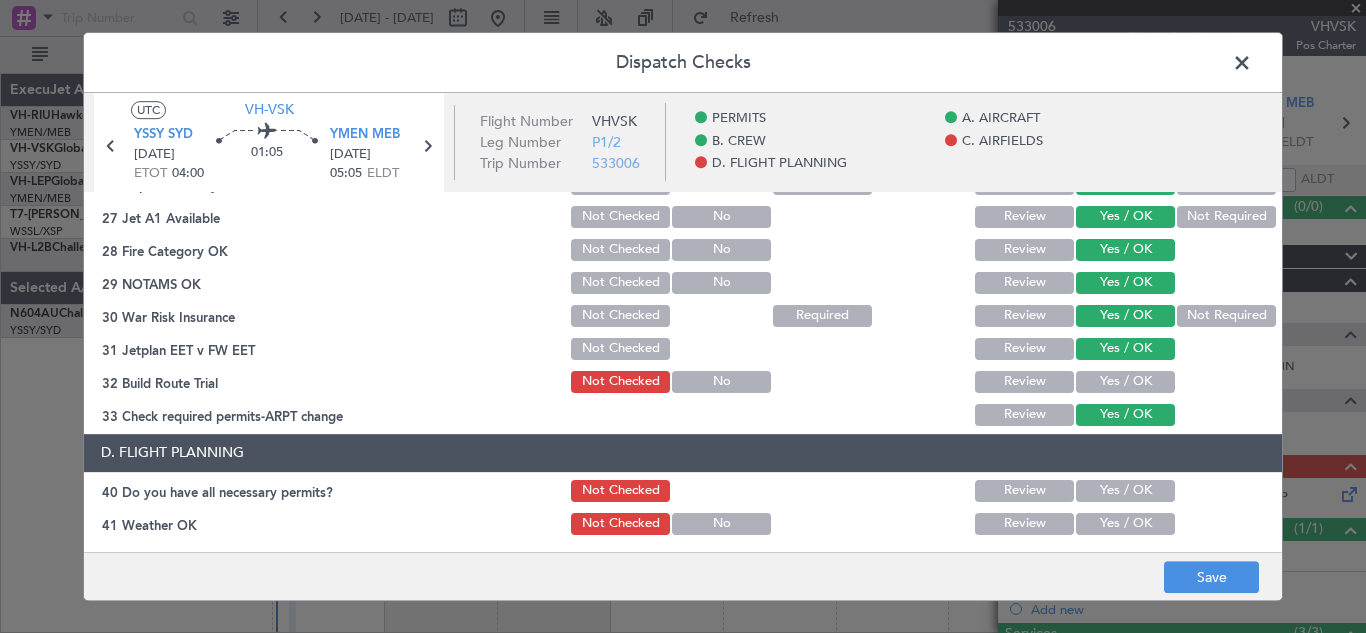 scroll, scrollTop: 710, scrollLeft: 0, axis: vertical 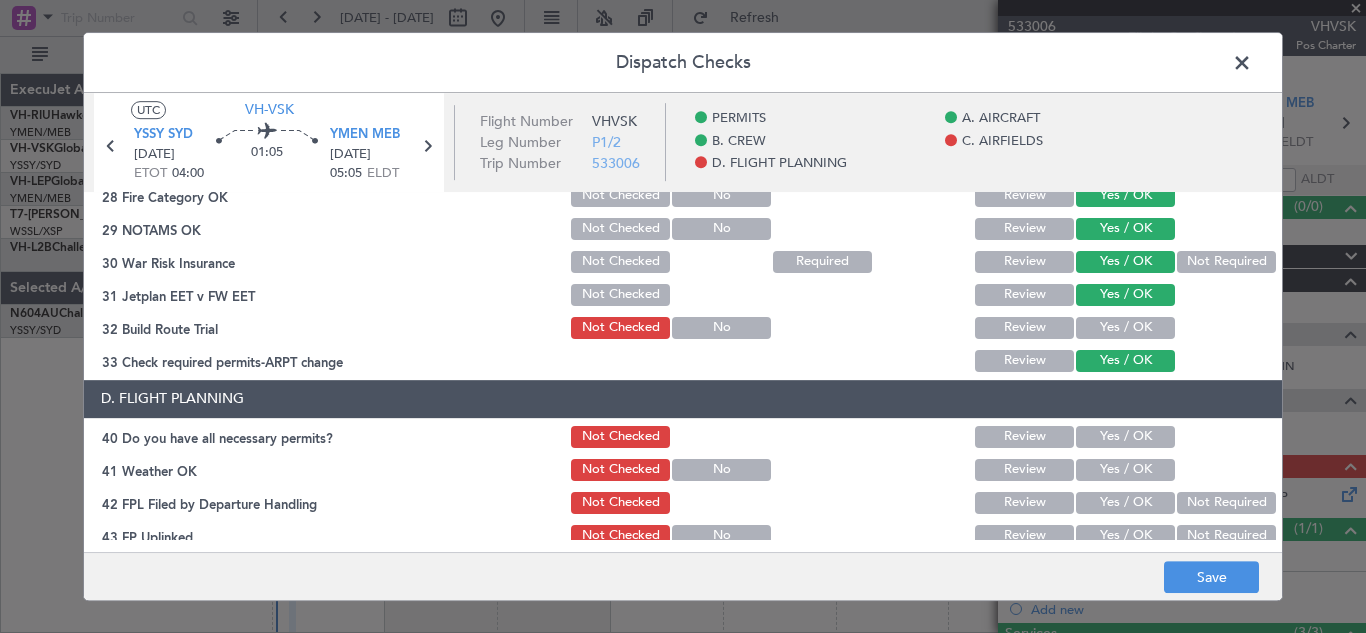 click on "Yes / OK" 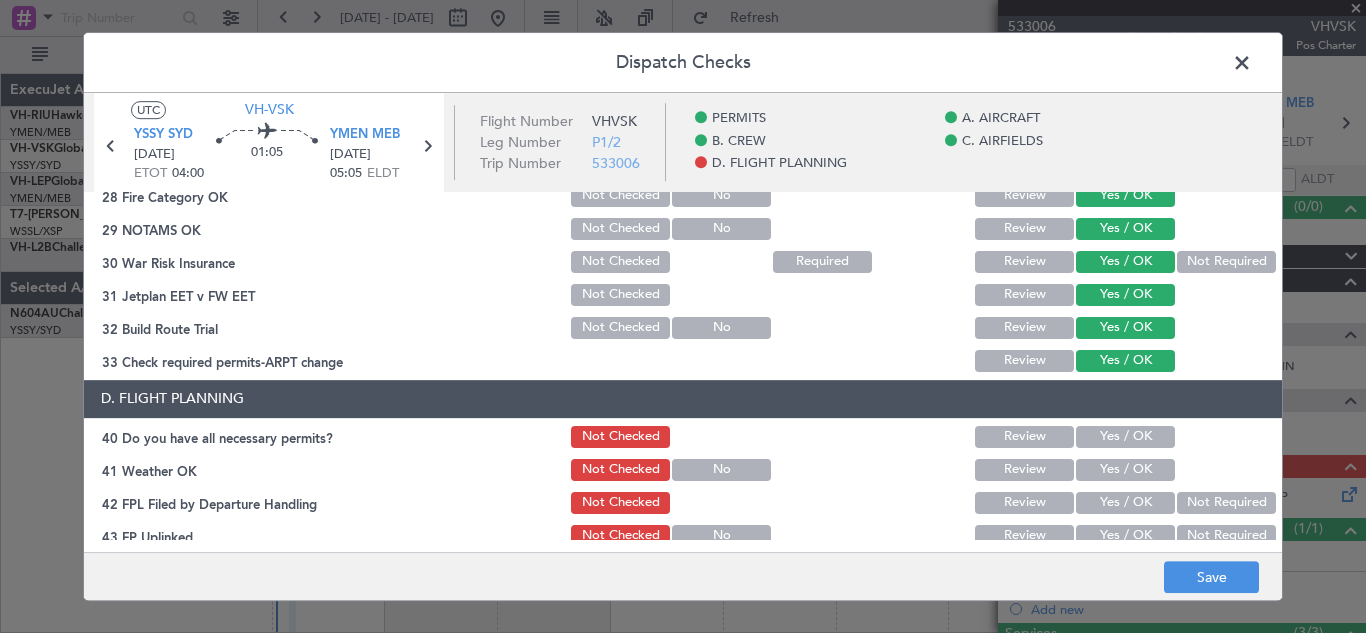click on "Yes / OK" 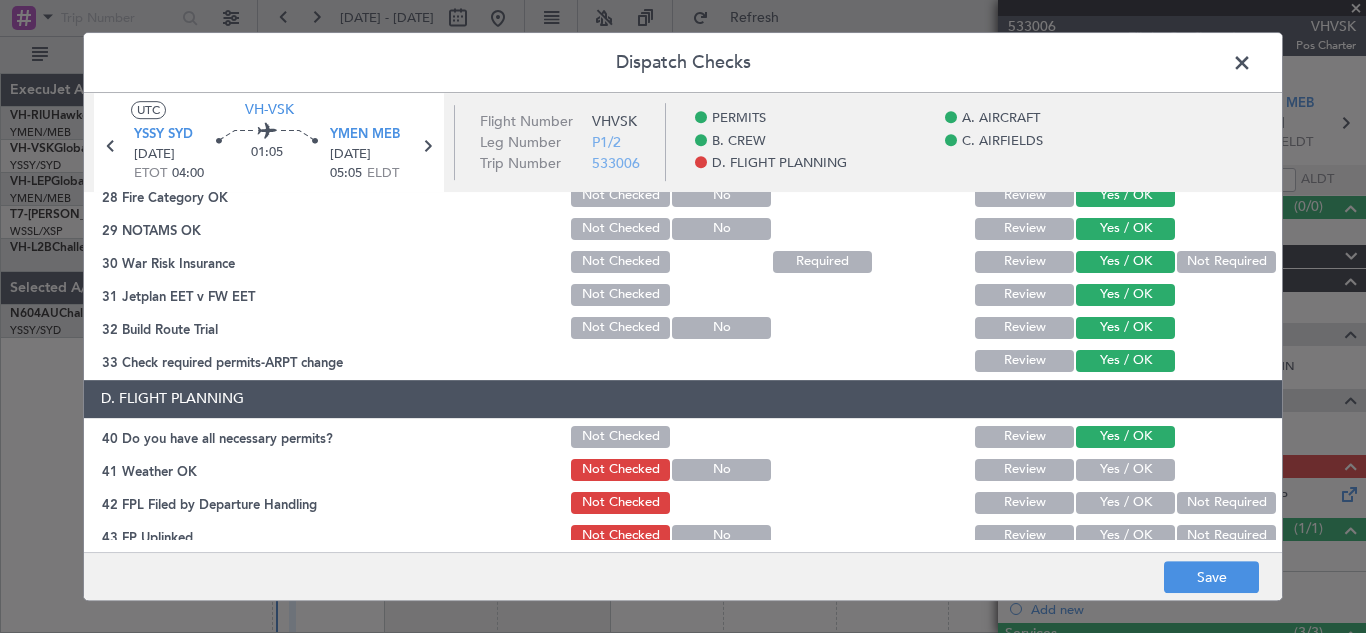 click on "Yes / OK" 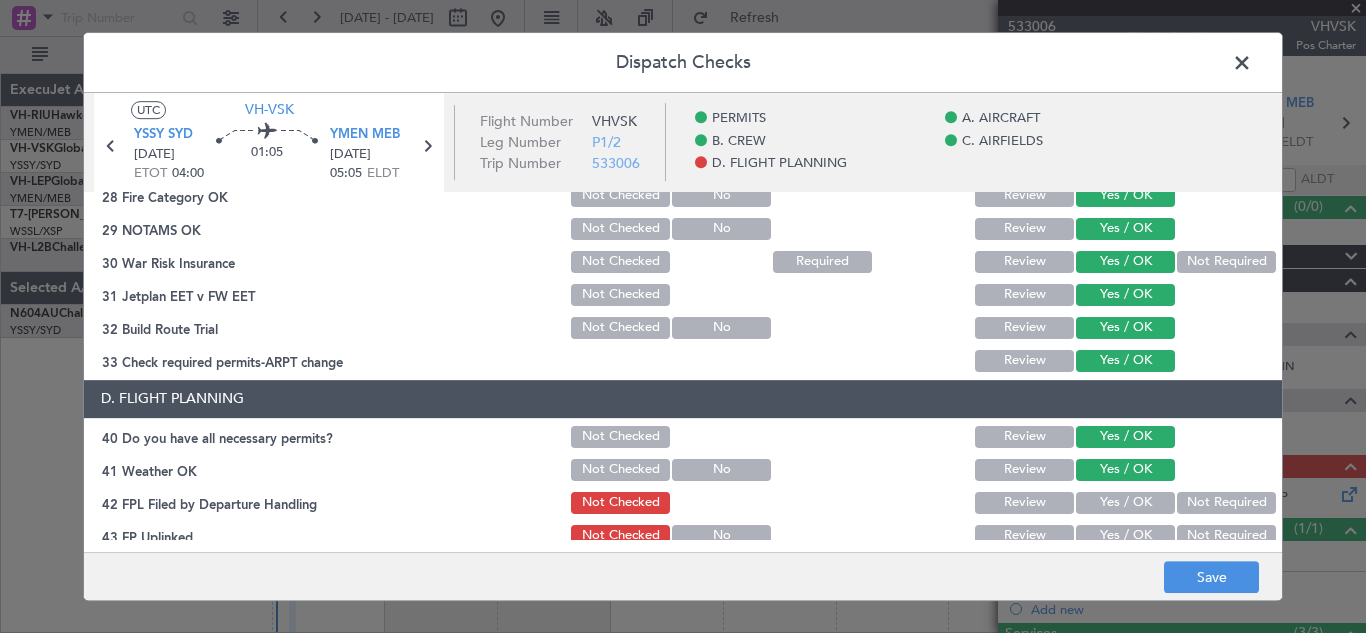 click on "Yes / OK" 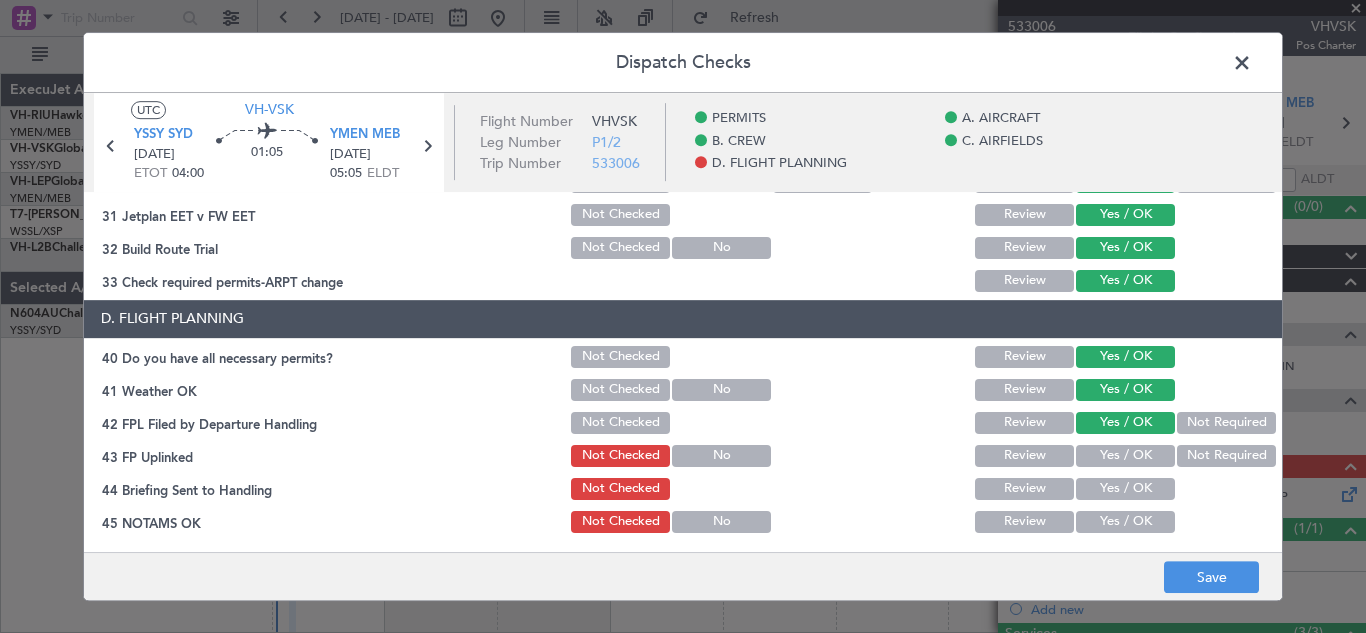 scroll, scrollTop: 857, scrollLeft: 0, axis: vertical 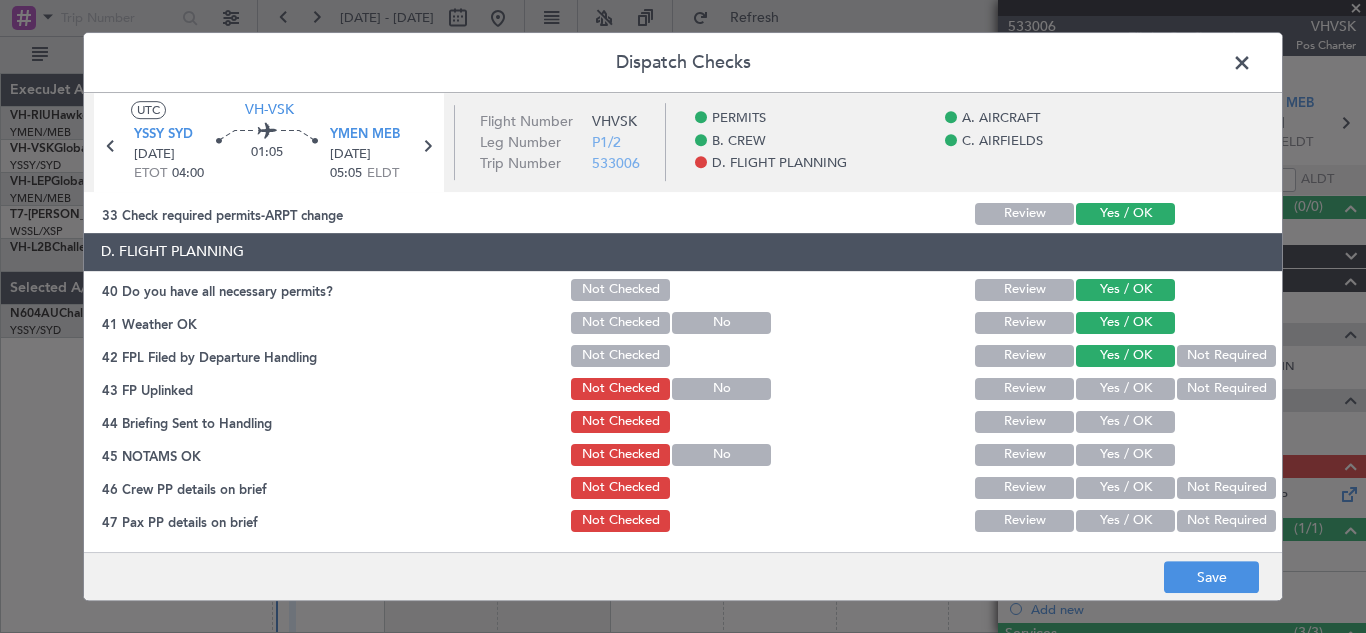 click on "Yes / OK" 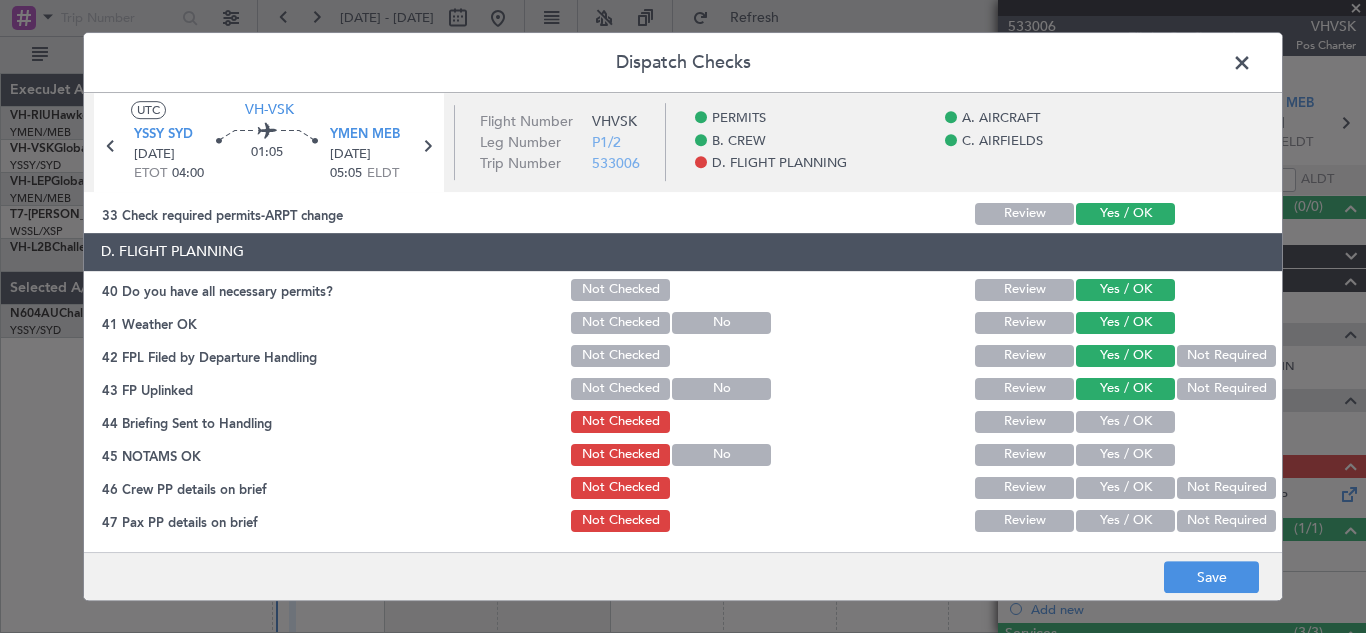 click on "Yes / OK" 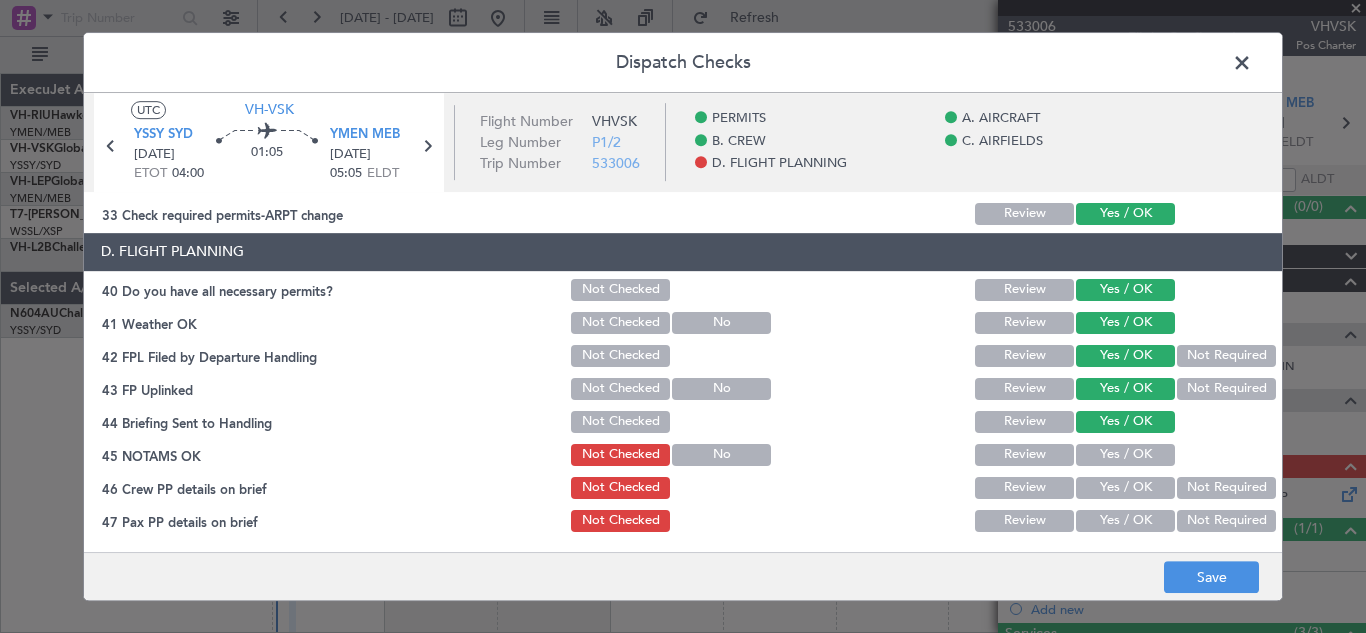 click on "Yes / OK" 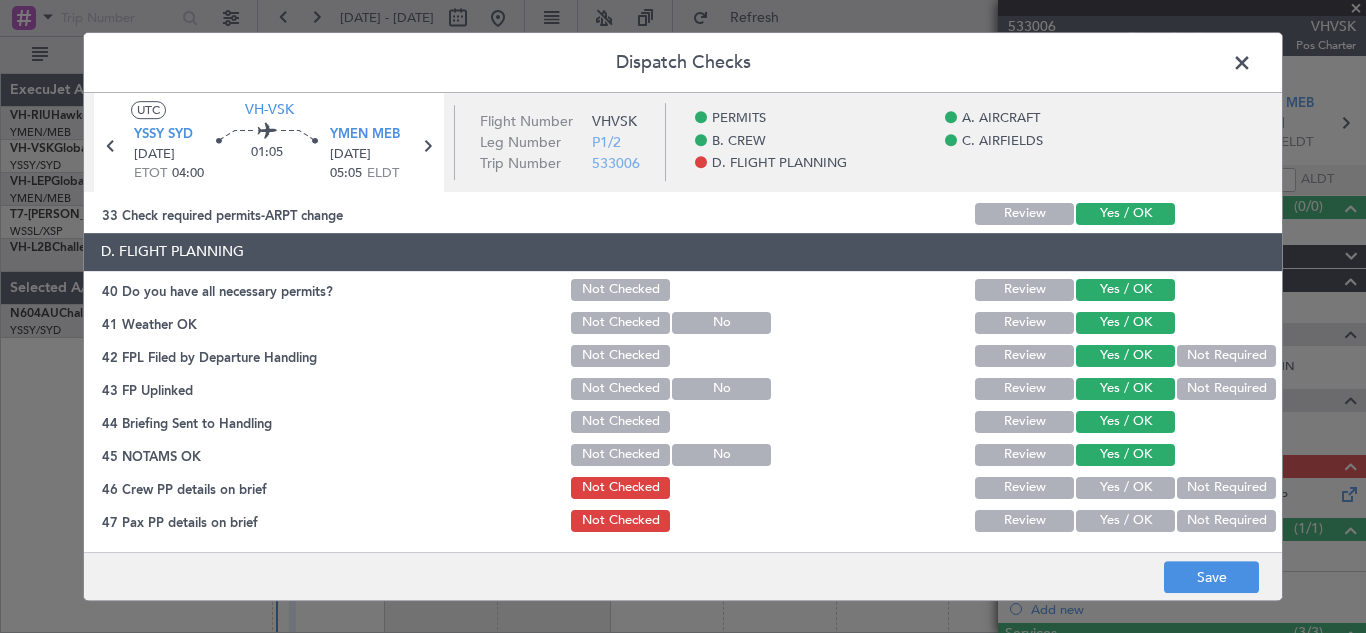 click on "Not Required" 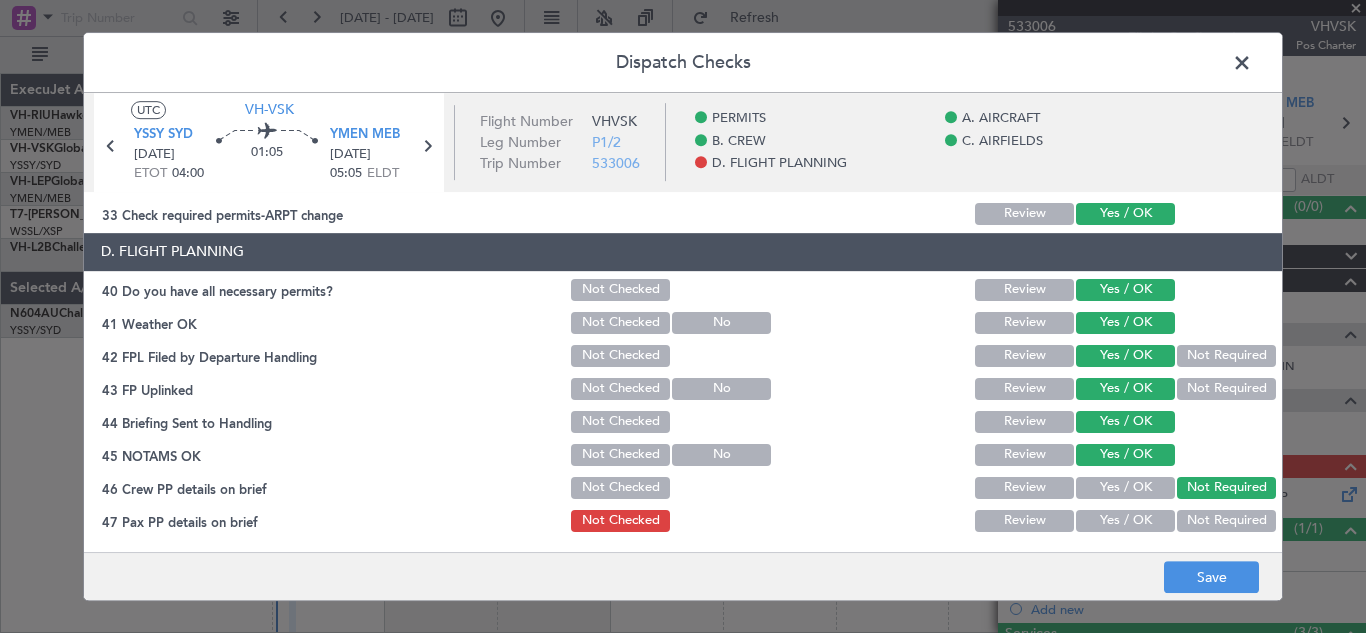 click on "Not Required" 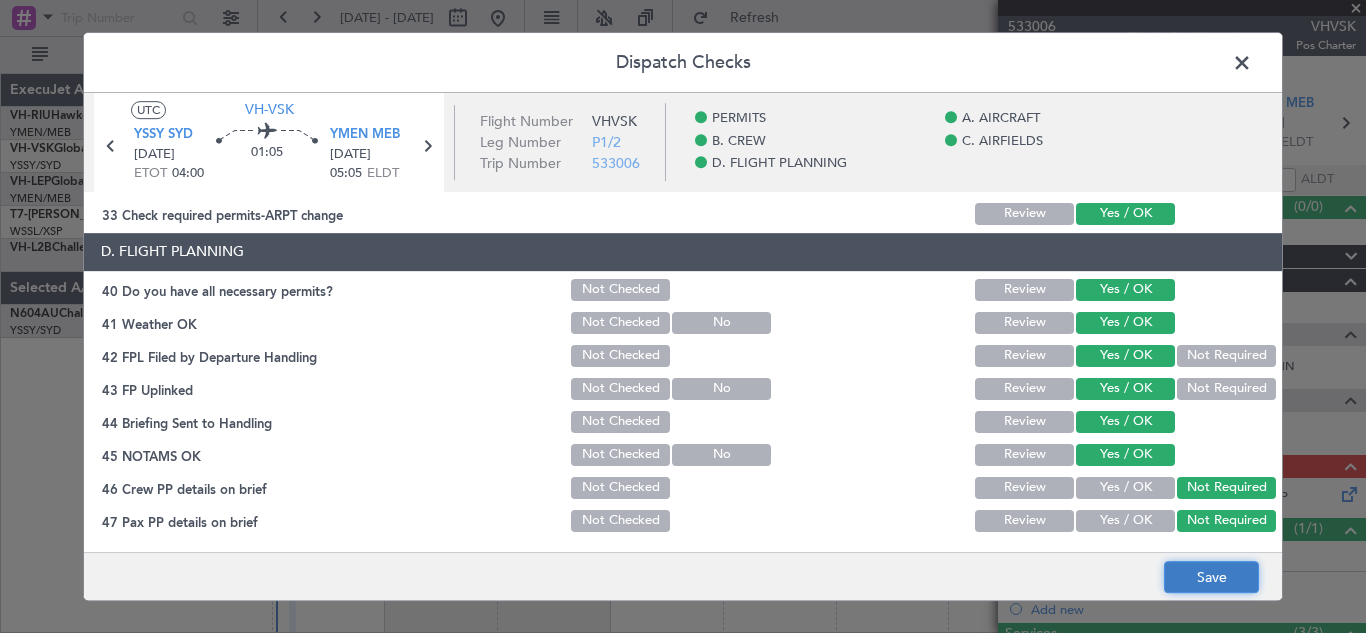 click on "Save" 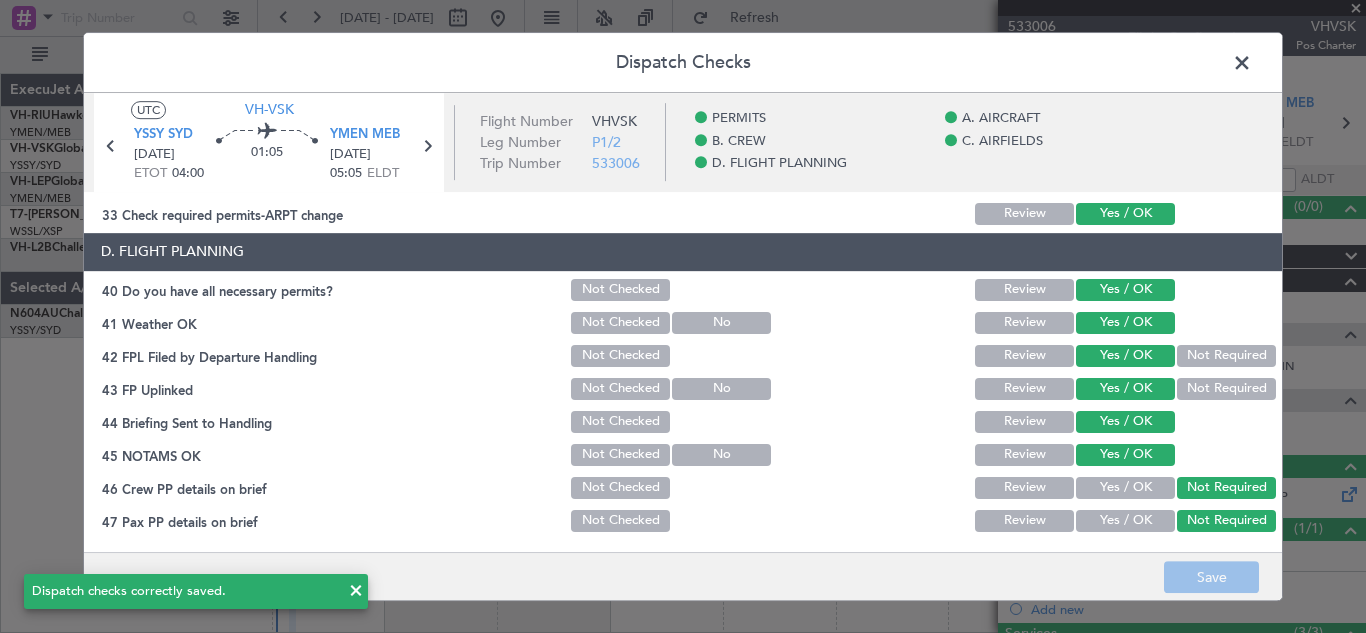 click 